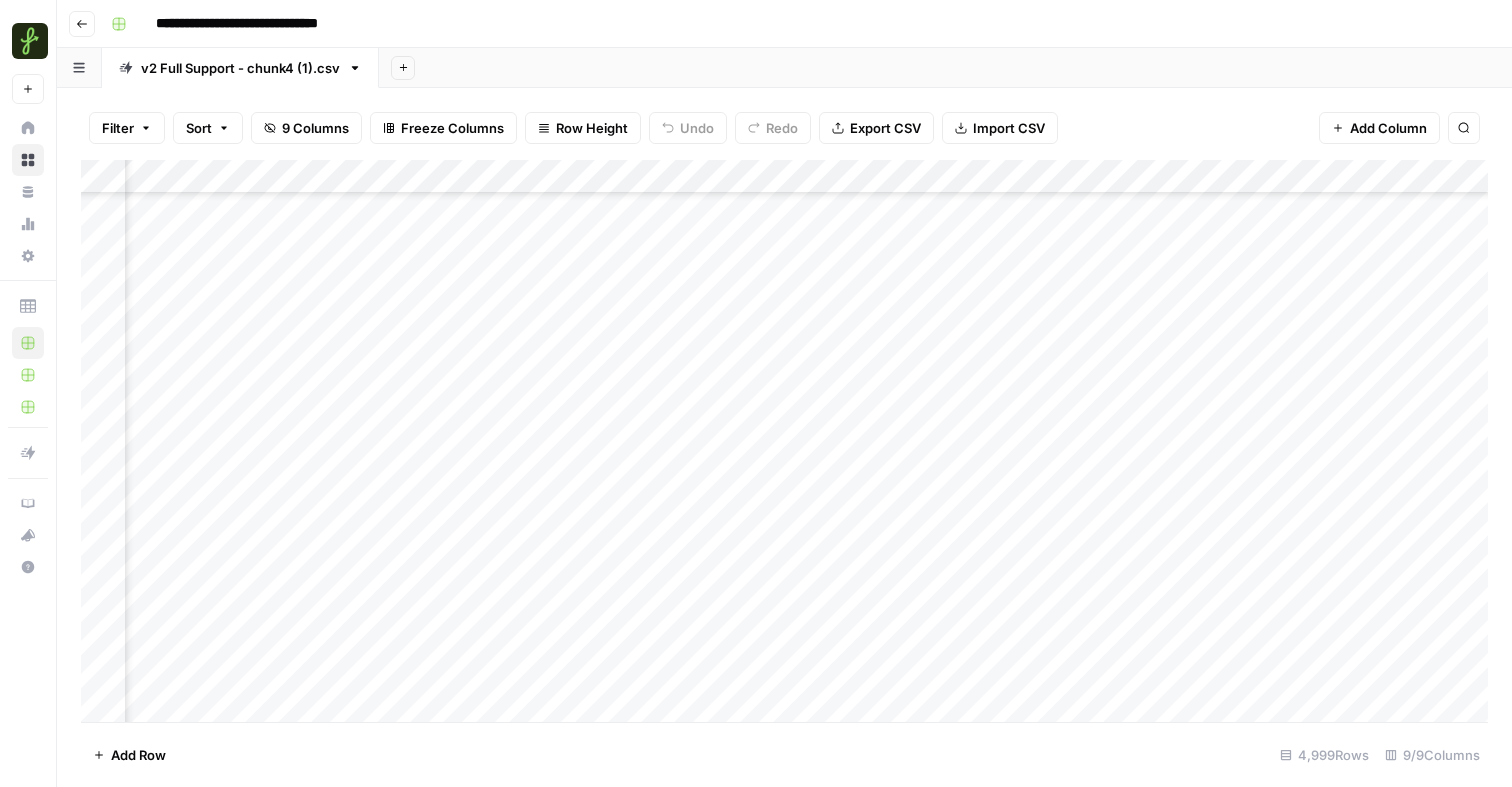 scroll, scrollTop: 0, scrollLeft: 0, axis: both 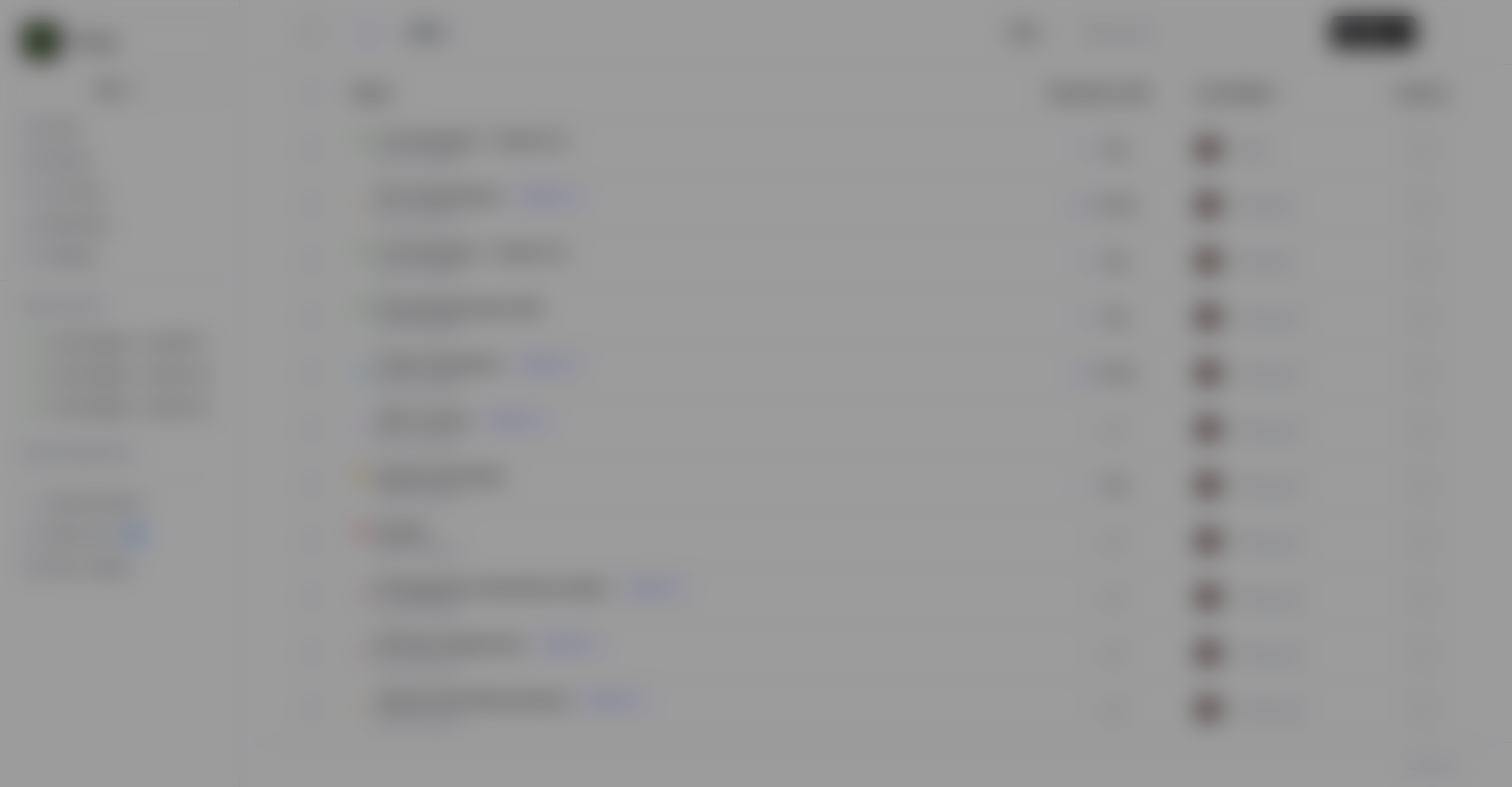 type on "**********" 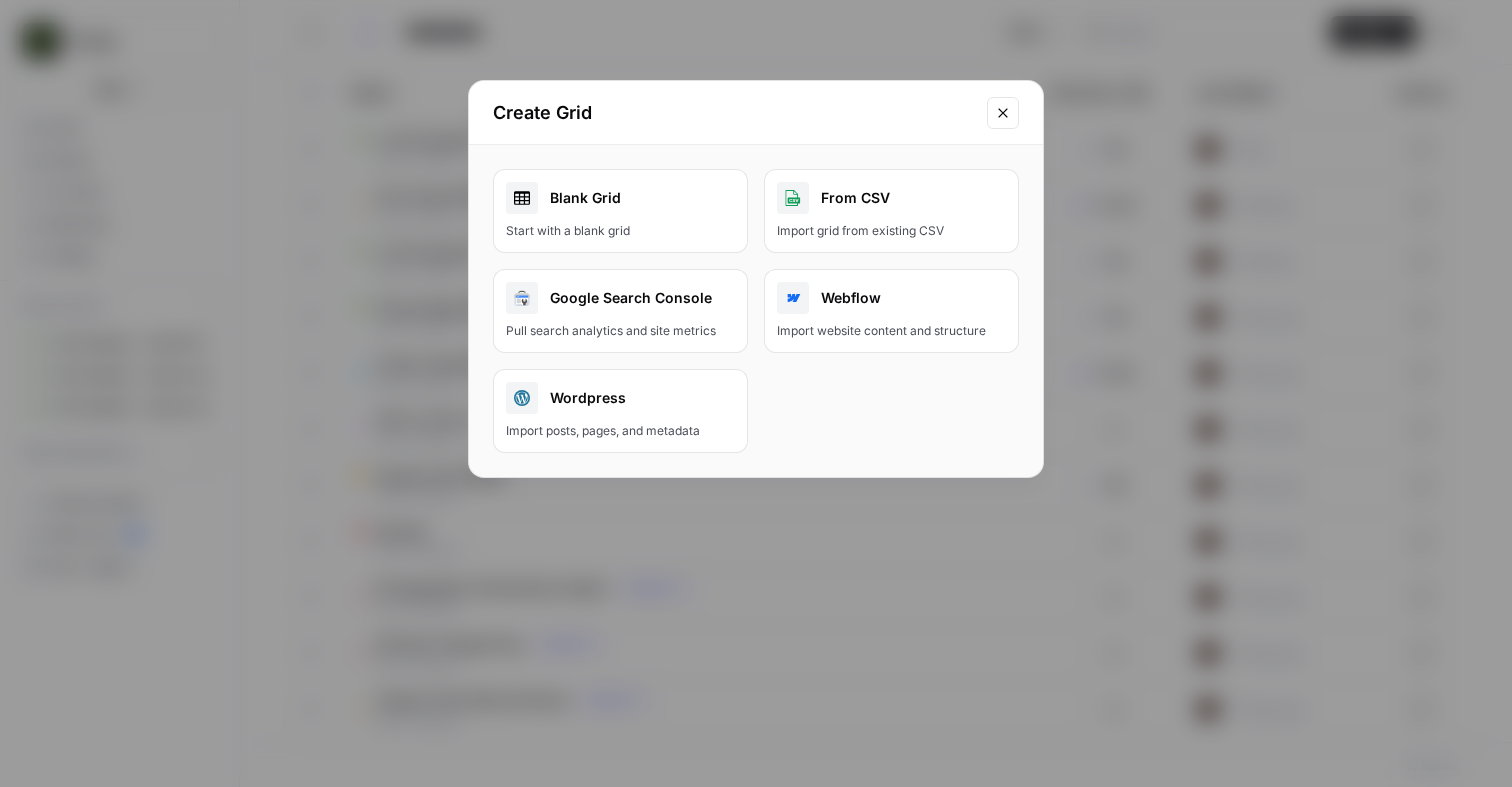 click on "Import grid from existing CSV" at bounding box center [891, 231] 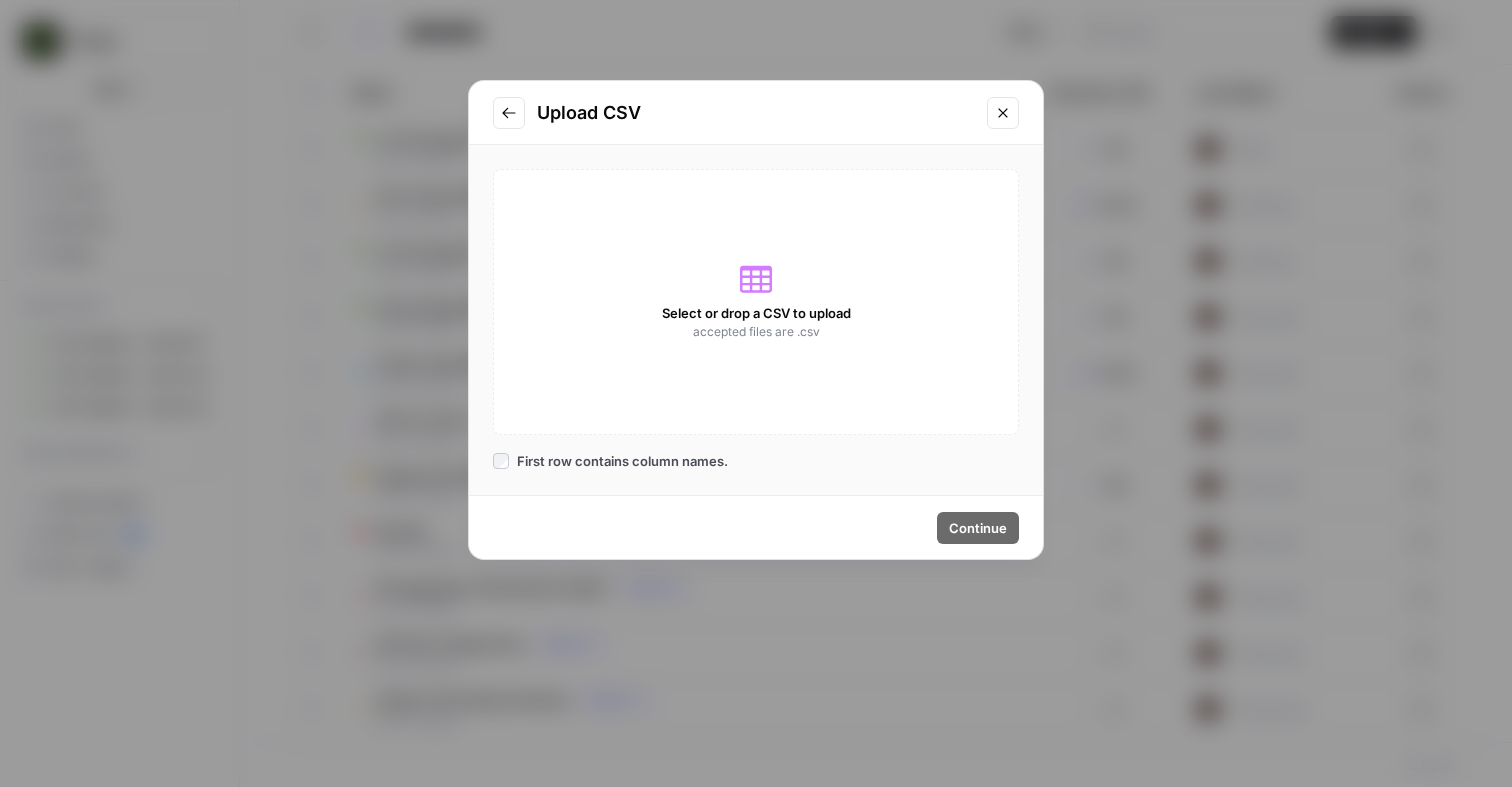 click on "Select or drop a CSV to upload accepted files are .csv" at bounding box center (756, 302) 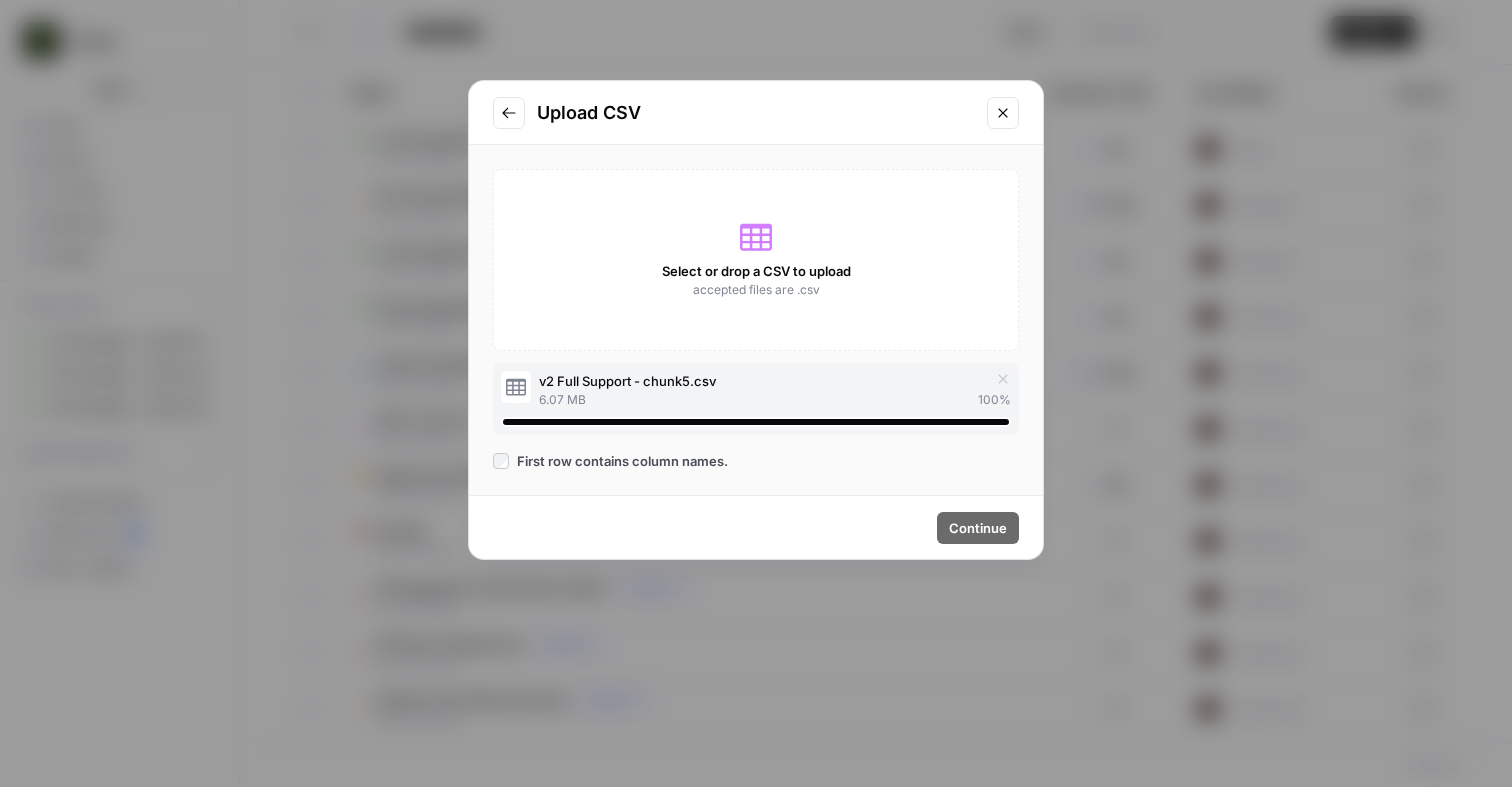 click on "First row contains column names." at bounding box center [622, 461] 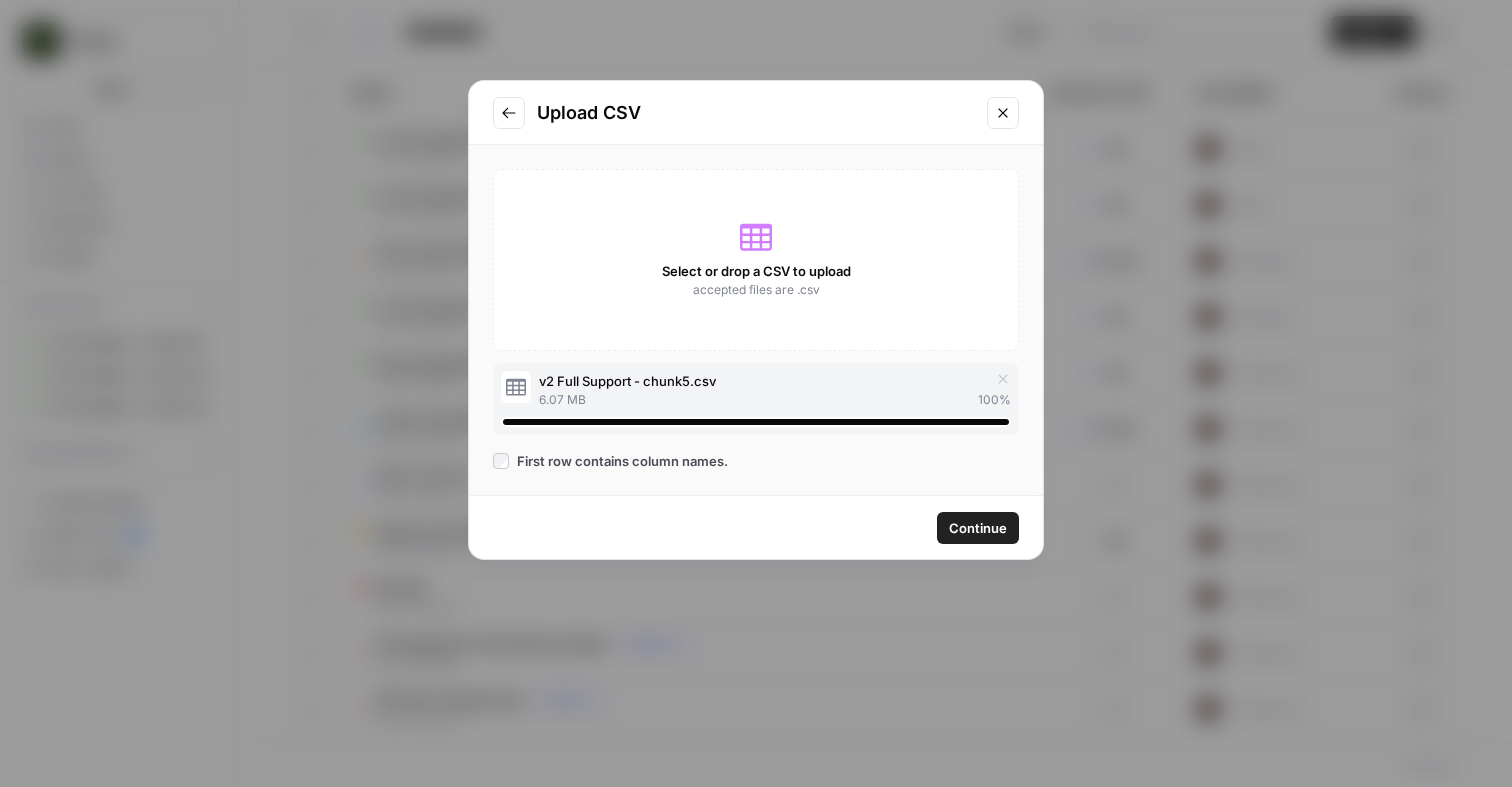 click on "Continue" at bounding box center [978, 528] 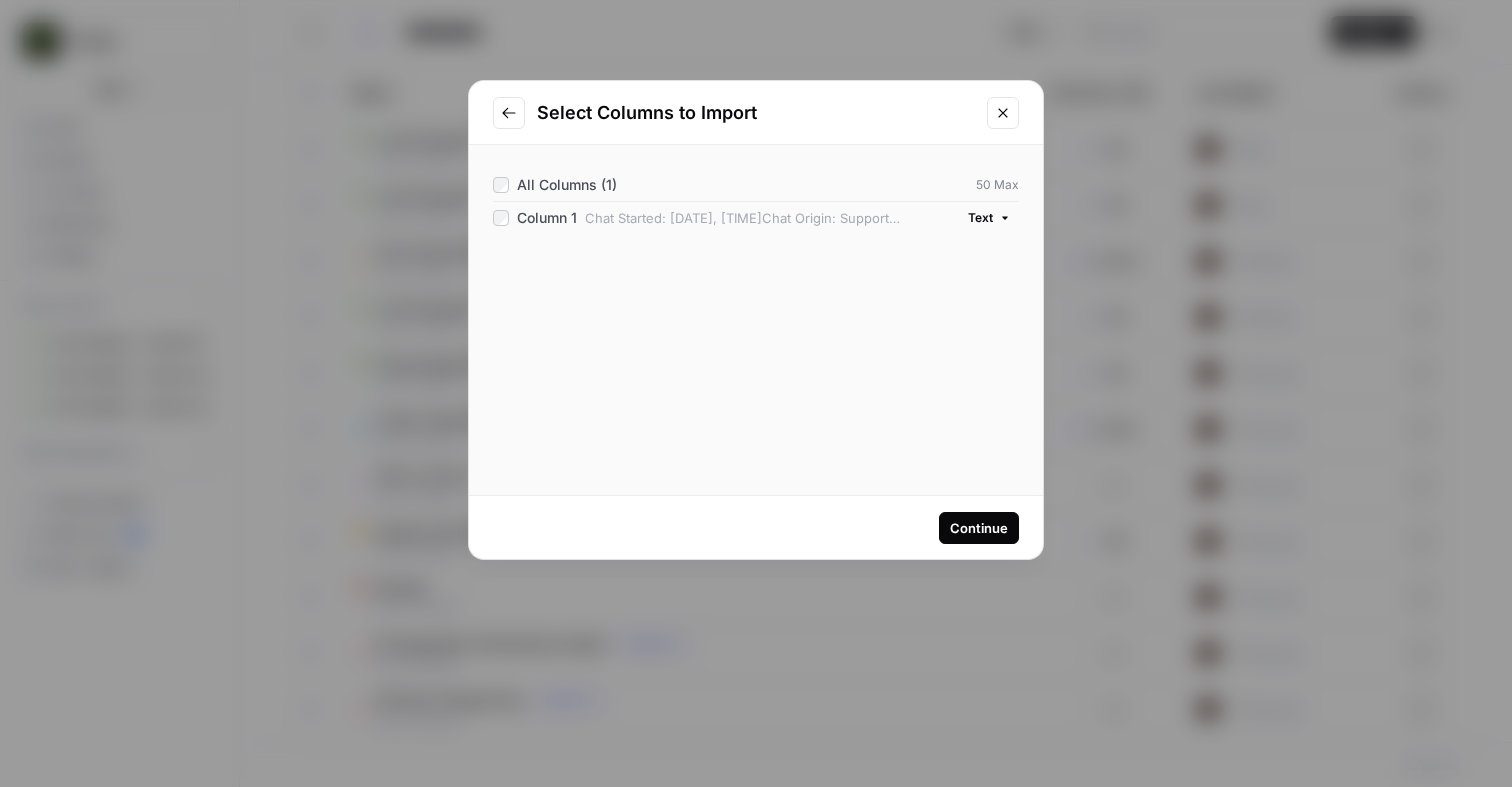 click on "Continue" at bounding box center (979, 528) 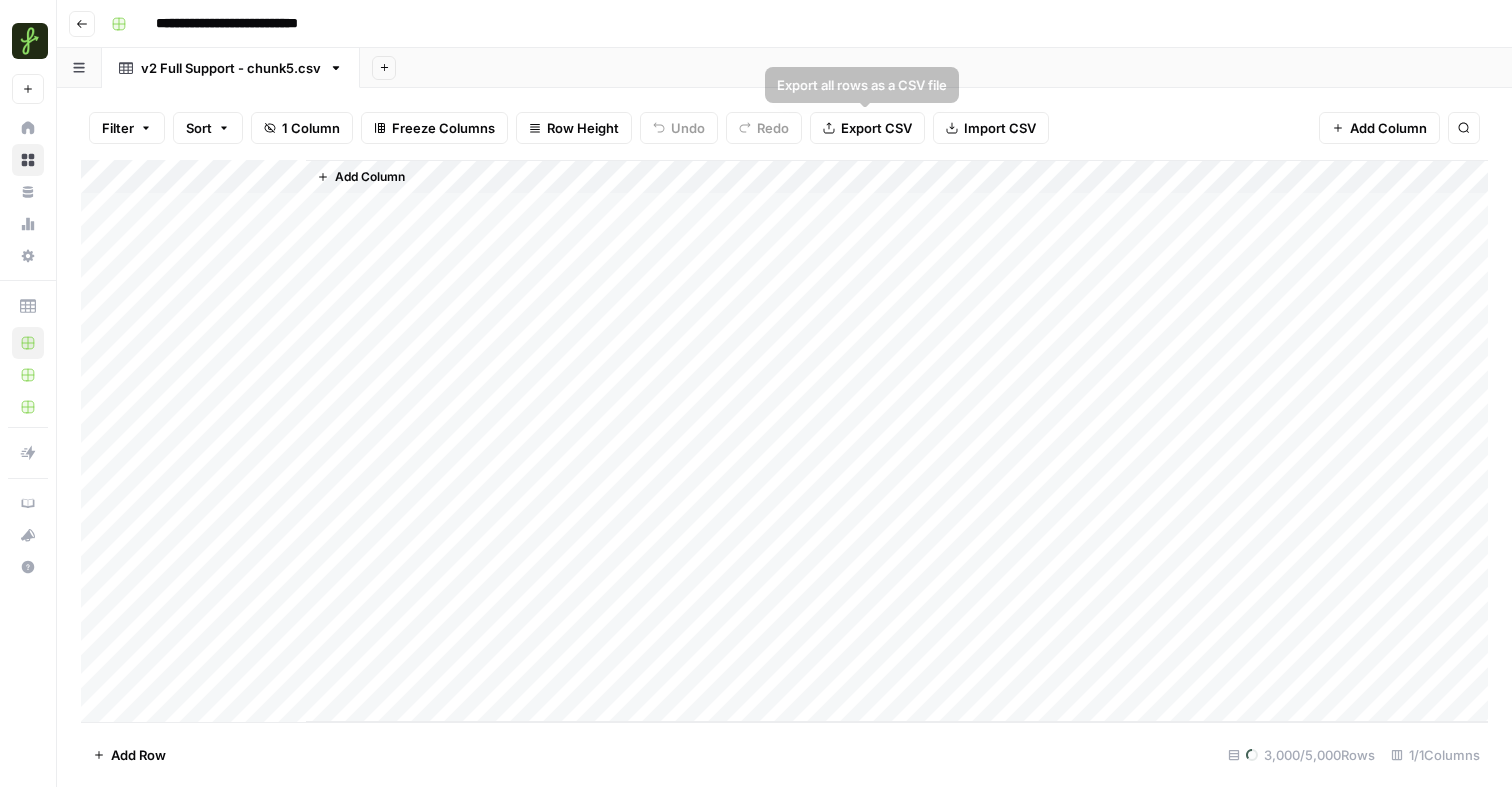 click on "Import CSV" at bounding box center (1000, 128) 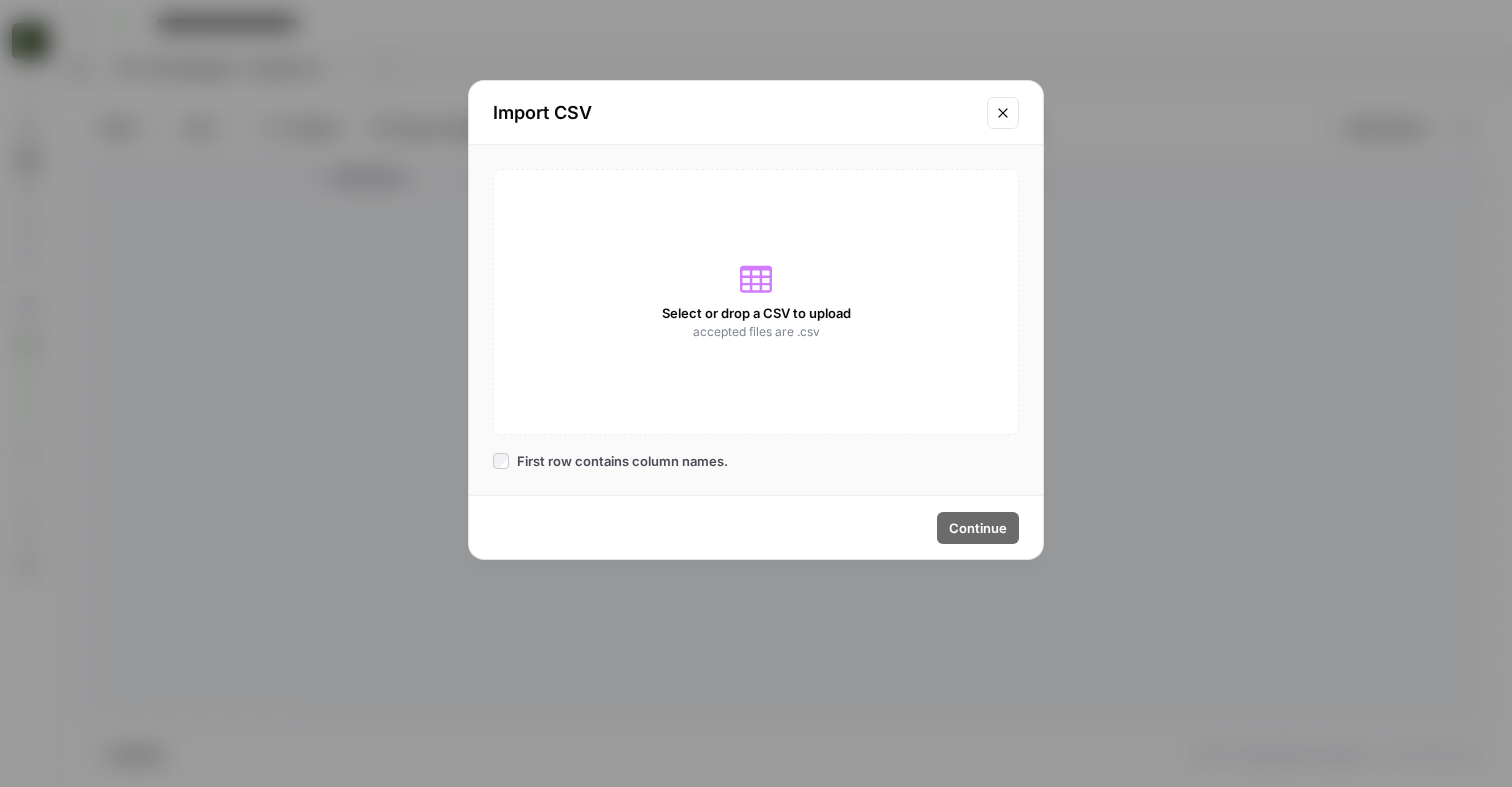 click on "Select or drop a CSV to upload accepted files are .csv" at bounding box center (756, 302) 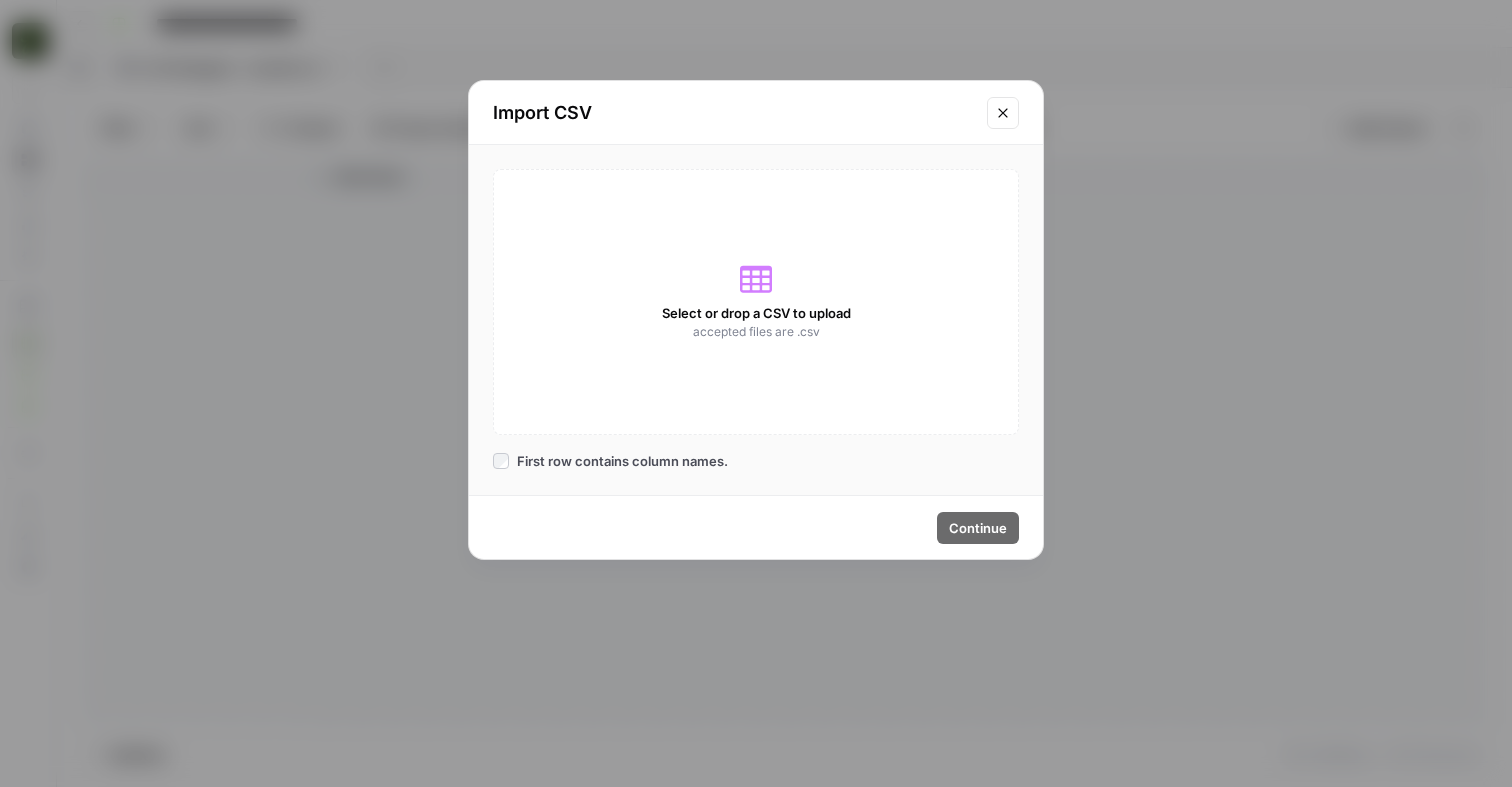 click 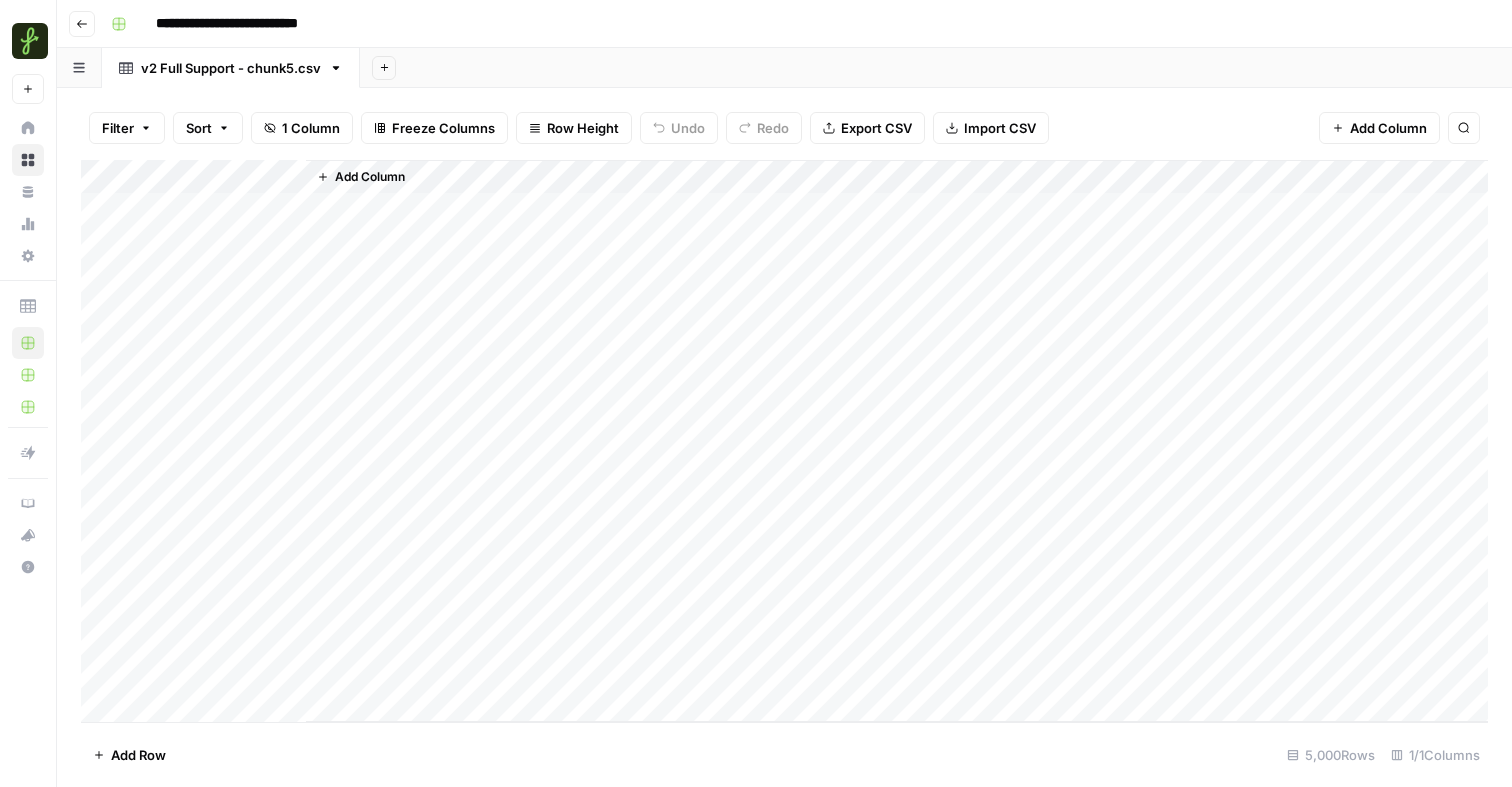 click on "Add Column" at bounding box center [370, 177] 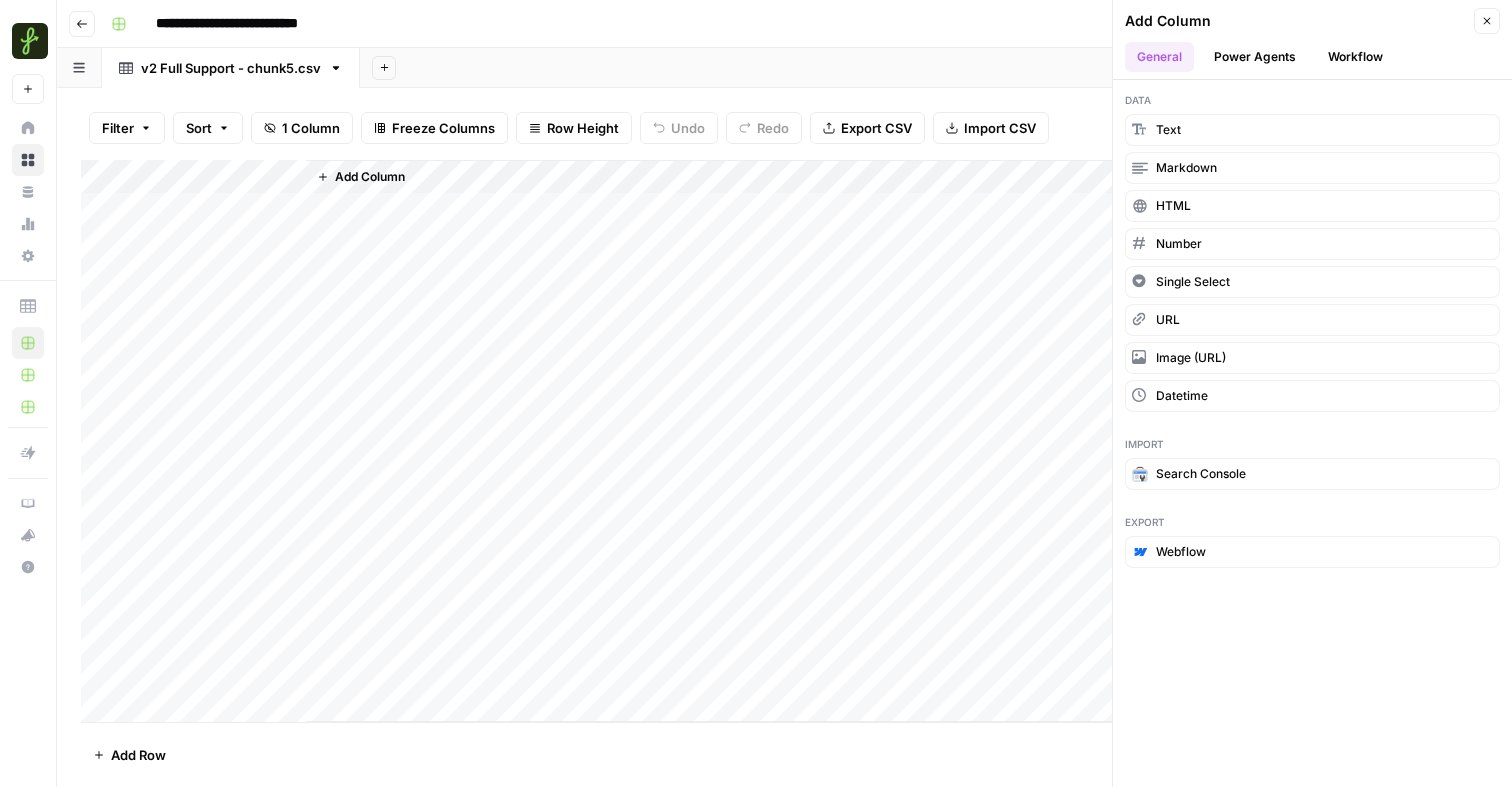 click on "Workflow" at bounding box center (1355, 57) 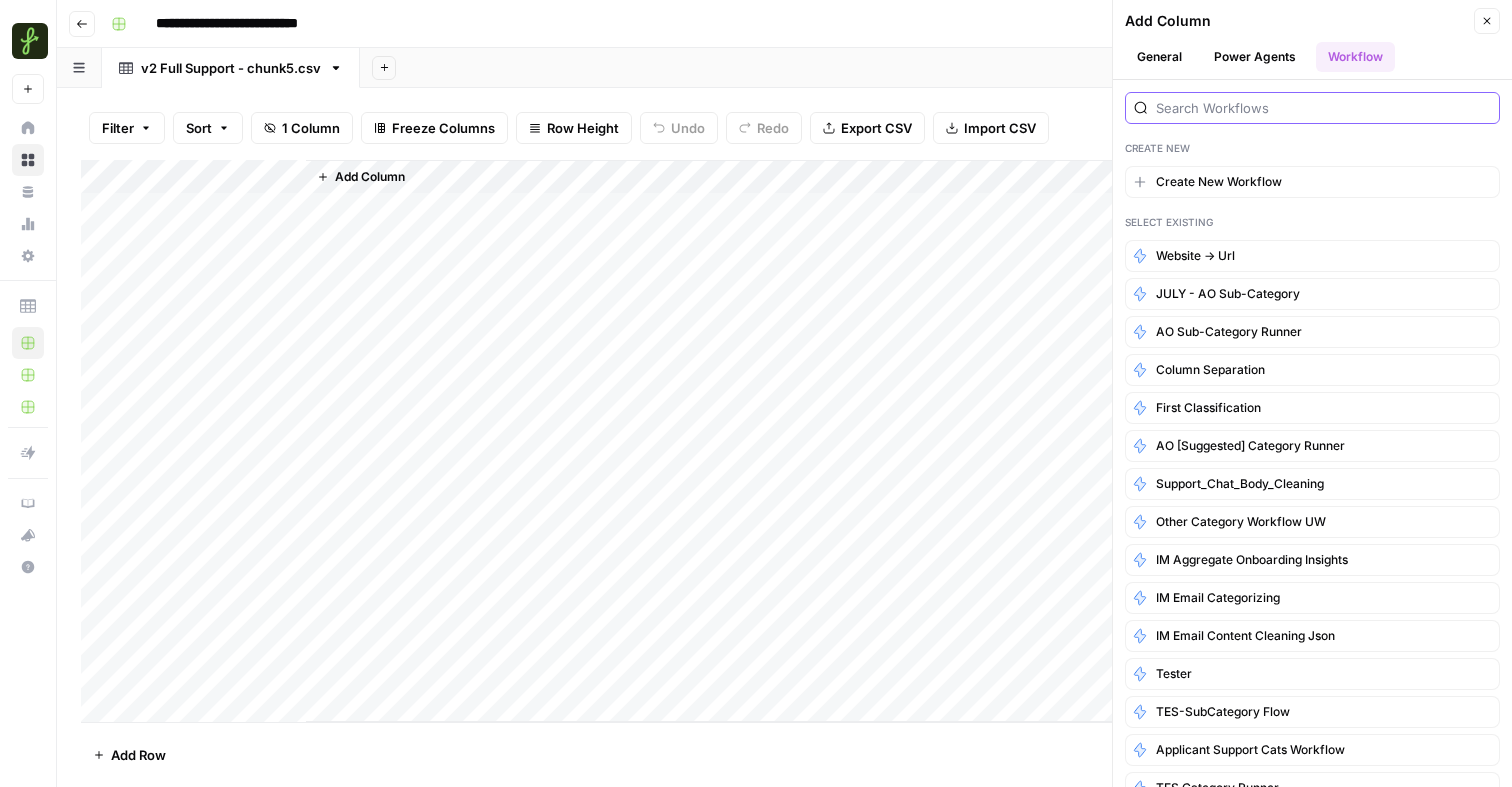 click at bounding box center [1323, 108] 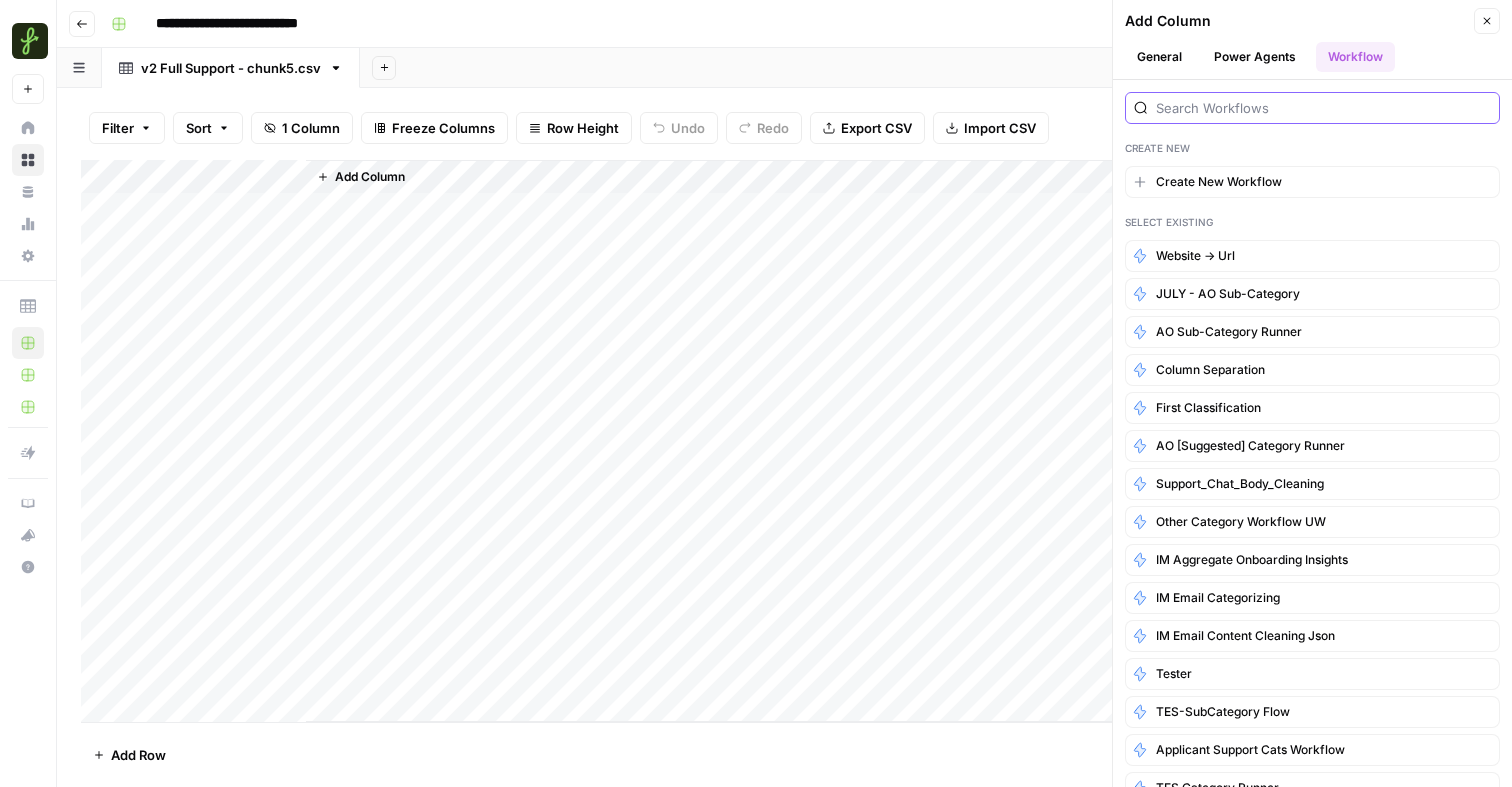 type on "first" 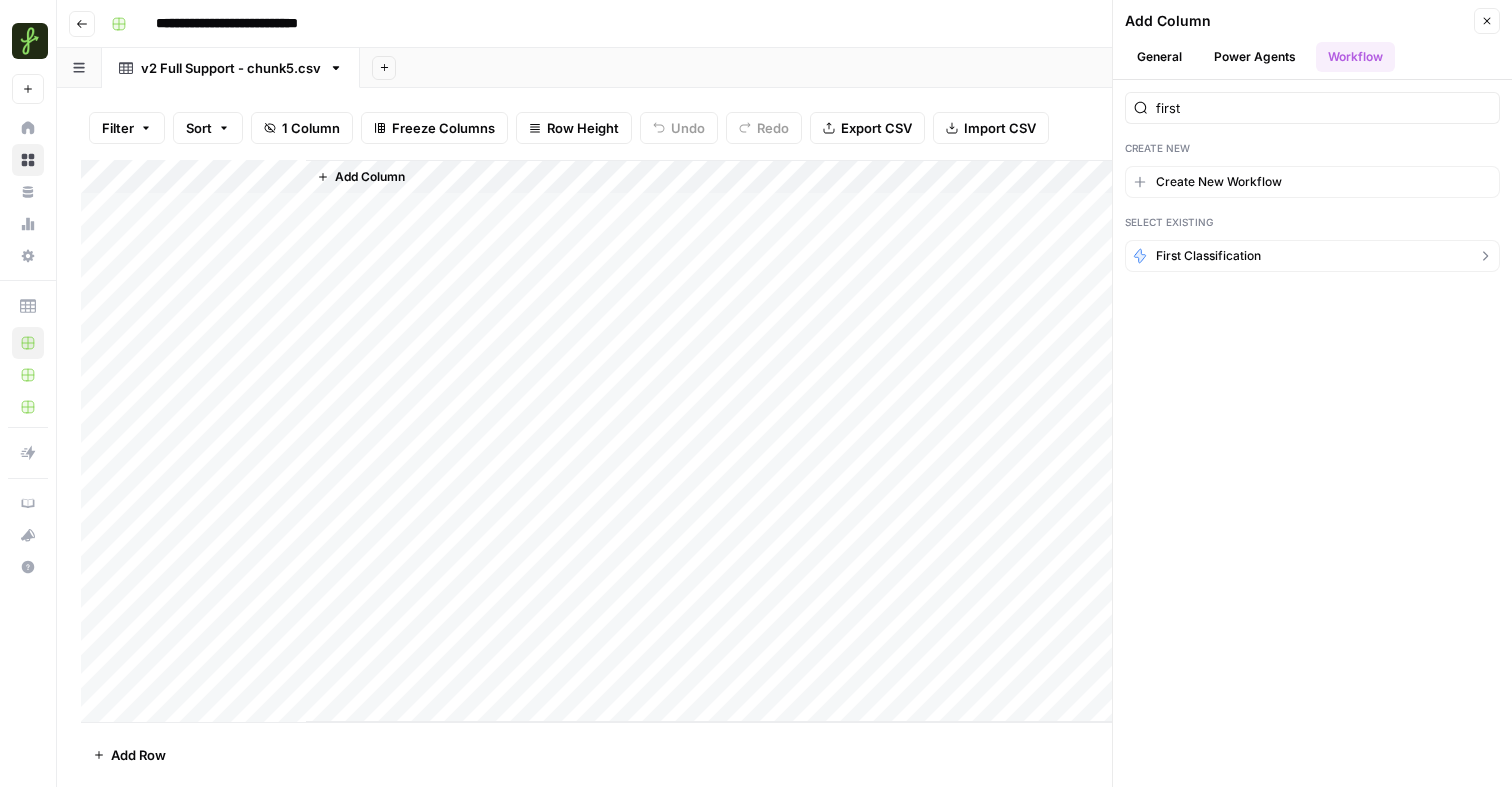 click on "First Classification" at bounding box center (1312, 256) 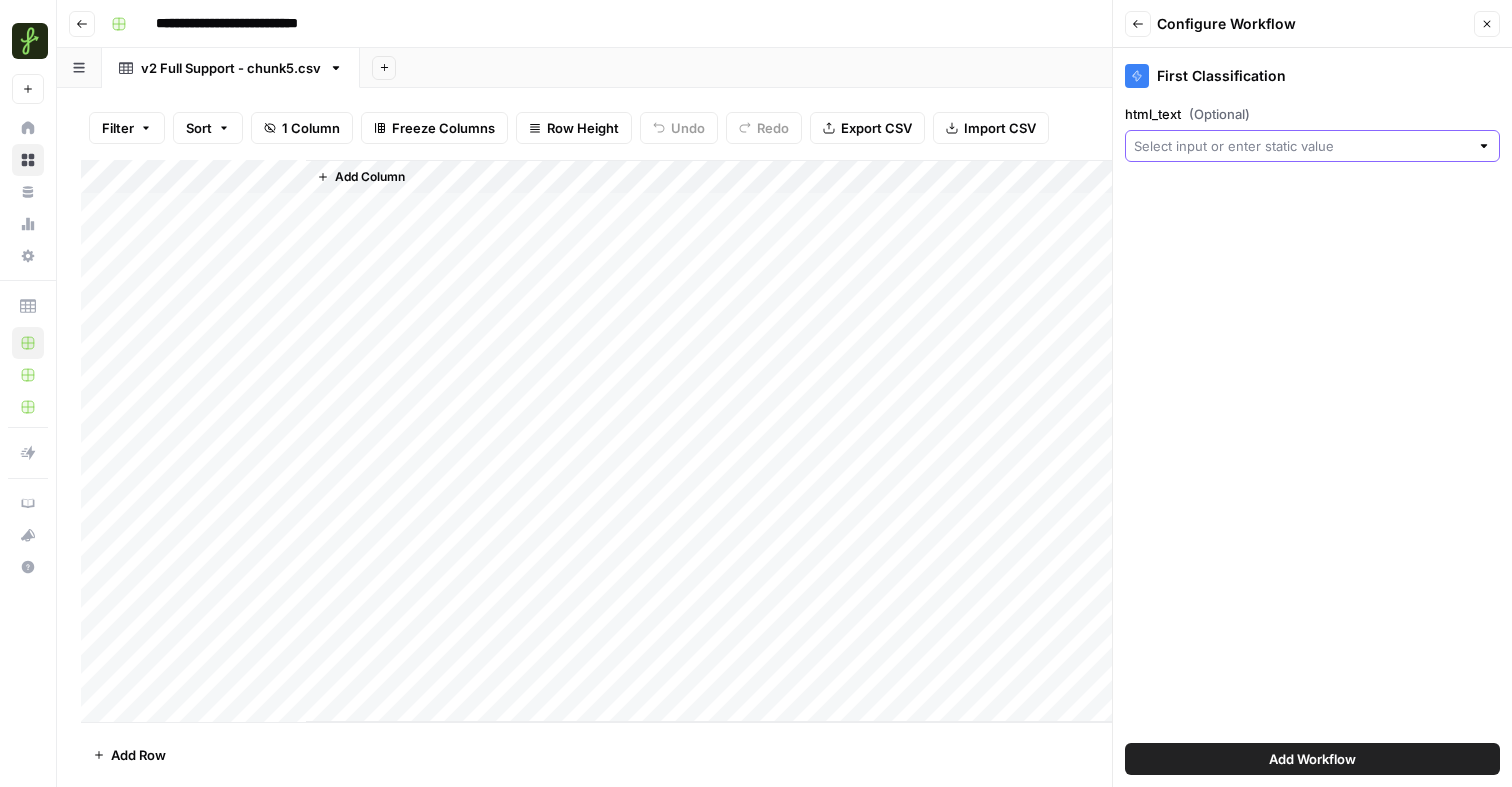 click on "html_text   (Optional)" at bounding box center [1301, 146] 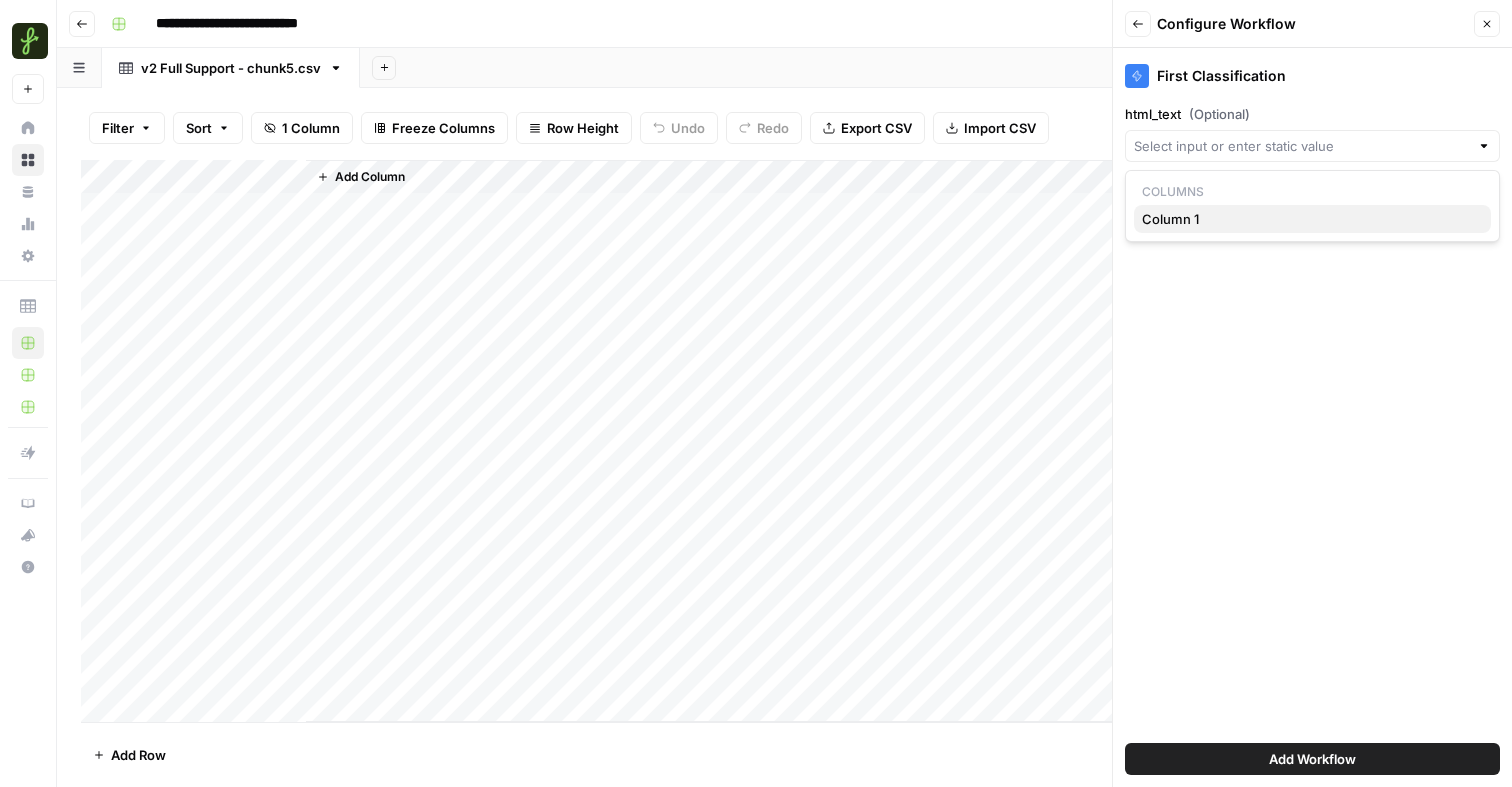 click on "Column 1" at bounding box center [1308, 219] 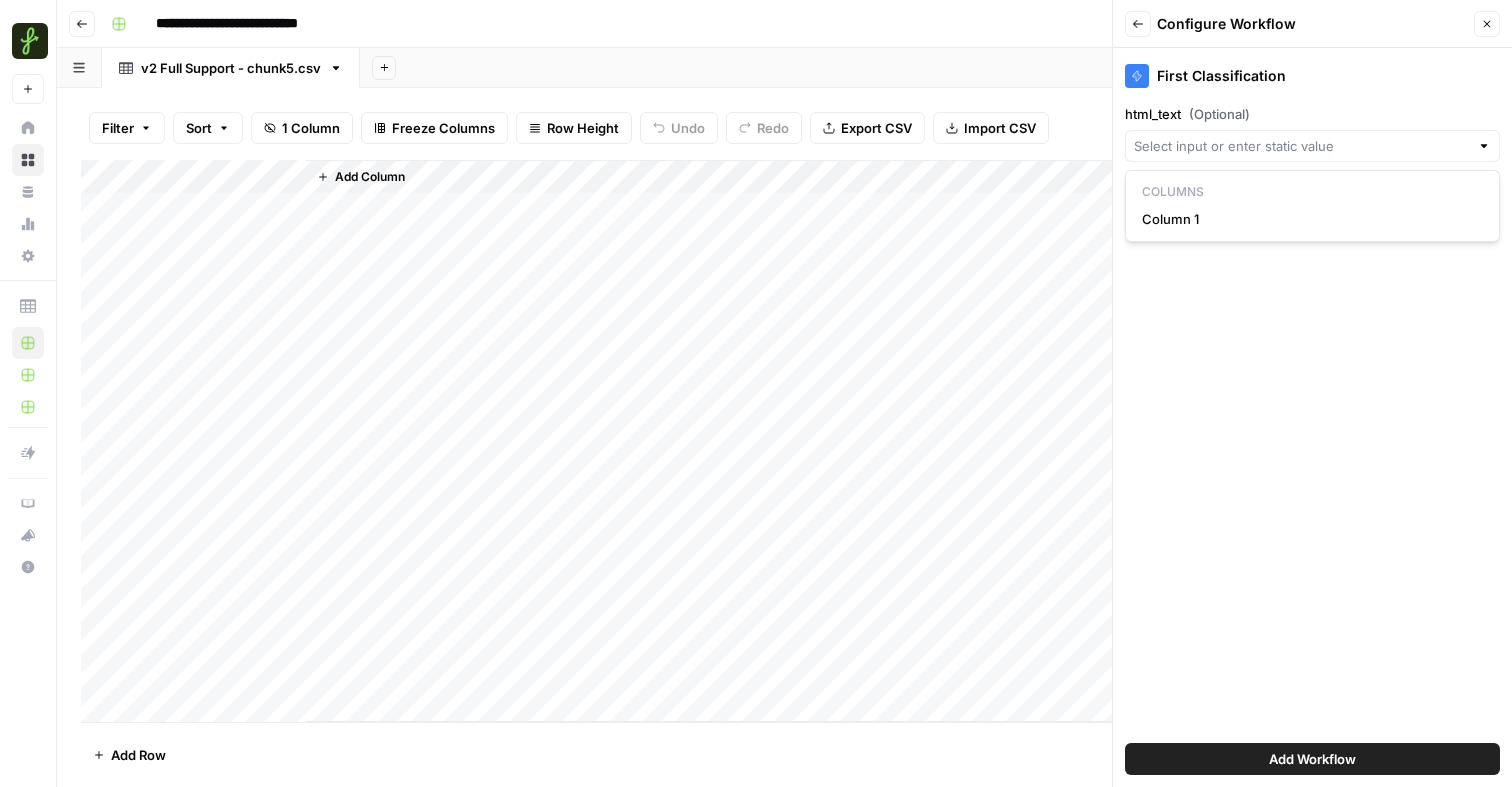 type on "Column 1" 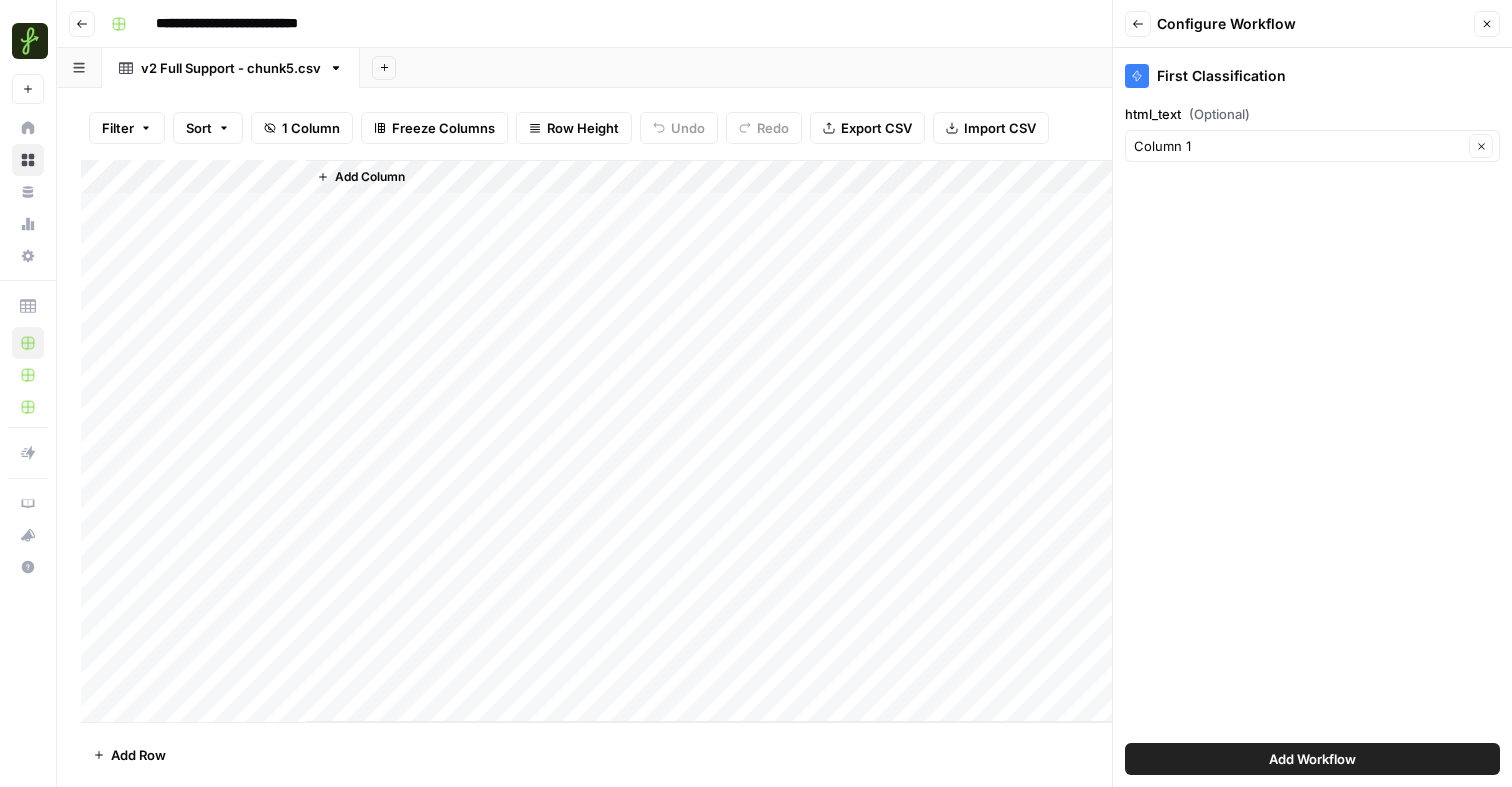 click on "Add Workflow" at bounding box center [1312, 759] 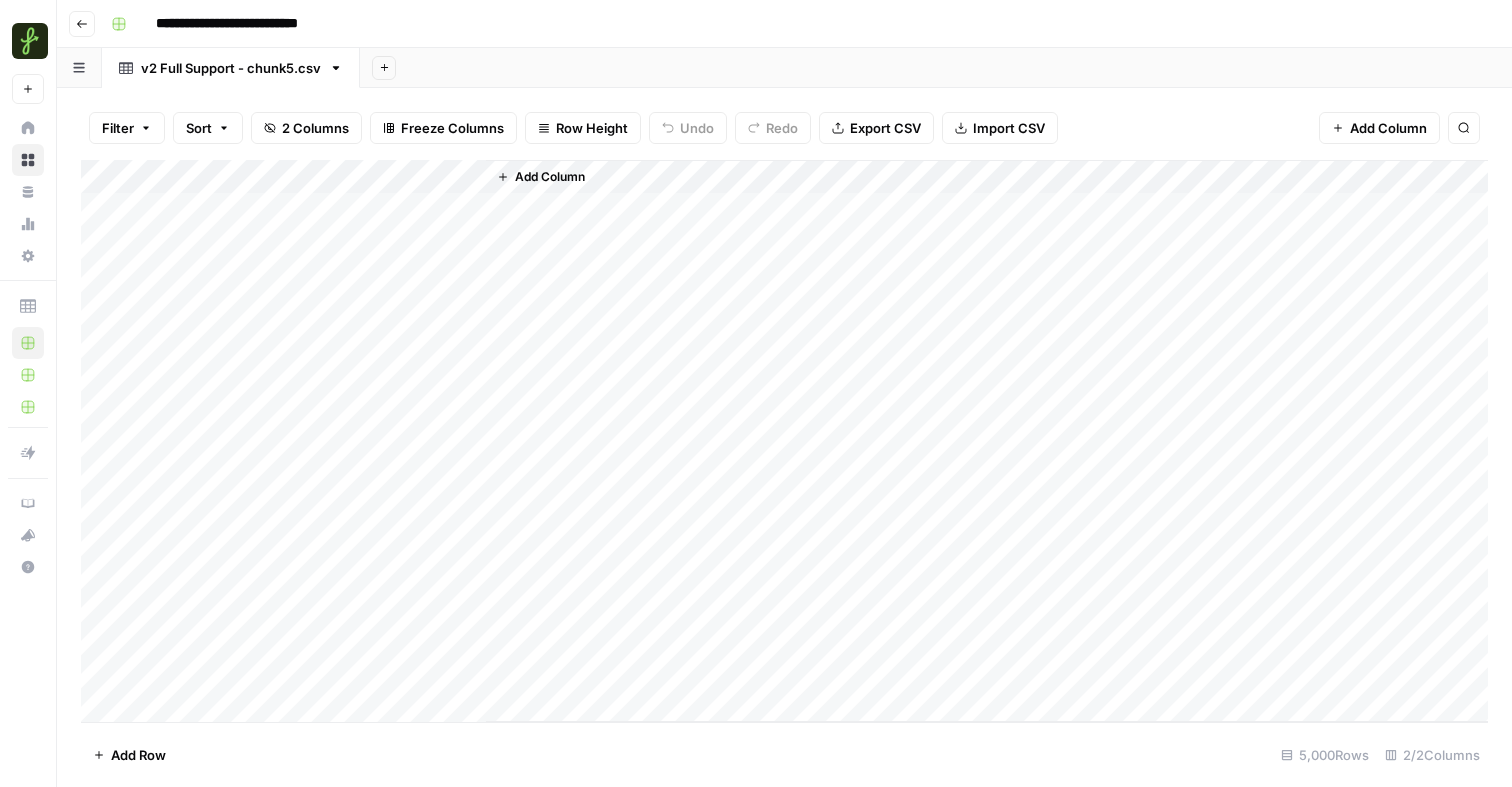 click on "Add Column" at bounding box center [784, 441] 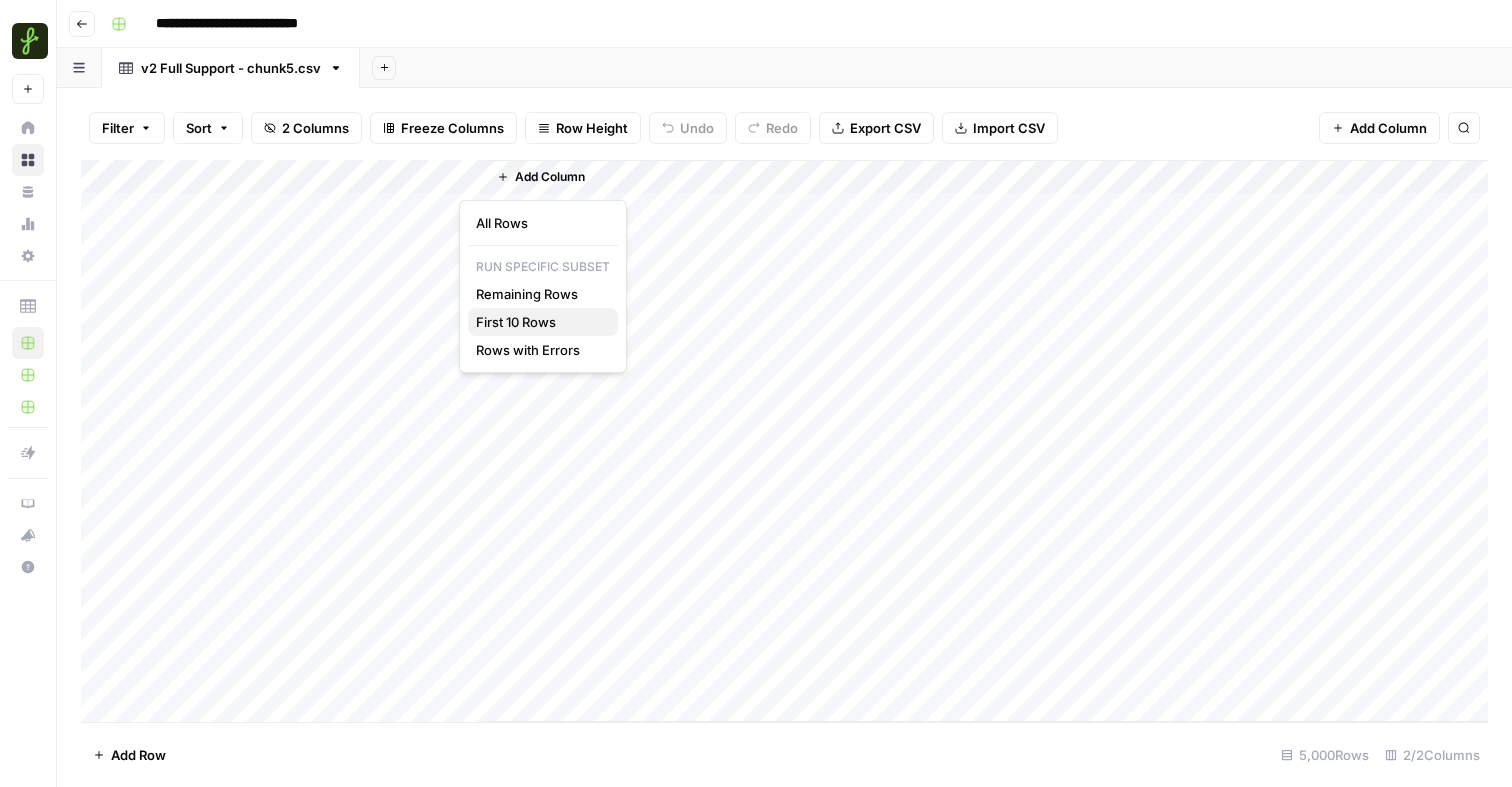 click on "First 10 Rows" at bounding box center [539, 322] 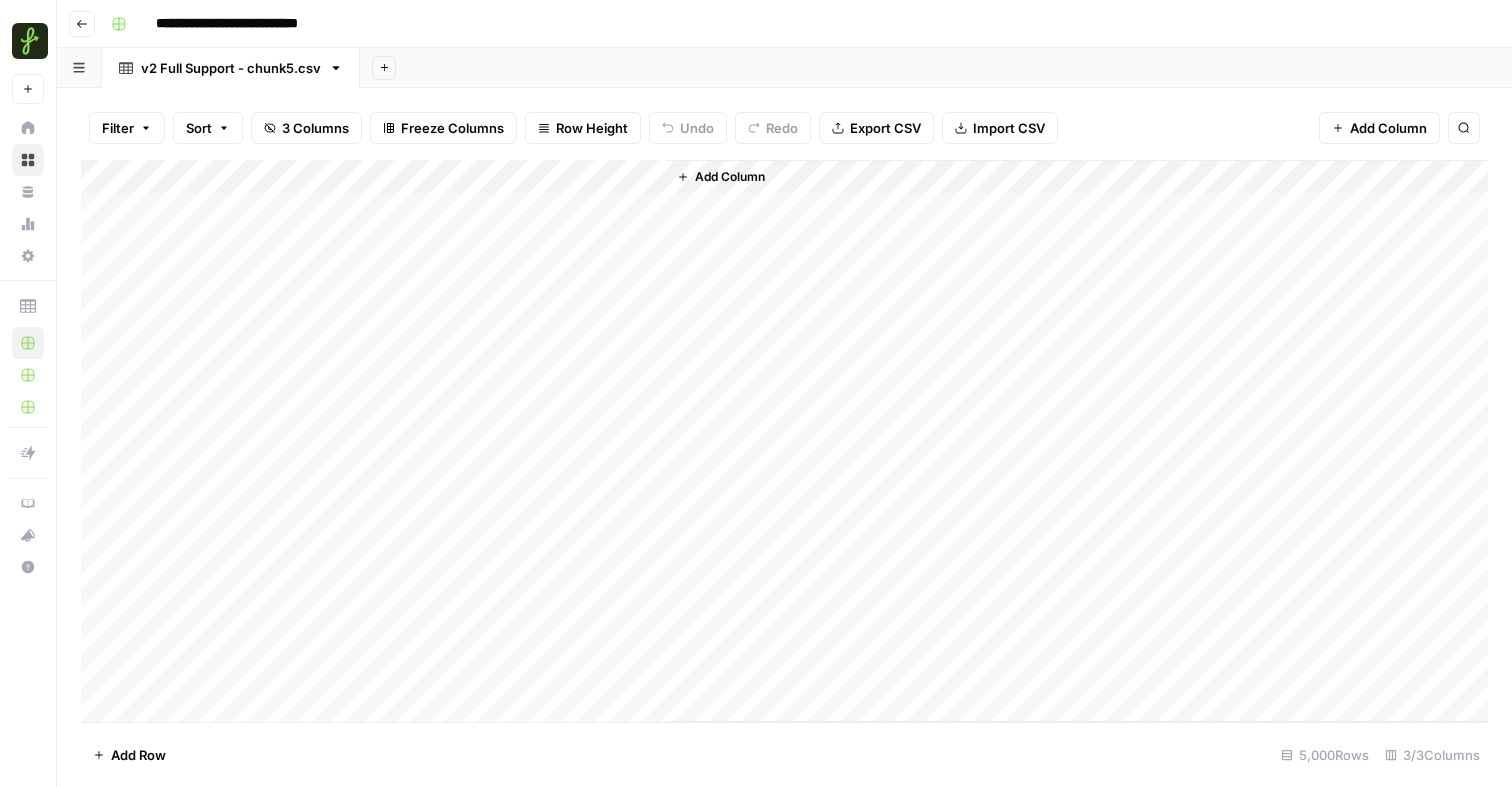 click on "Add Column" at bounding box center (784, 441) 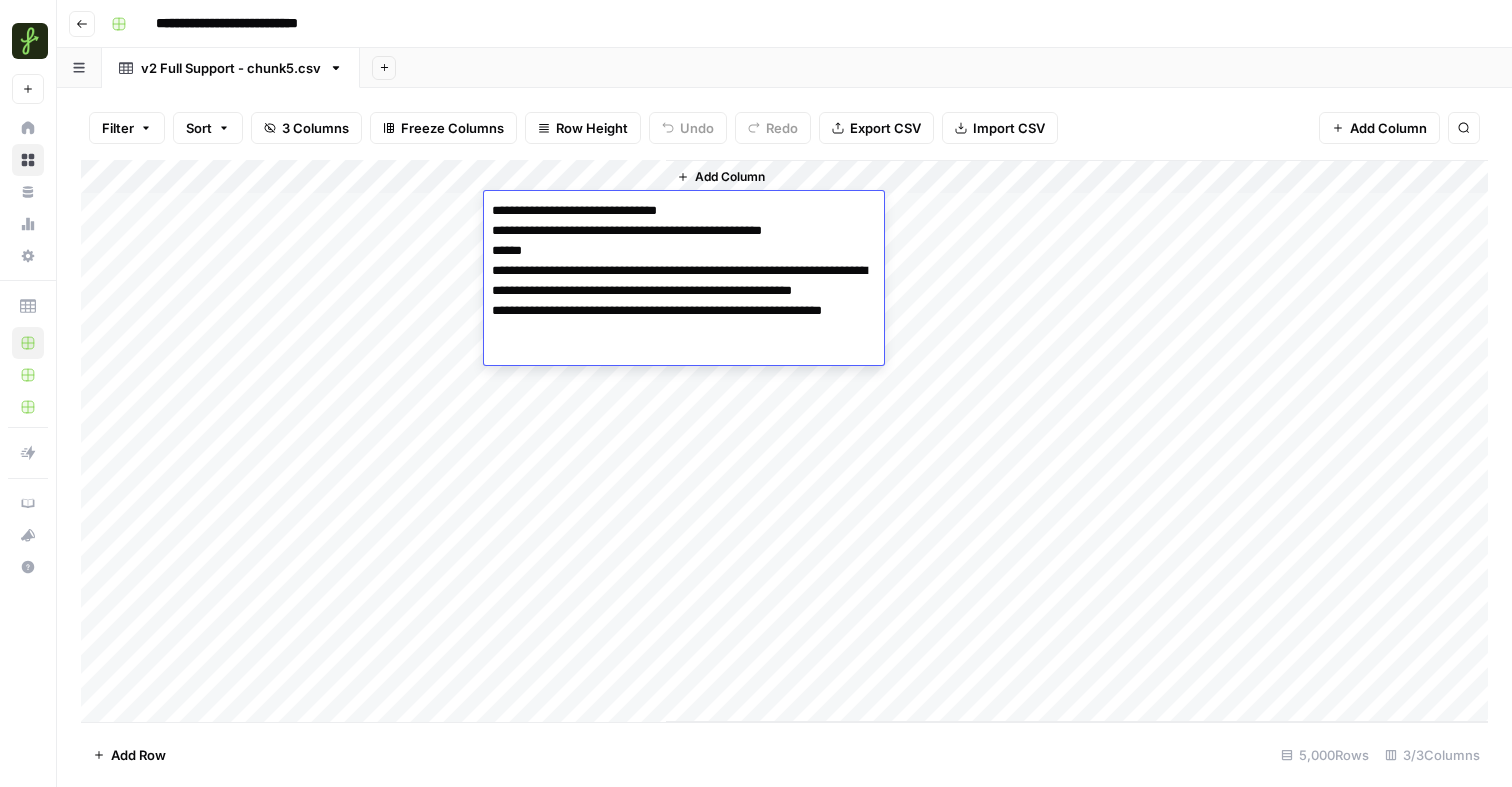 click on "Add Column" at bounding box center [784, 441] 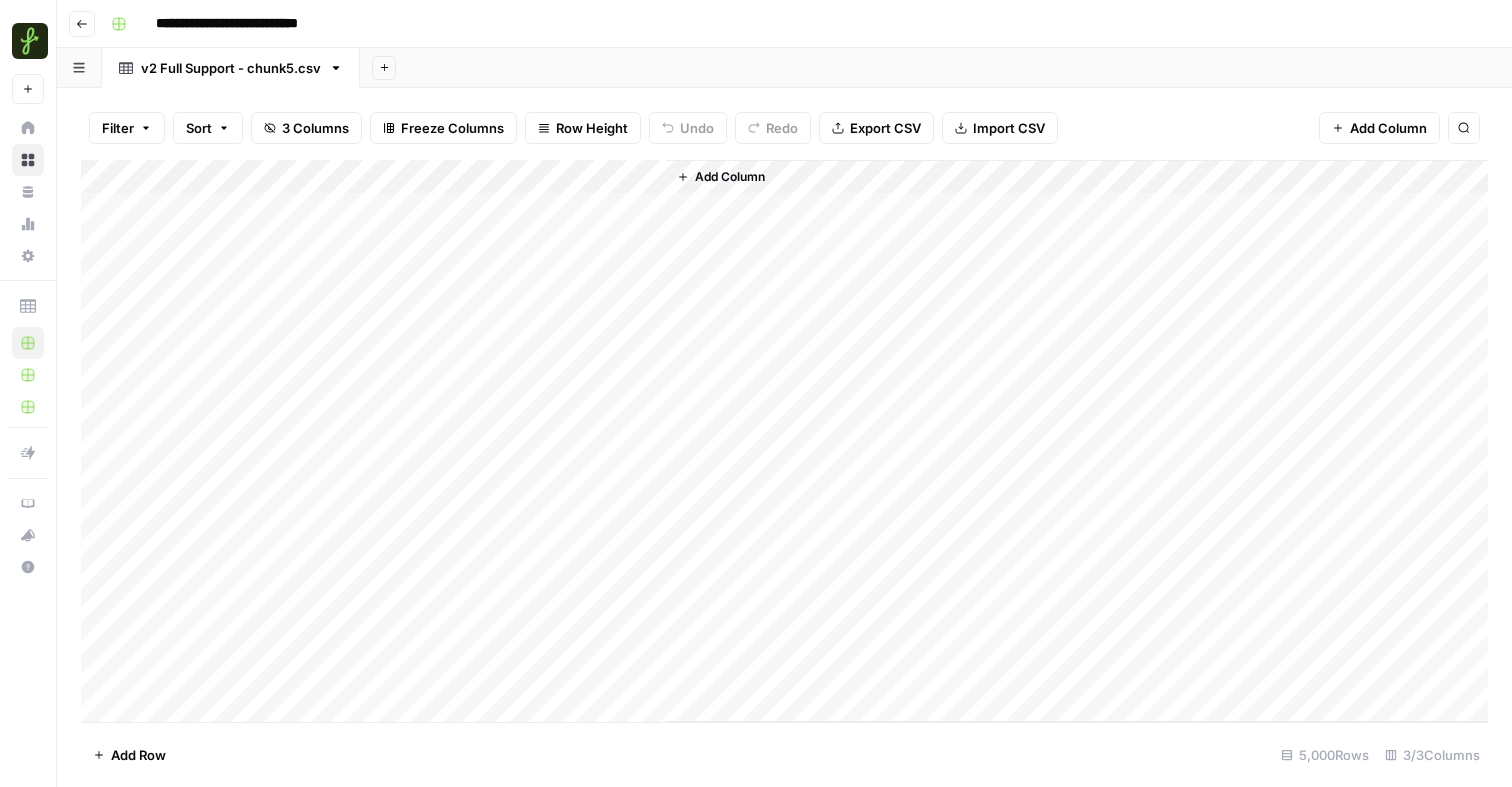 click on "Add Column" at bounding box center [784, 441] 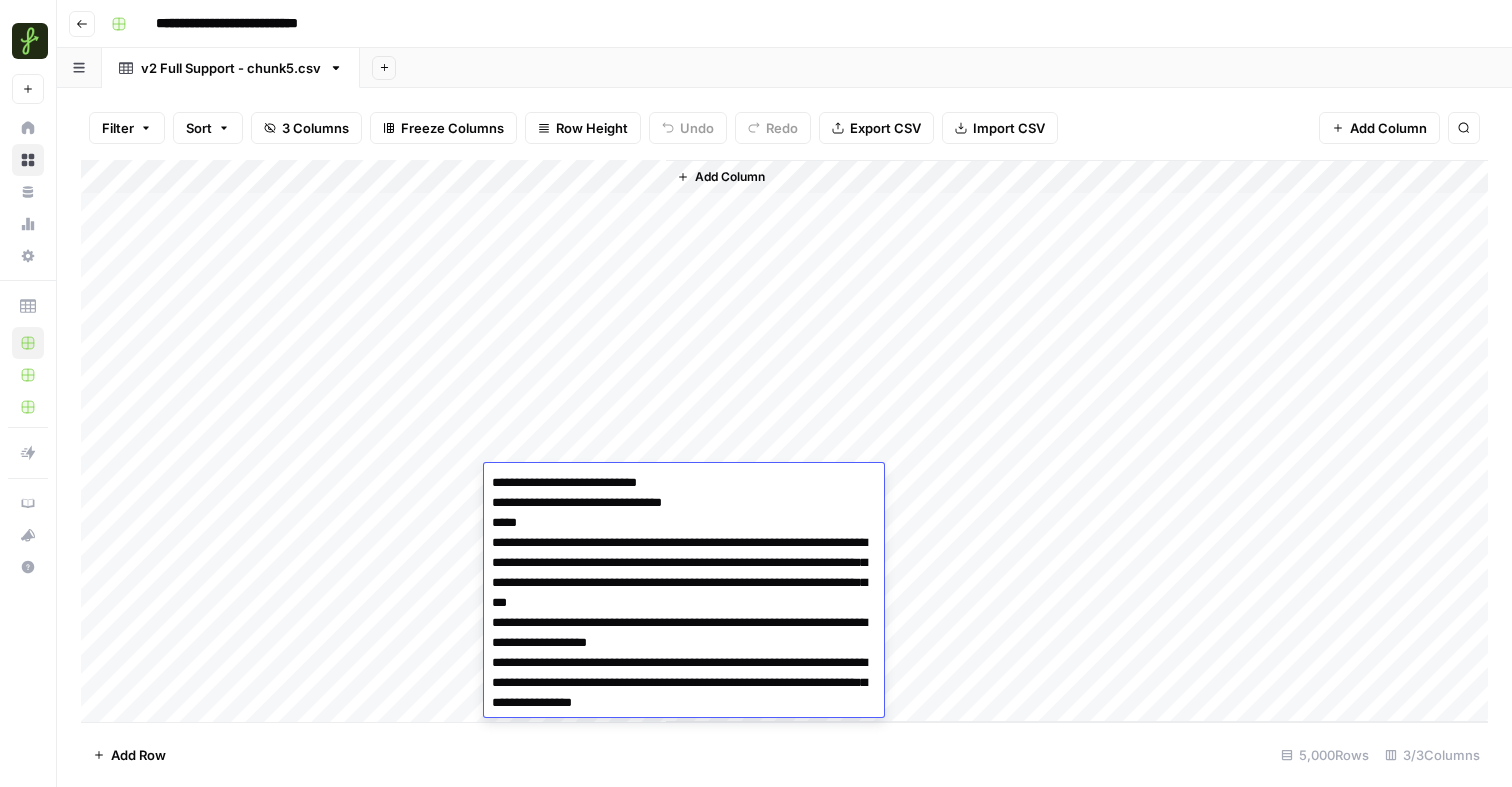 click on "Add Column" at bounding box center (784, 441) 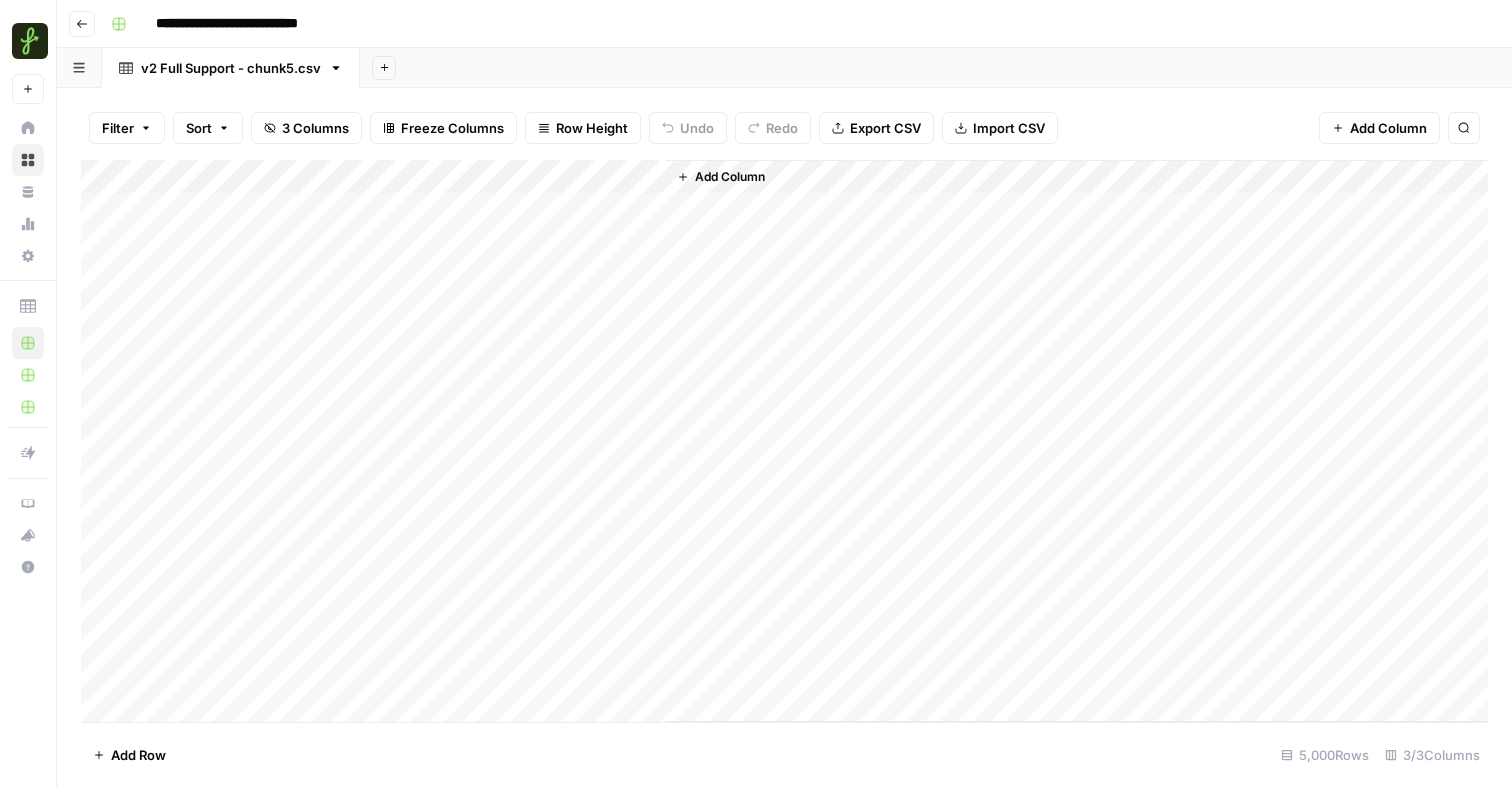 click on "Add Column" at bounding box center (784, 441) 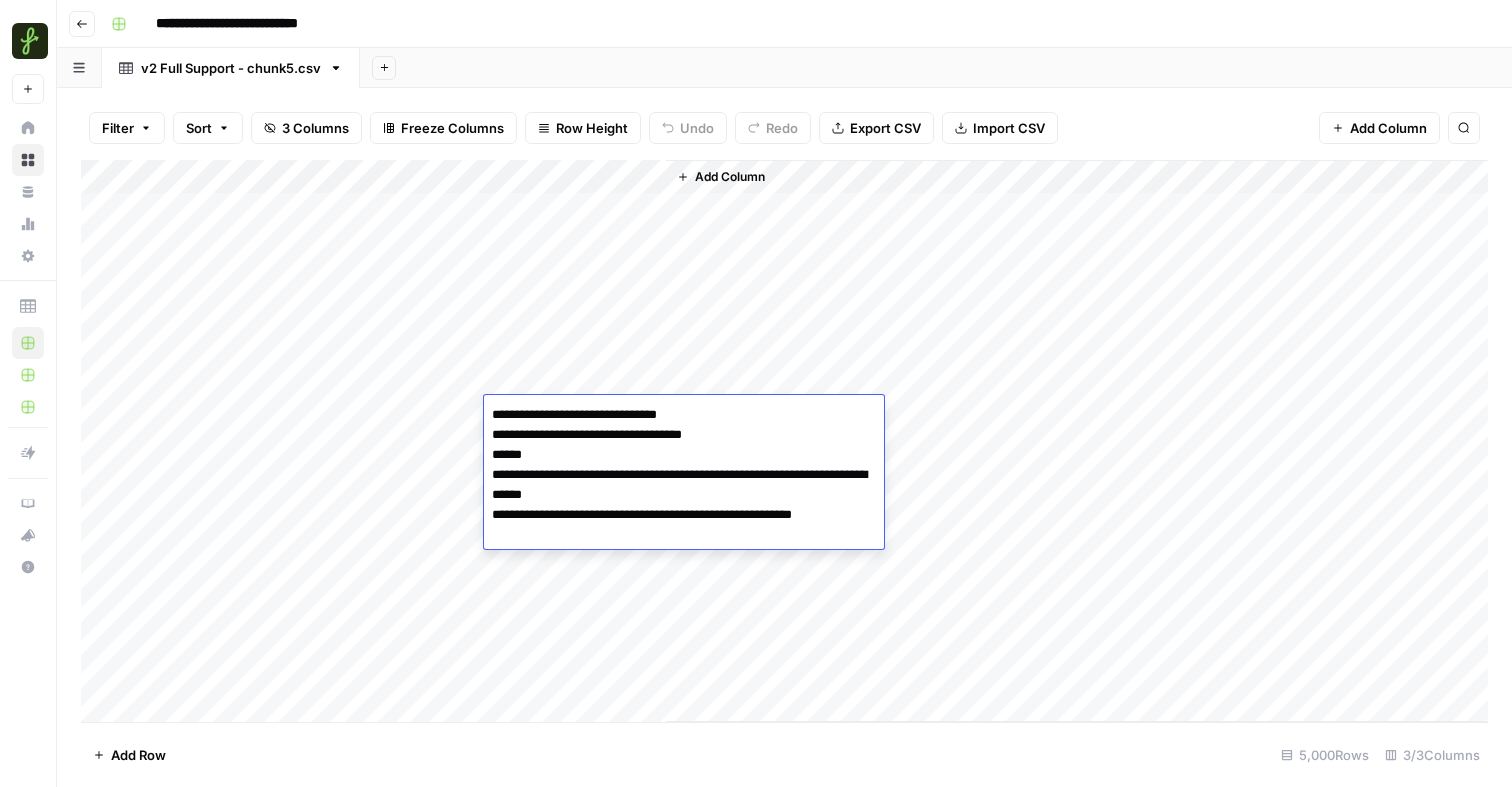 click on "Add Column" at bounding box center [784, 441] 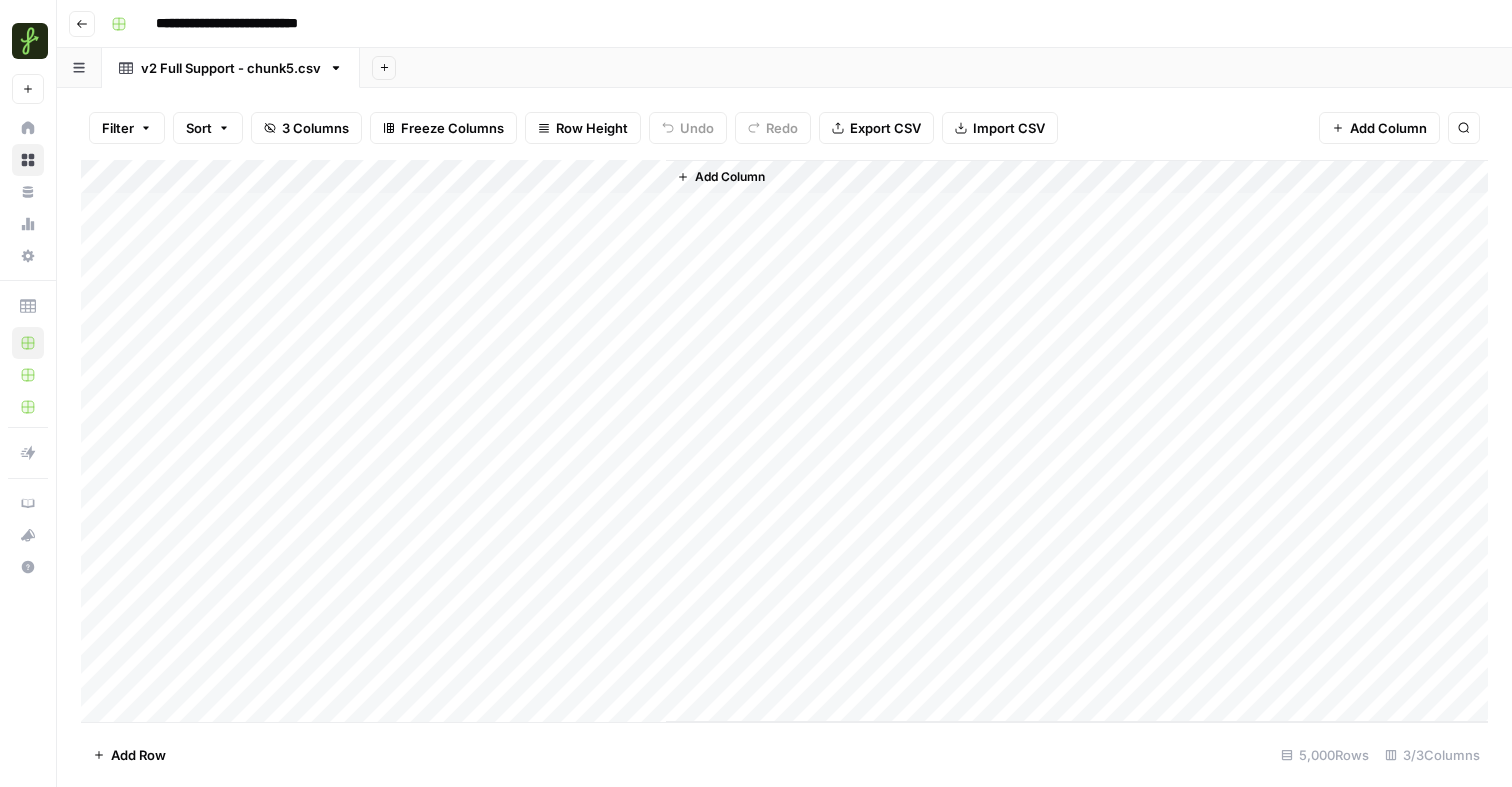 click on "Add Column" at bounding box center [784, 441] 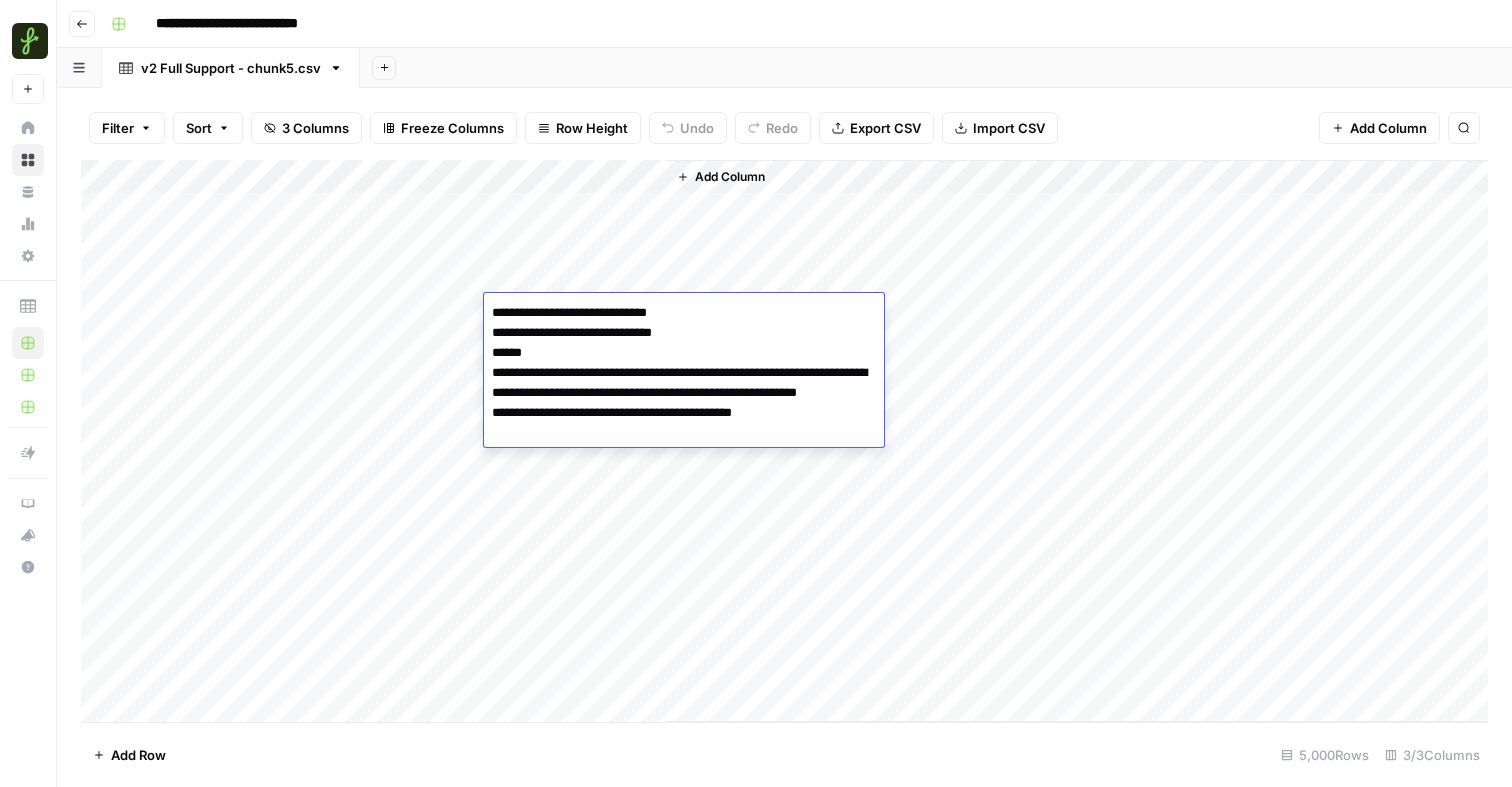 click on "Add Column" at bounding box center (784, 441) 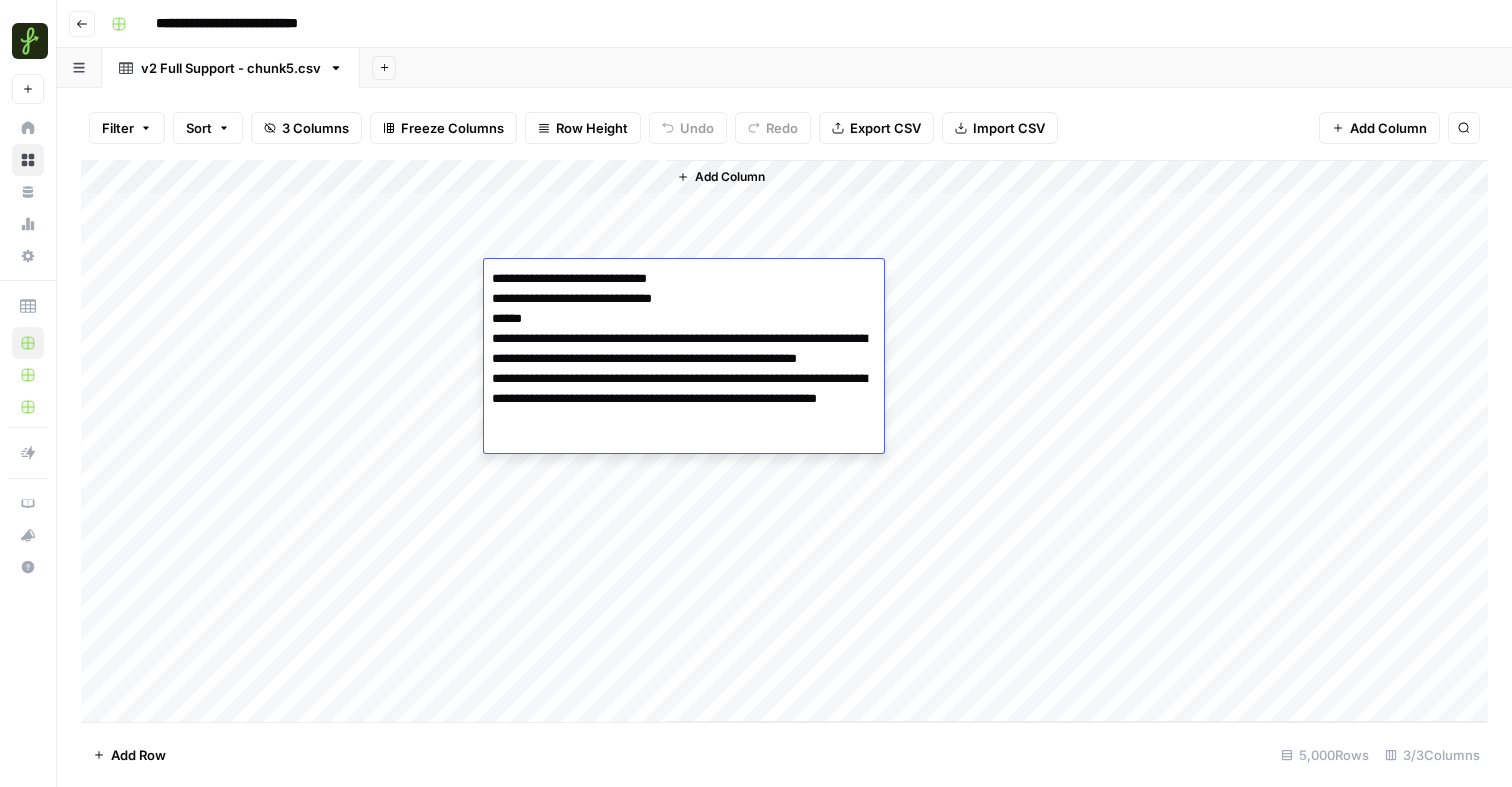 click on "Add Column" at bounding box center (784, 441) 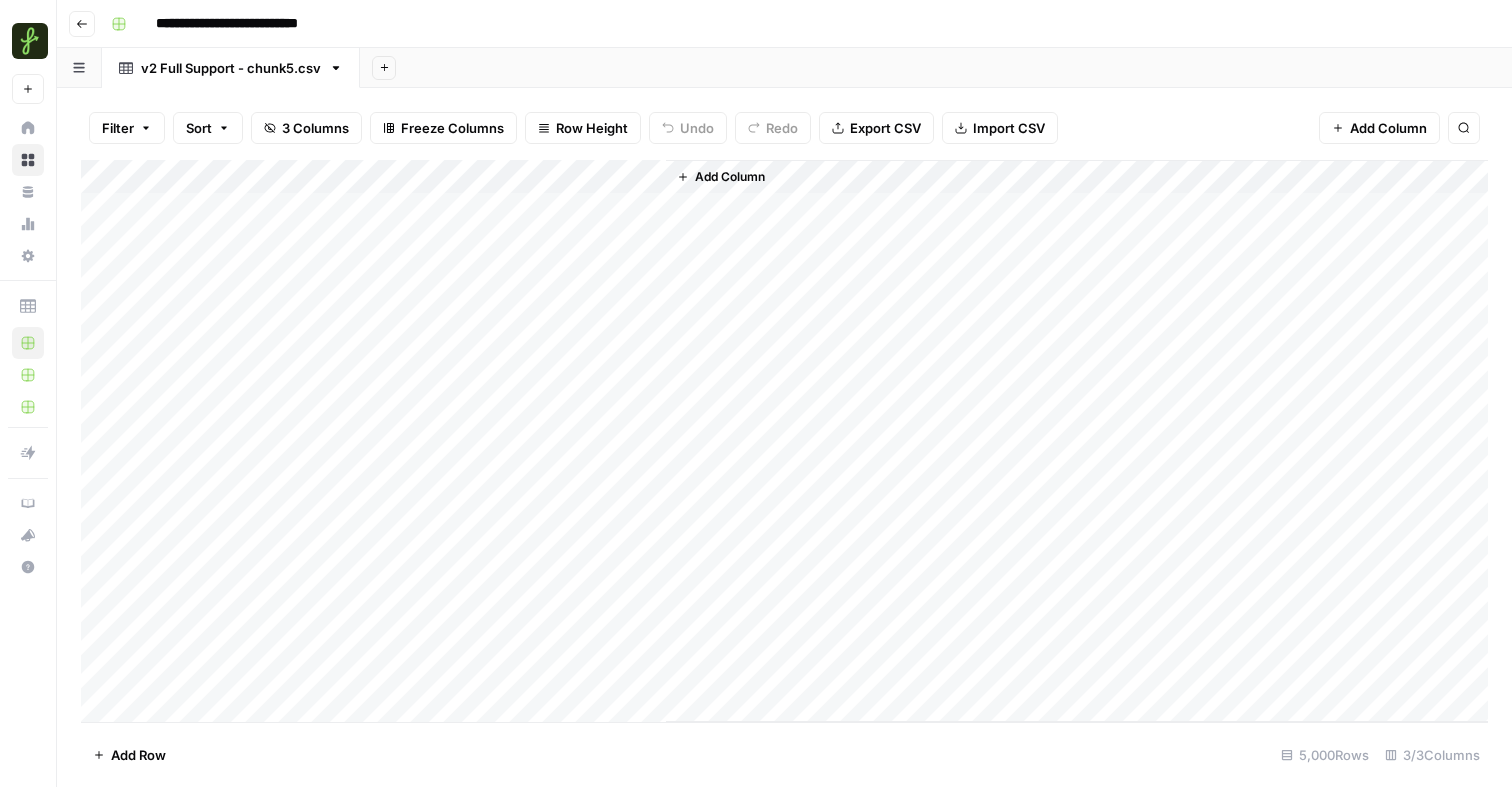 click on "Add Column" at bounding box center [784, 441] 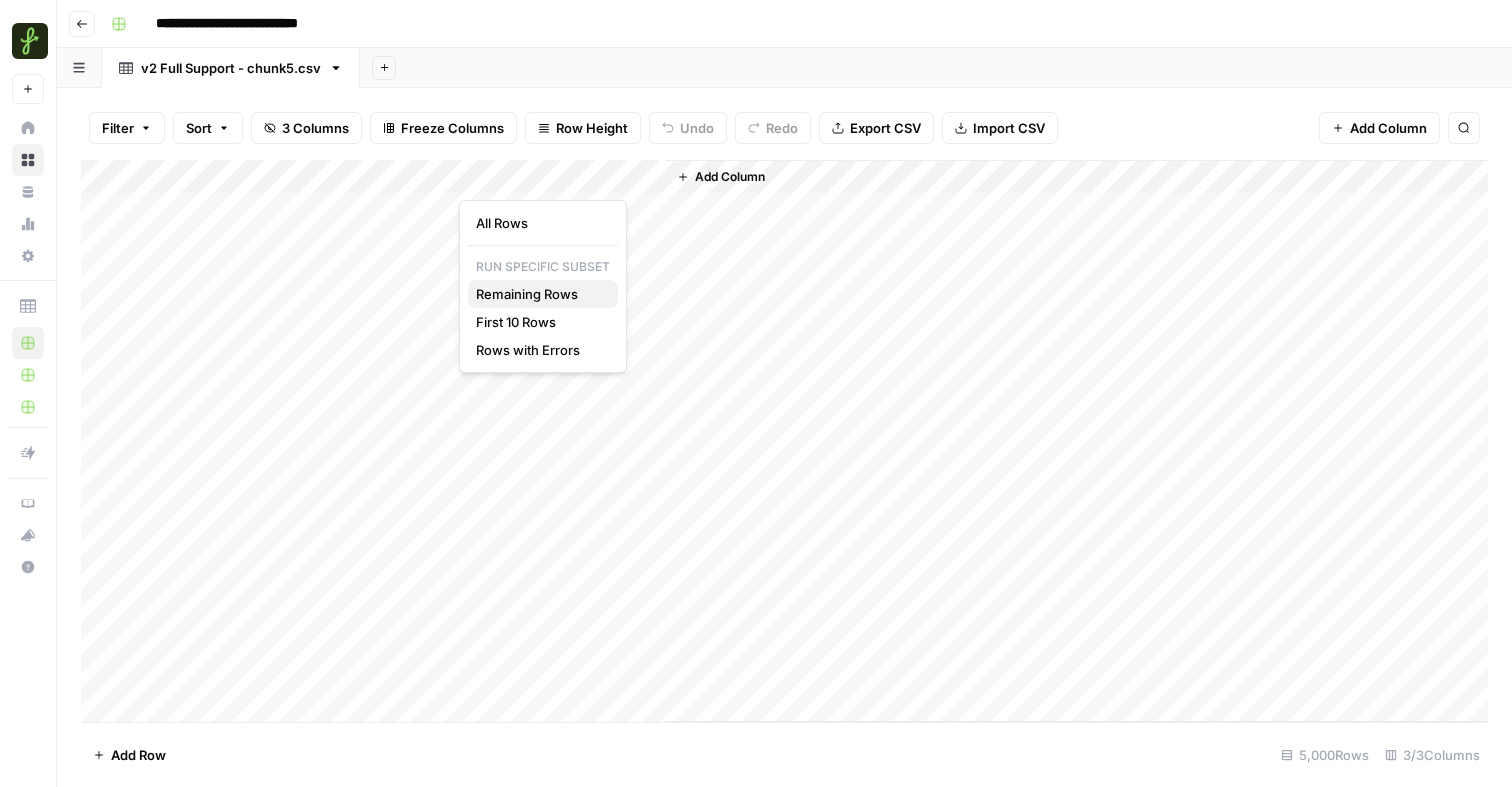 drag, startPoint x: 506, startPoint y: 278, endPoint x: 507, endPoint y: 293, distance: 15.033297 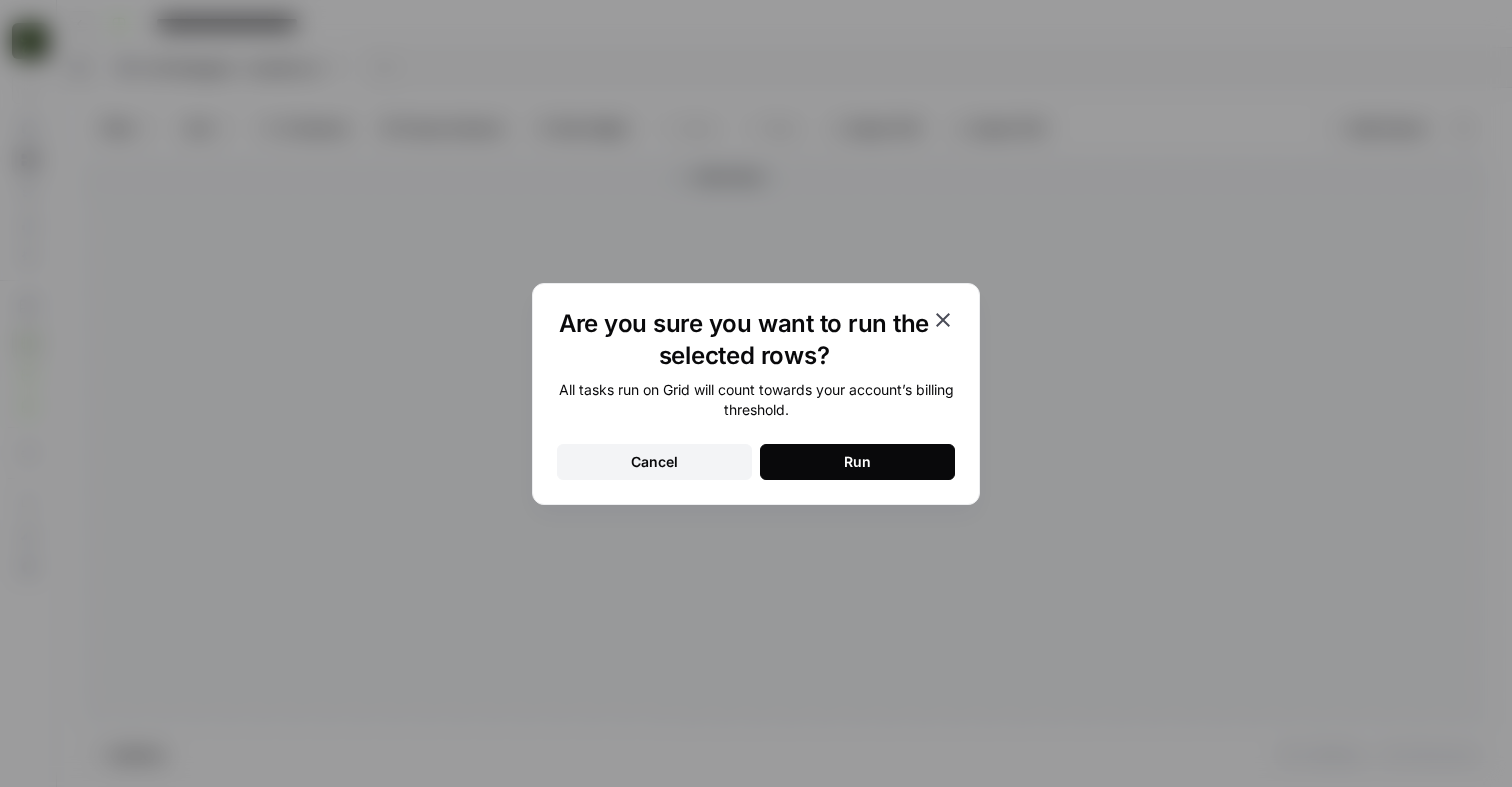 click on "Run" at bounding box center (857, 462) 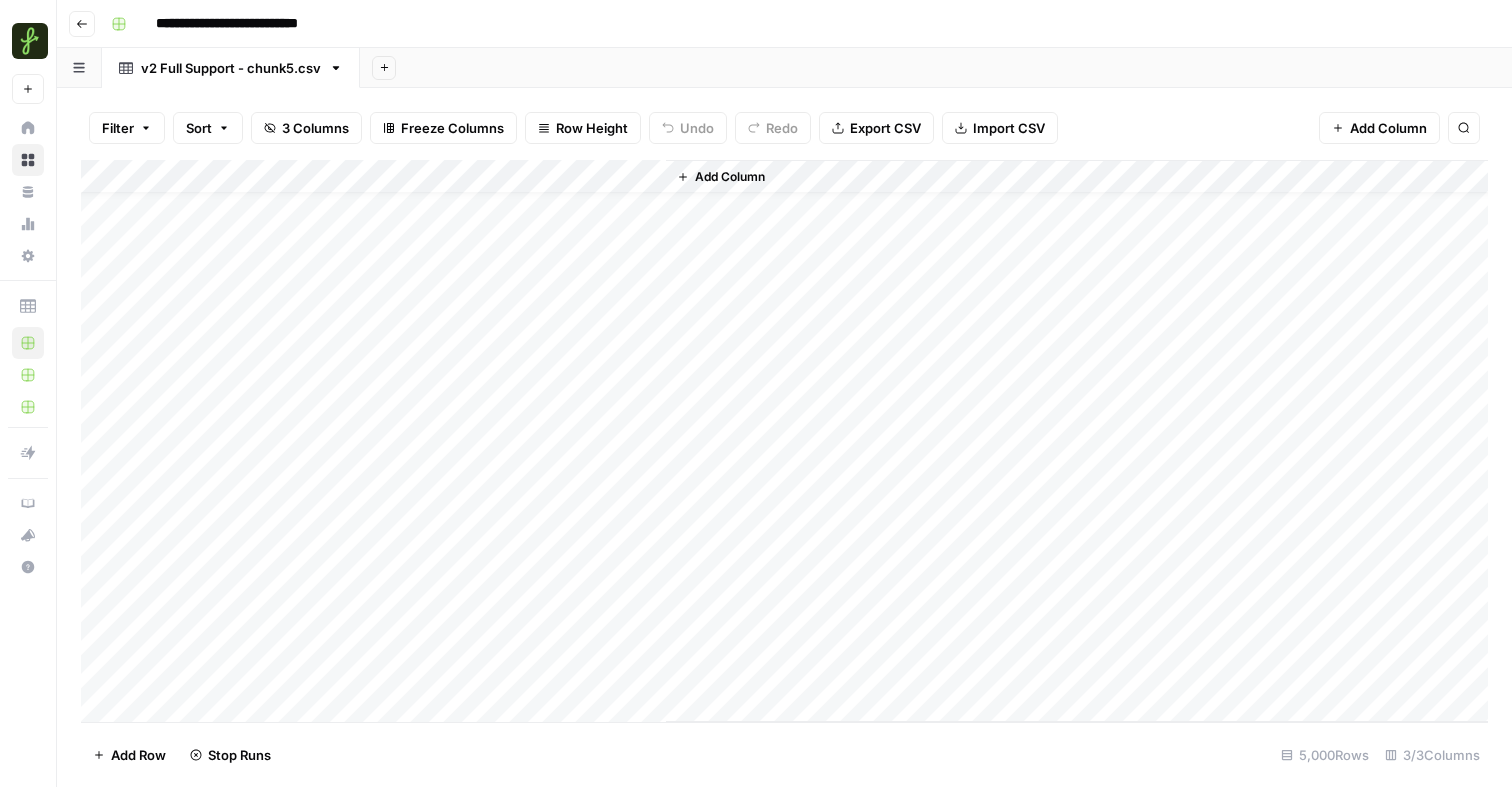 scroll, scrollTop: 34, scrollLeft: 0, axis: vertical 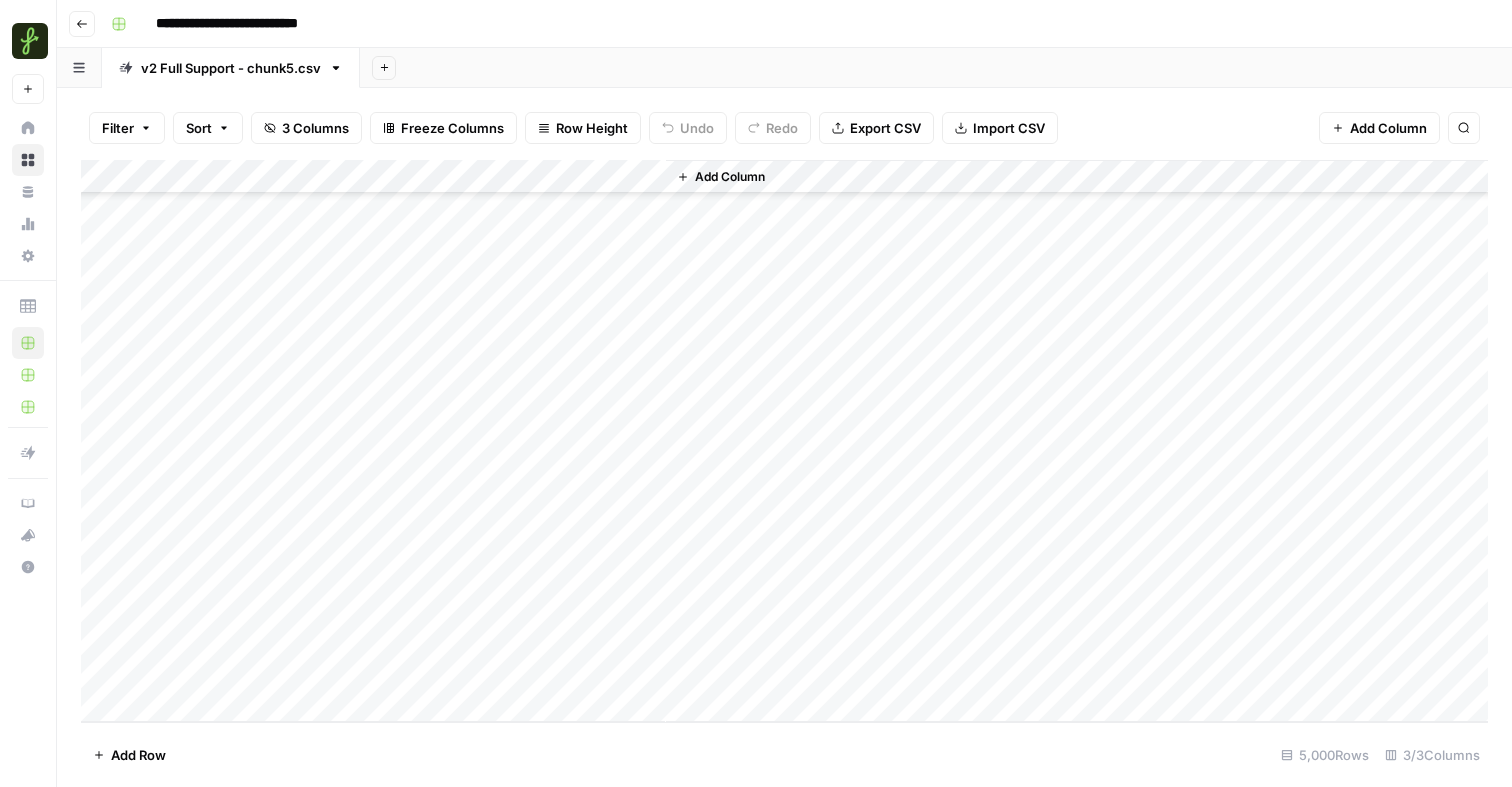 click on "Add Column" at bounding box center (730, 177) 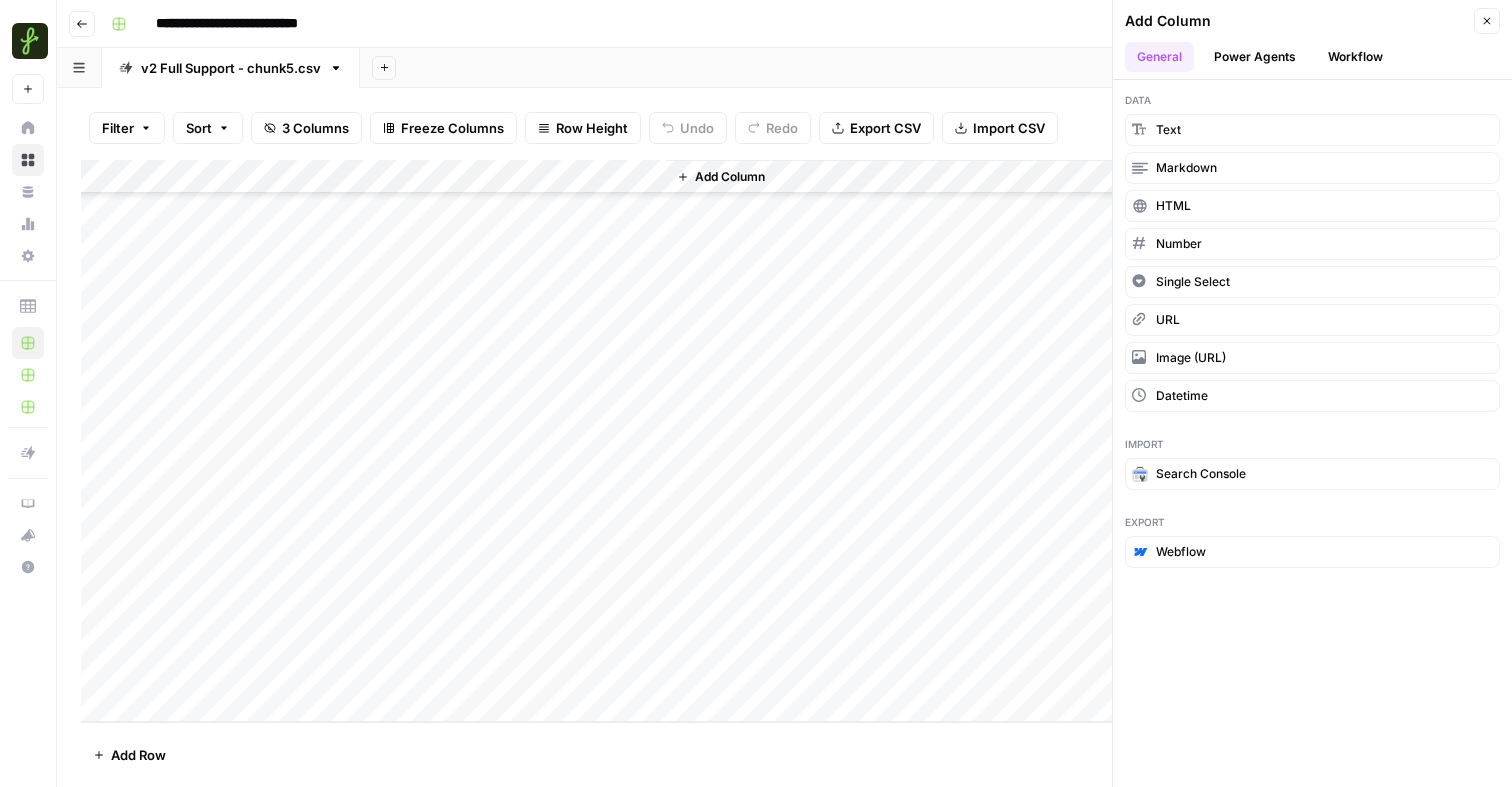 click on "Workflow" at bounding box center [1355, 57] 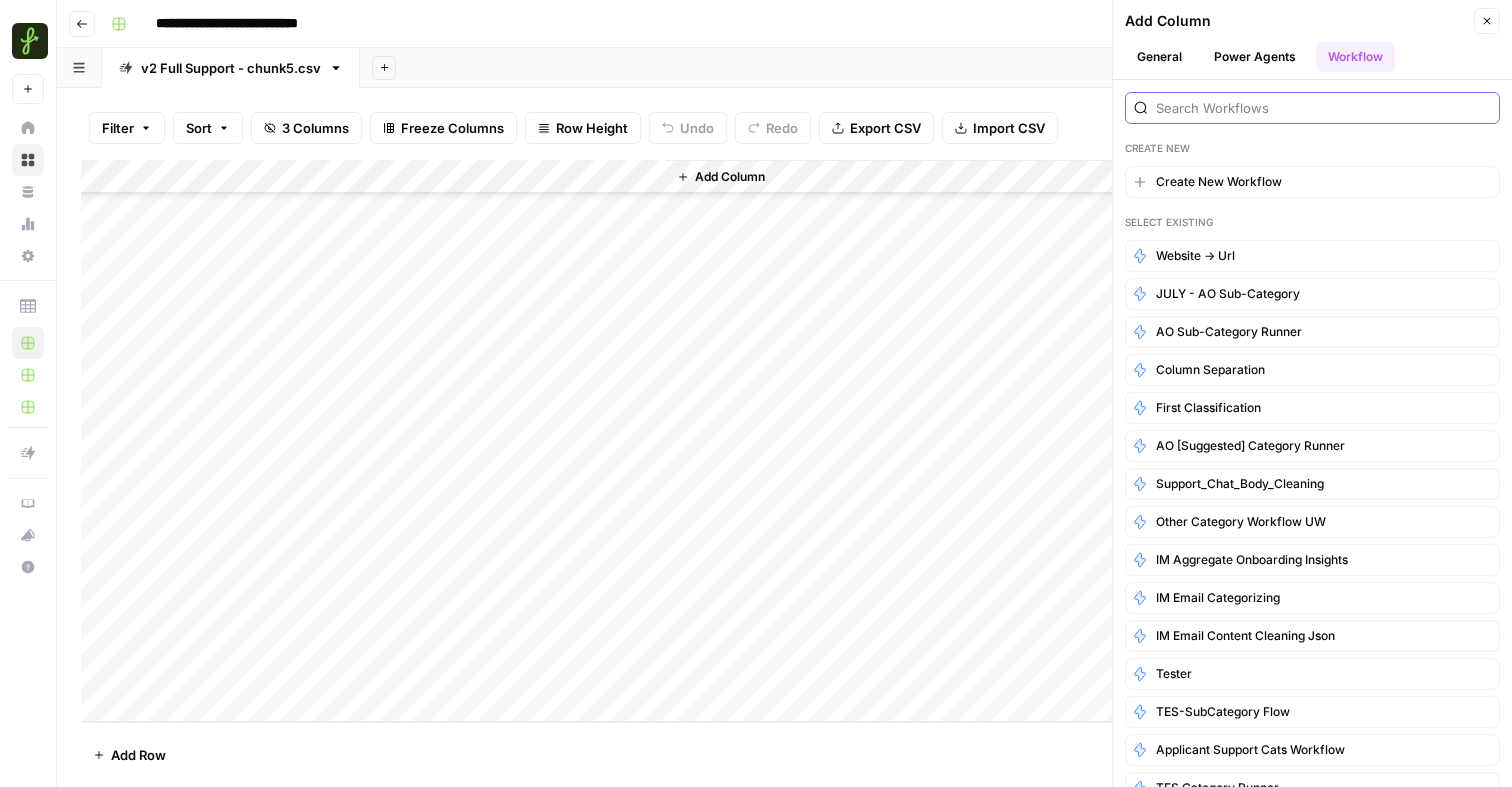 click at bounding box center (1323, 108) 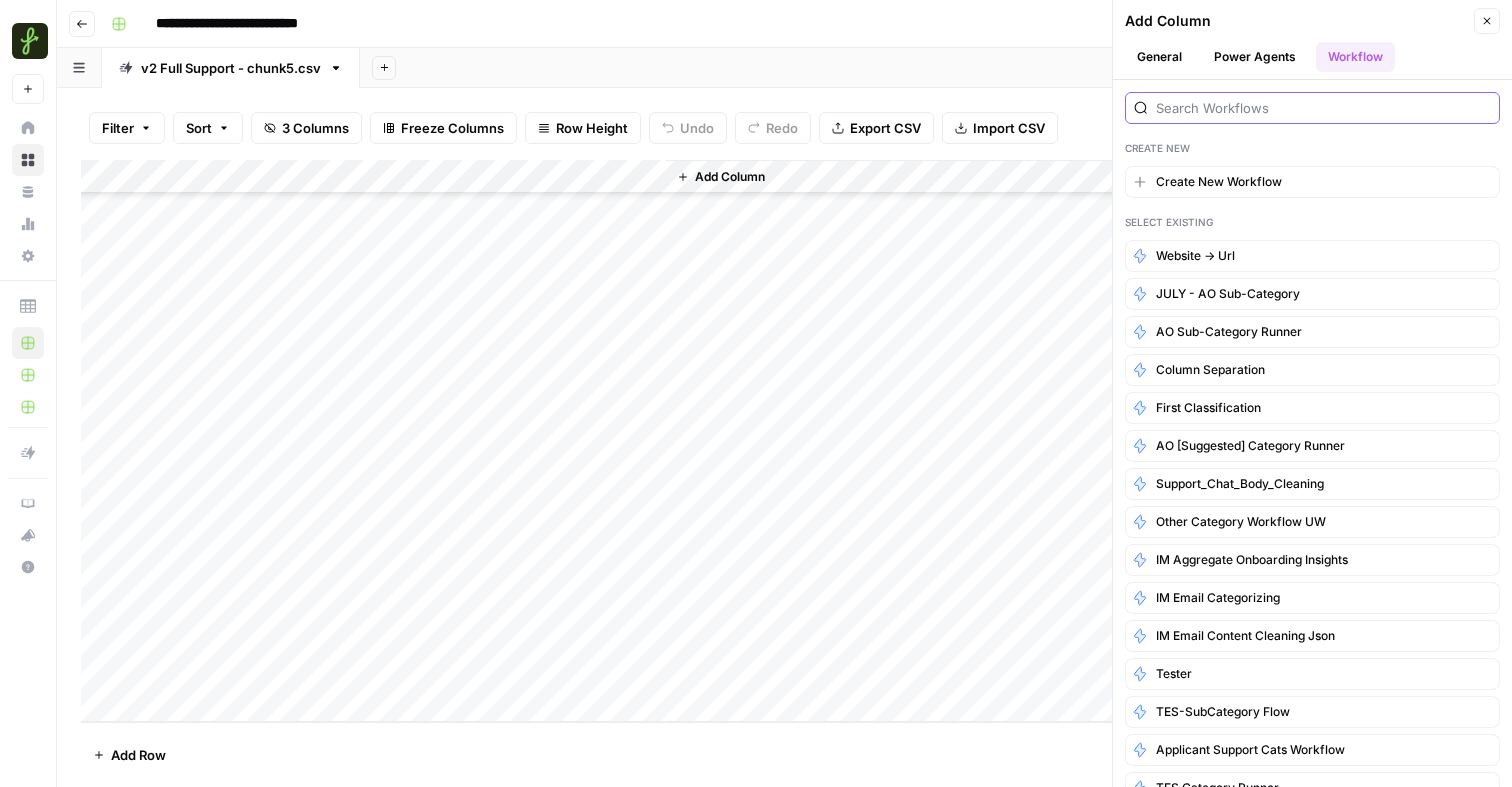 type on "column" 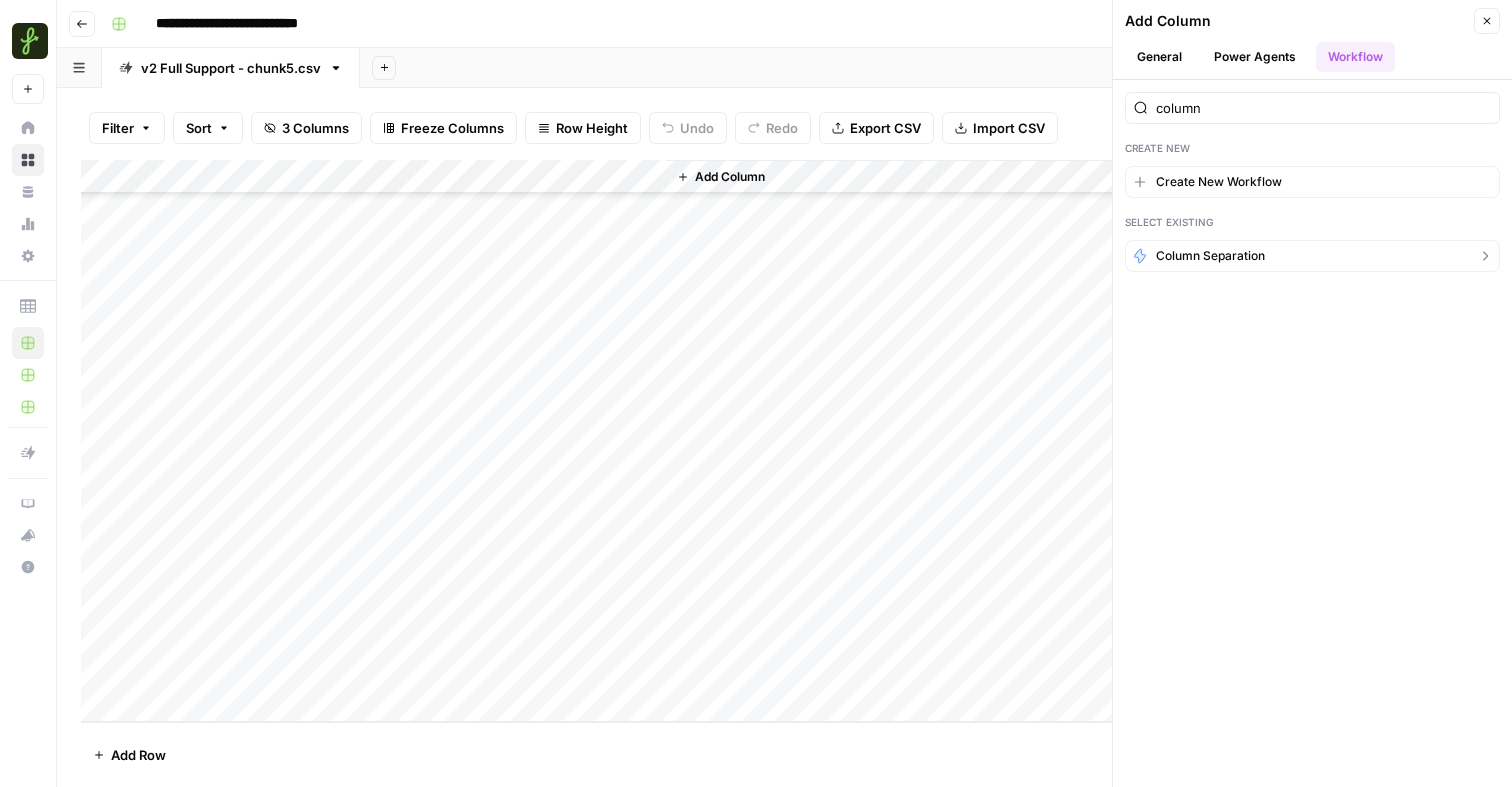 click on "Column Separation" at bounding box center (1312, 256) 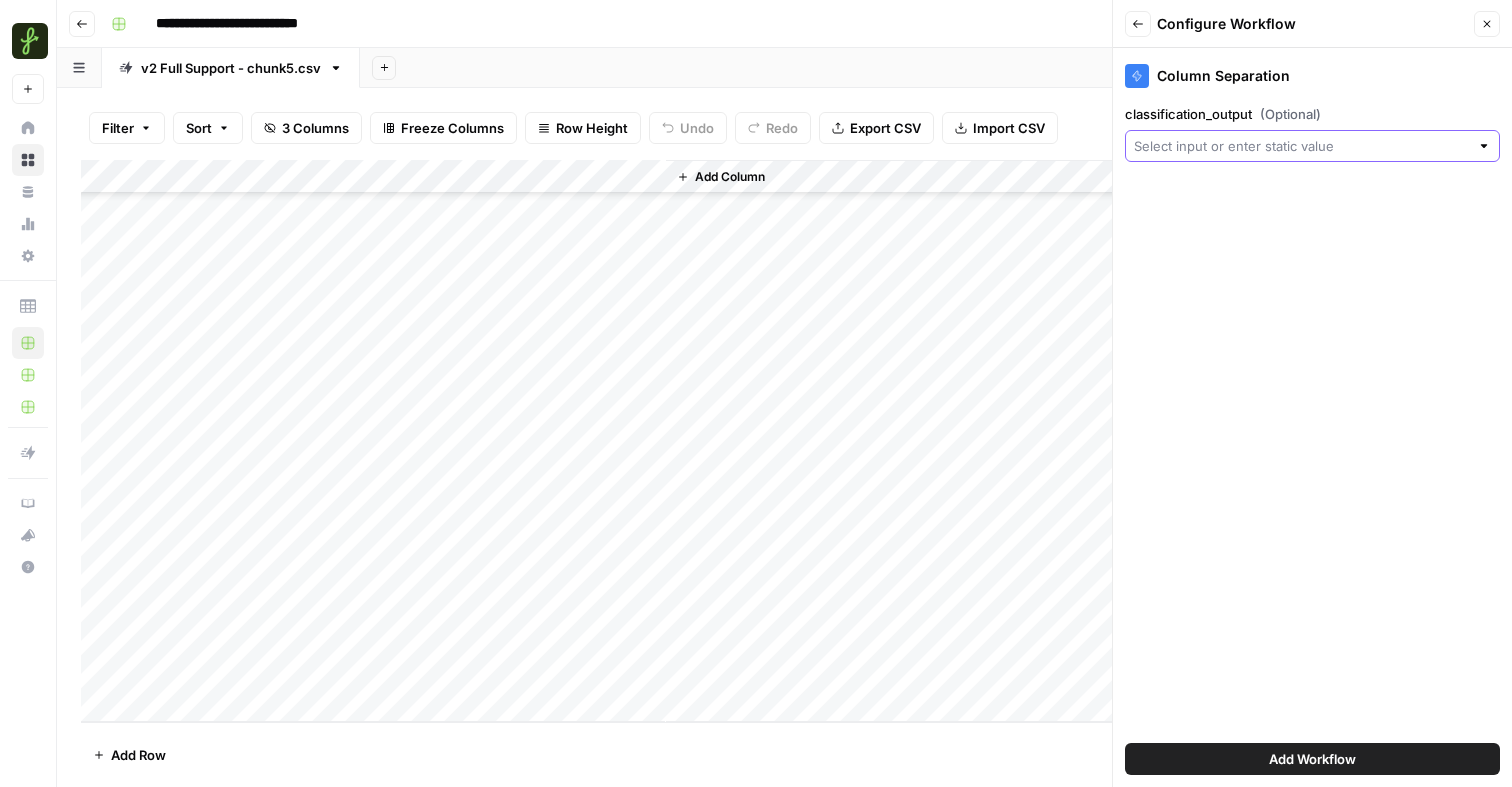 click on "classification_output   (Optional)" at bounding box center [1301, 146] 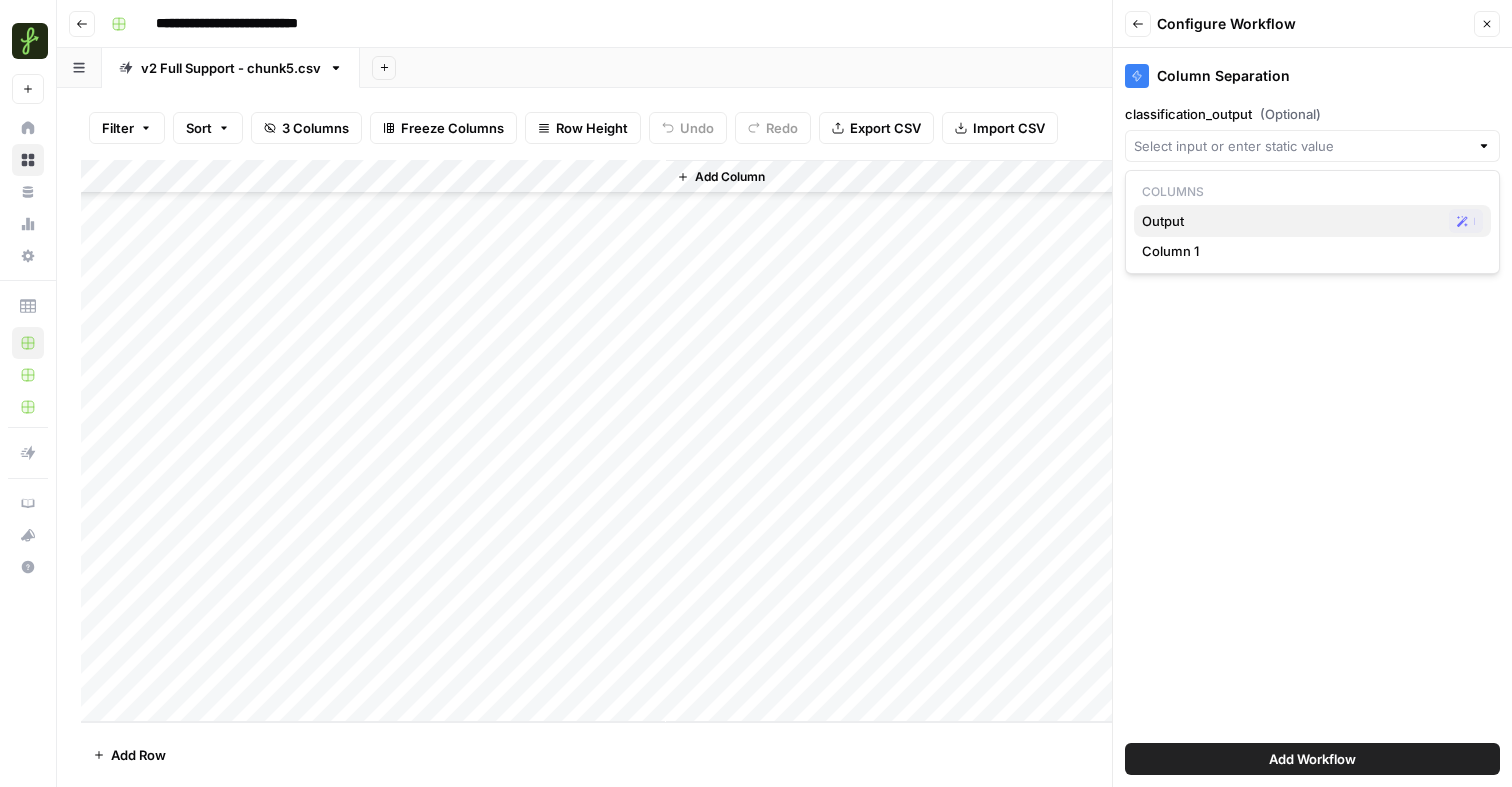 click on "Output" at bounding box center (1291, 221) 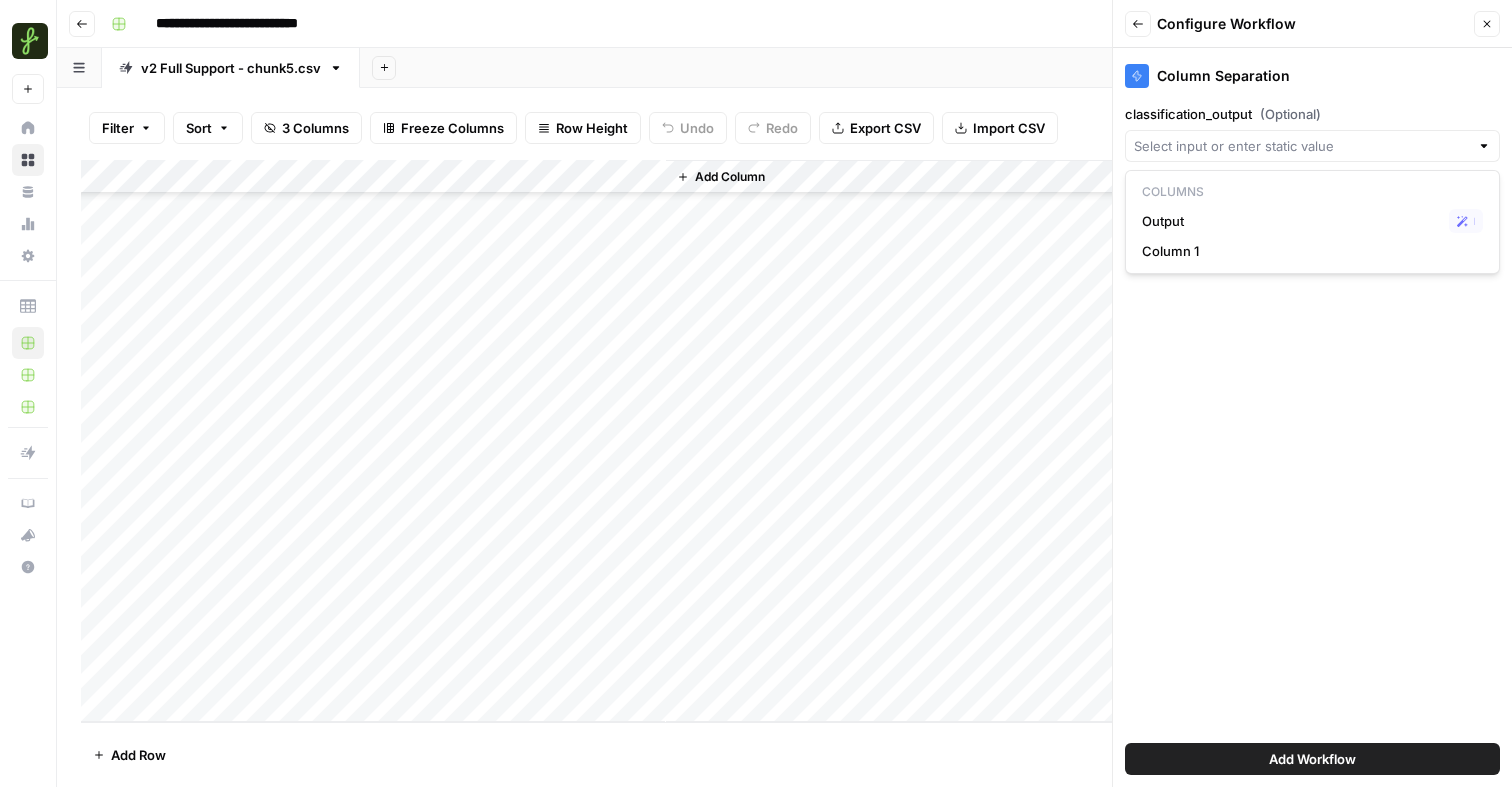 type on "Output" 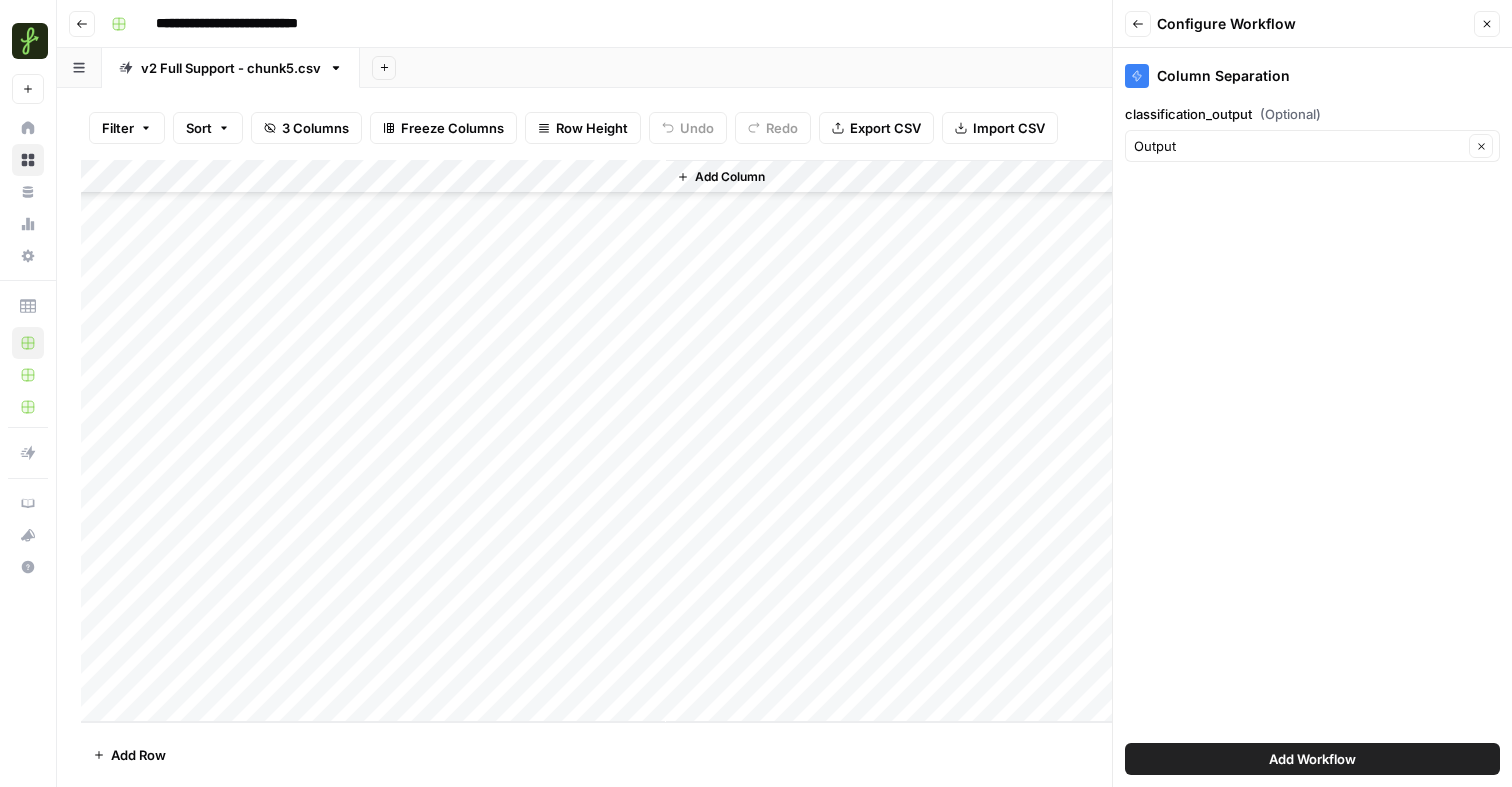 click on "Add Workflow" at bounding box center (1312, 759) 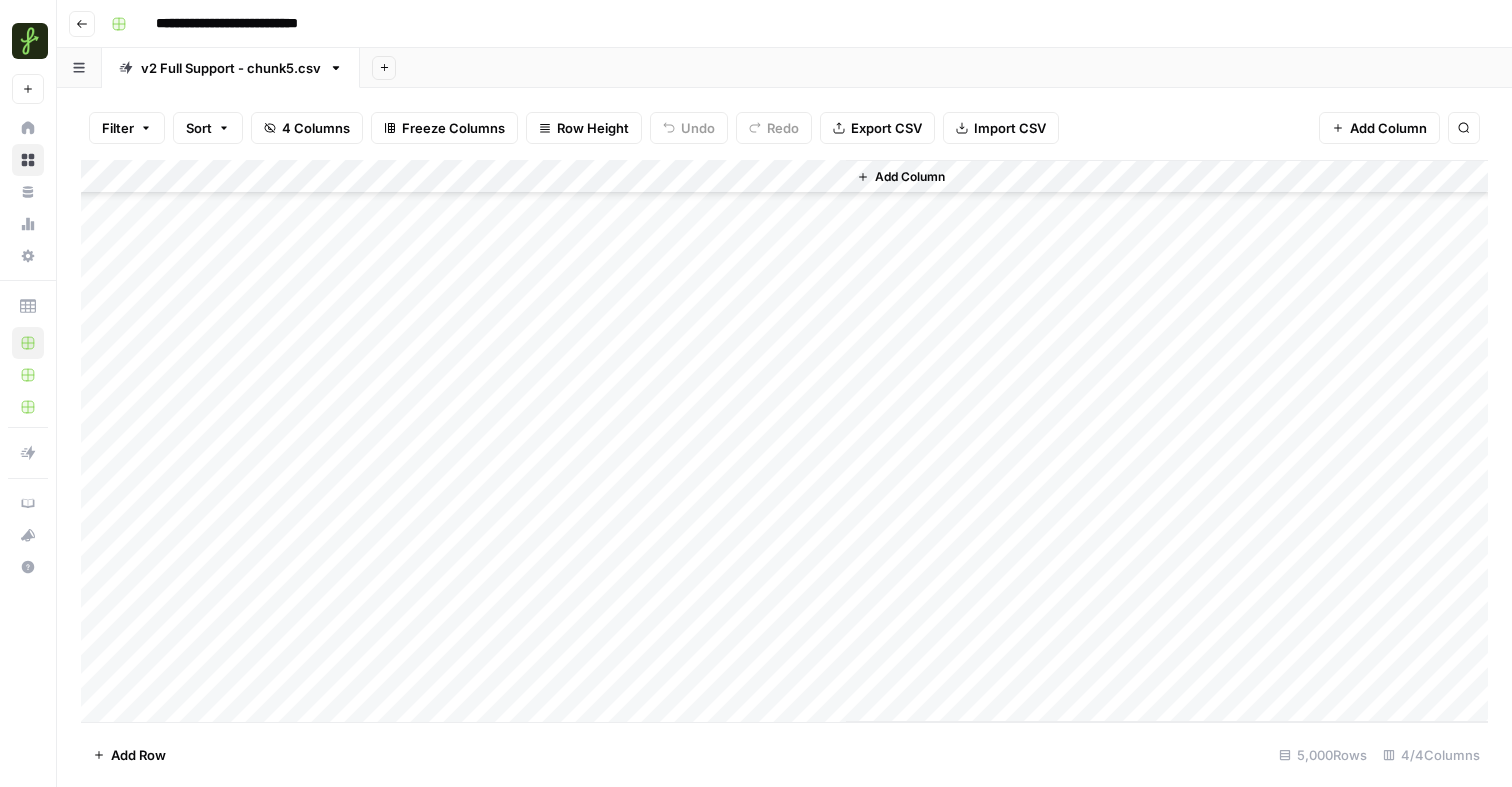 scroll, scrollTop: 169463, scrollLeft: 0, axis: vertical 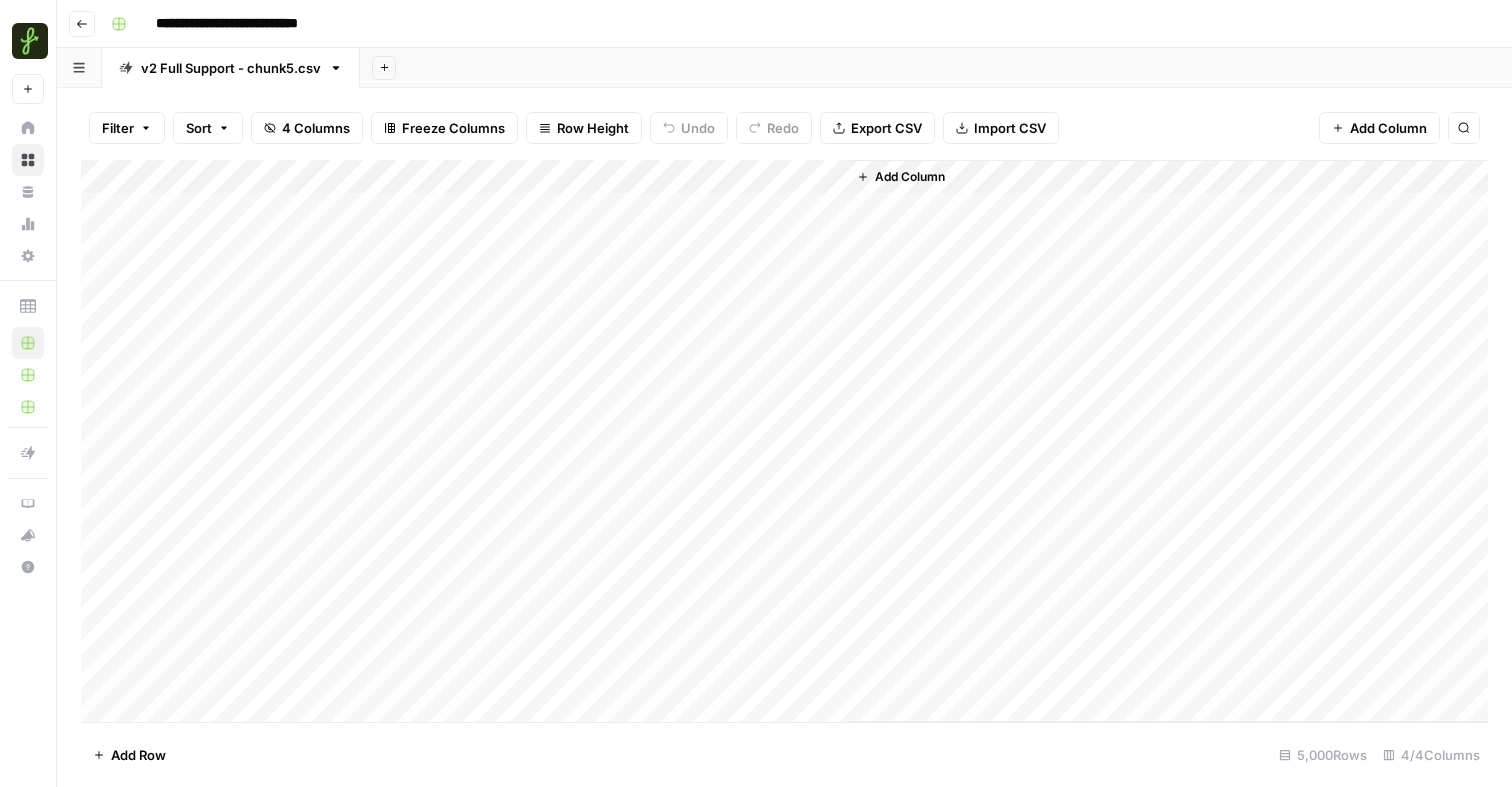 click on "Add Column" at bounding box center [784, 441] 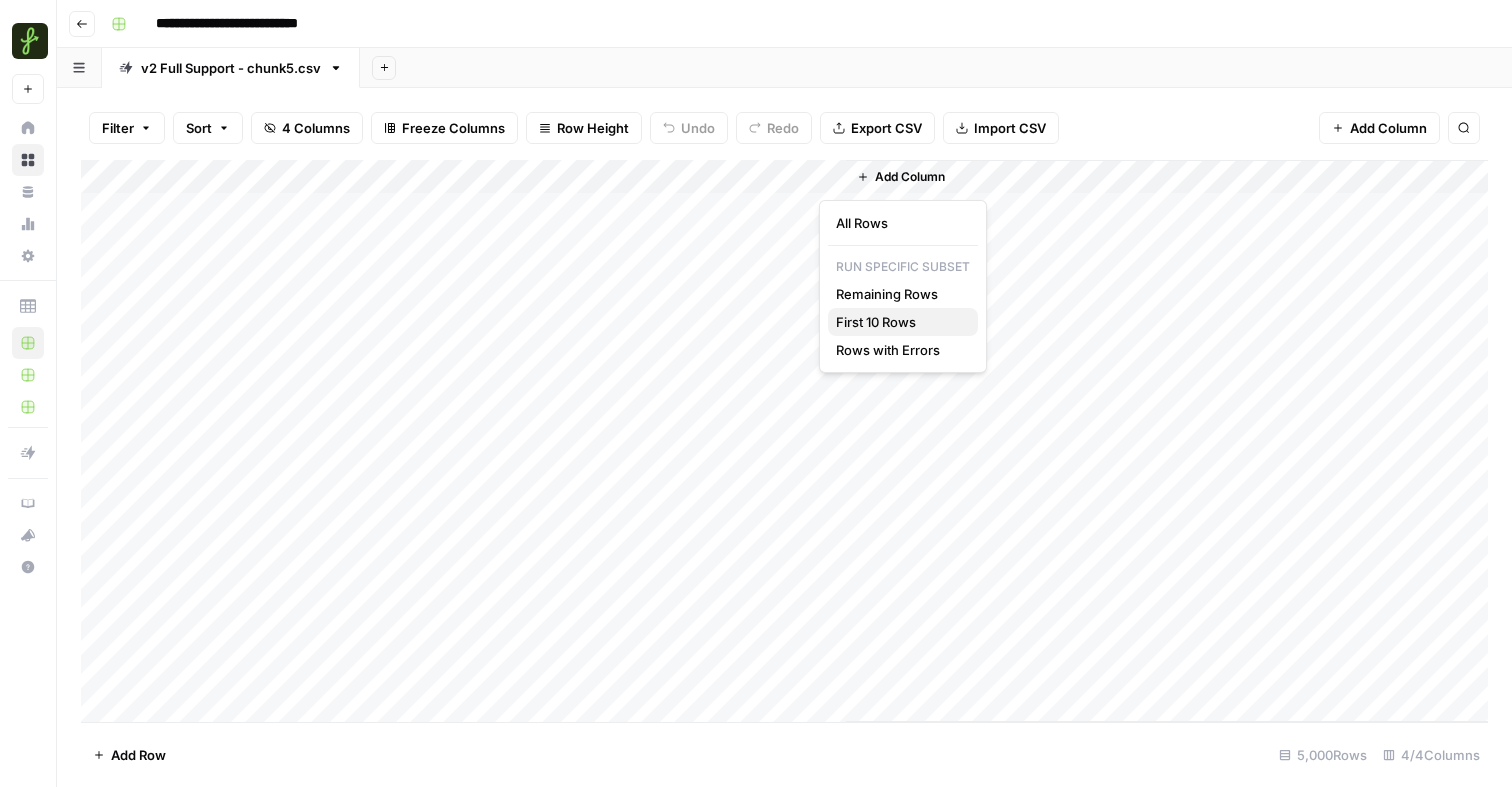 click on "First 10 Rows" at bounding box center (899, 322) 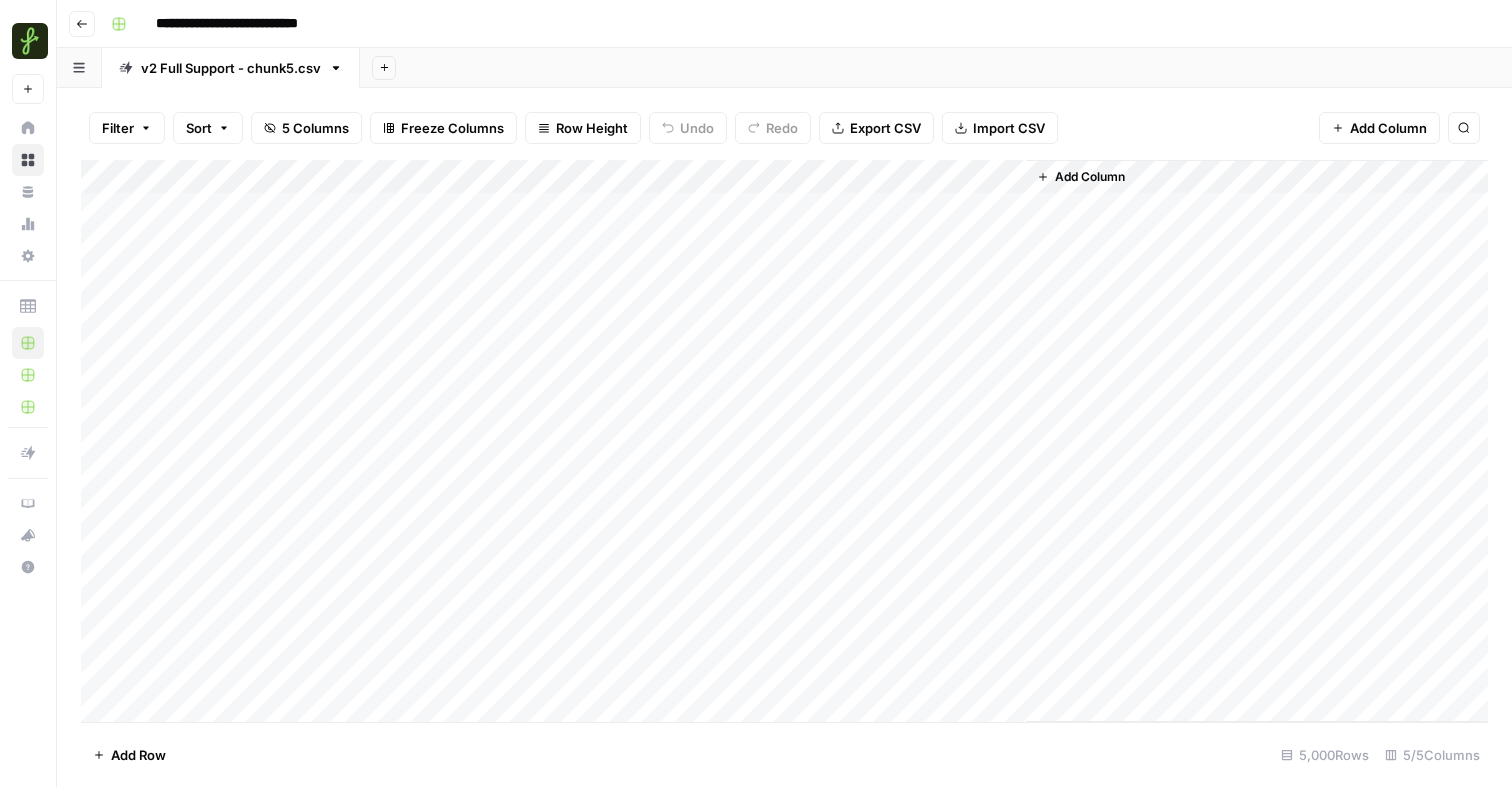 click on "Add Column" at bounding box center [784, 441] 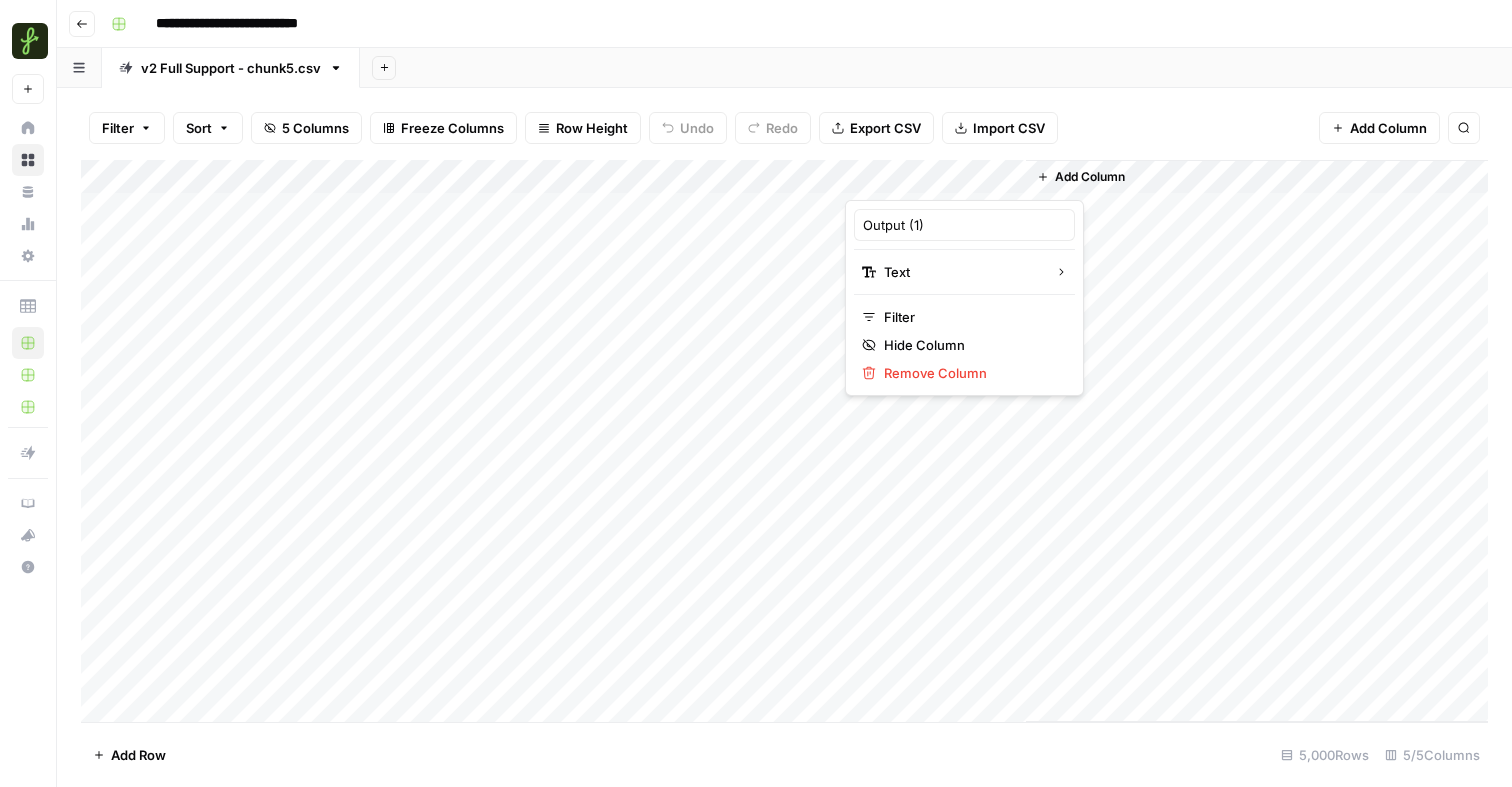 click at bounding box center [935, 180] 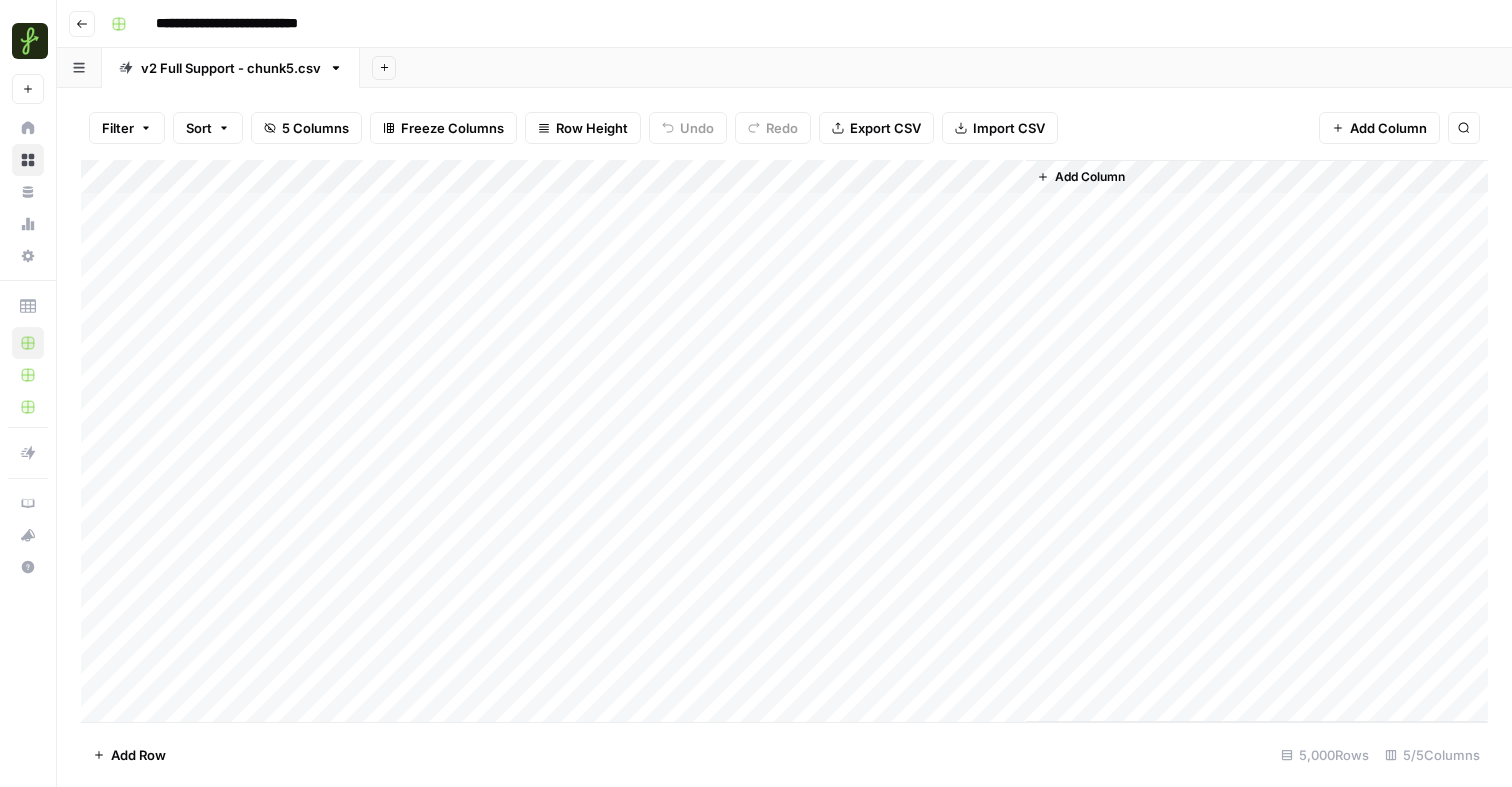 click on "Add Column" at bounding box center (784, 441) 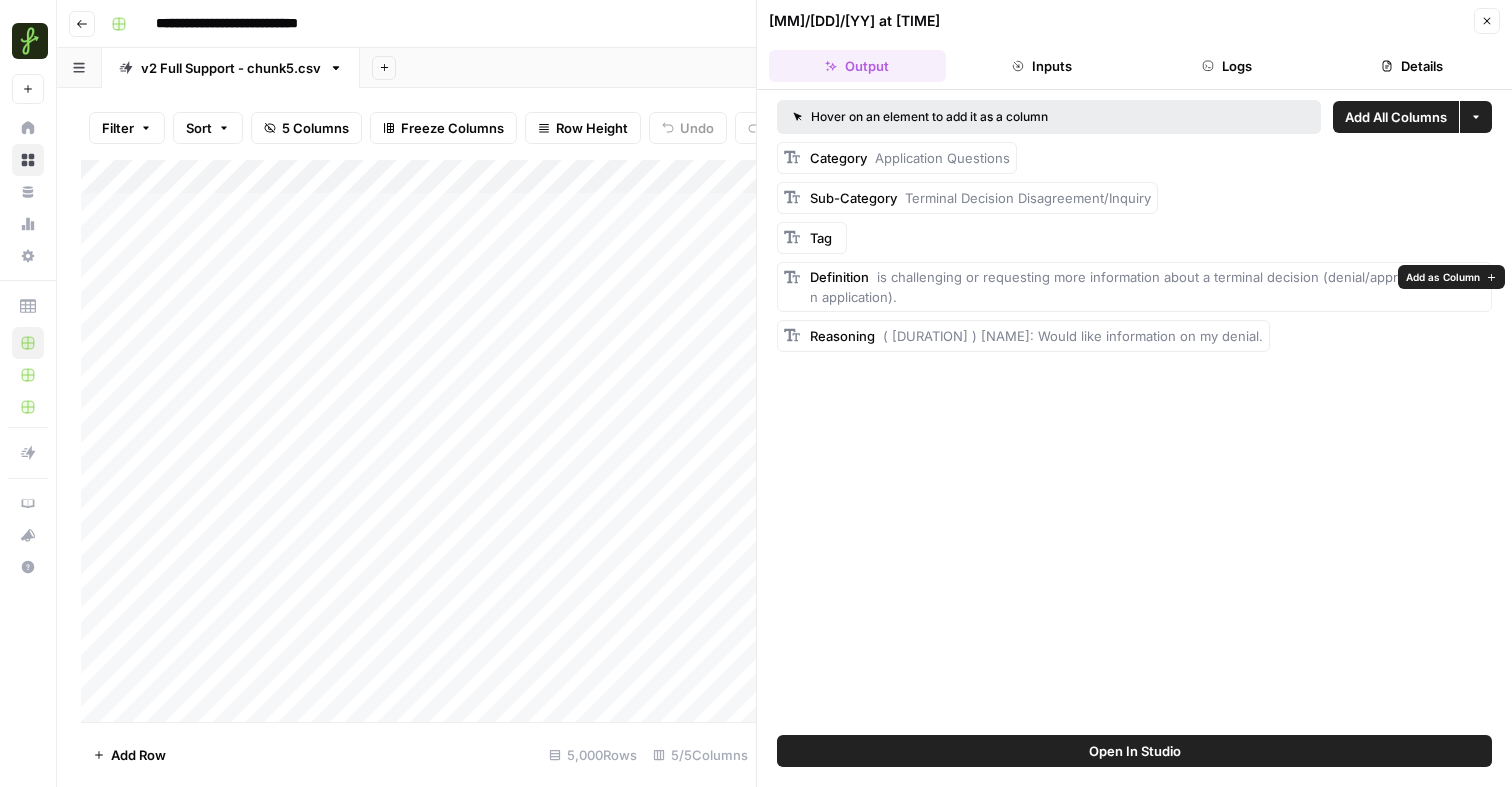 click on "Add as Column" at bounding box center [1443, 277] 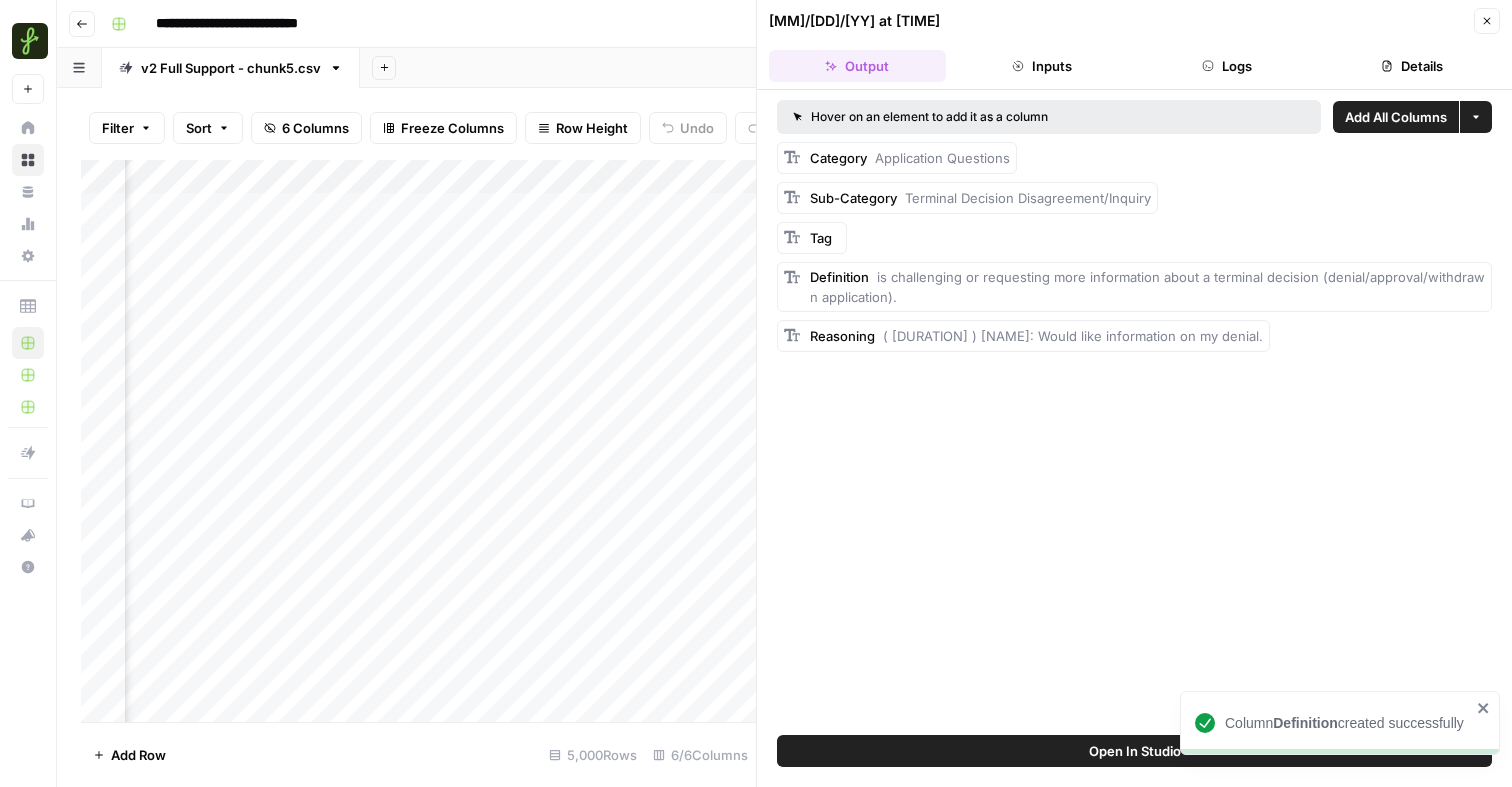 scroll, scrollTop: 0, scrollLeft: 420, axis: horizontal 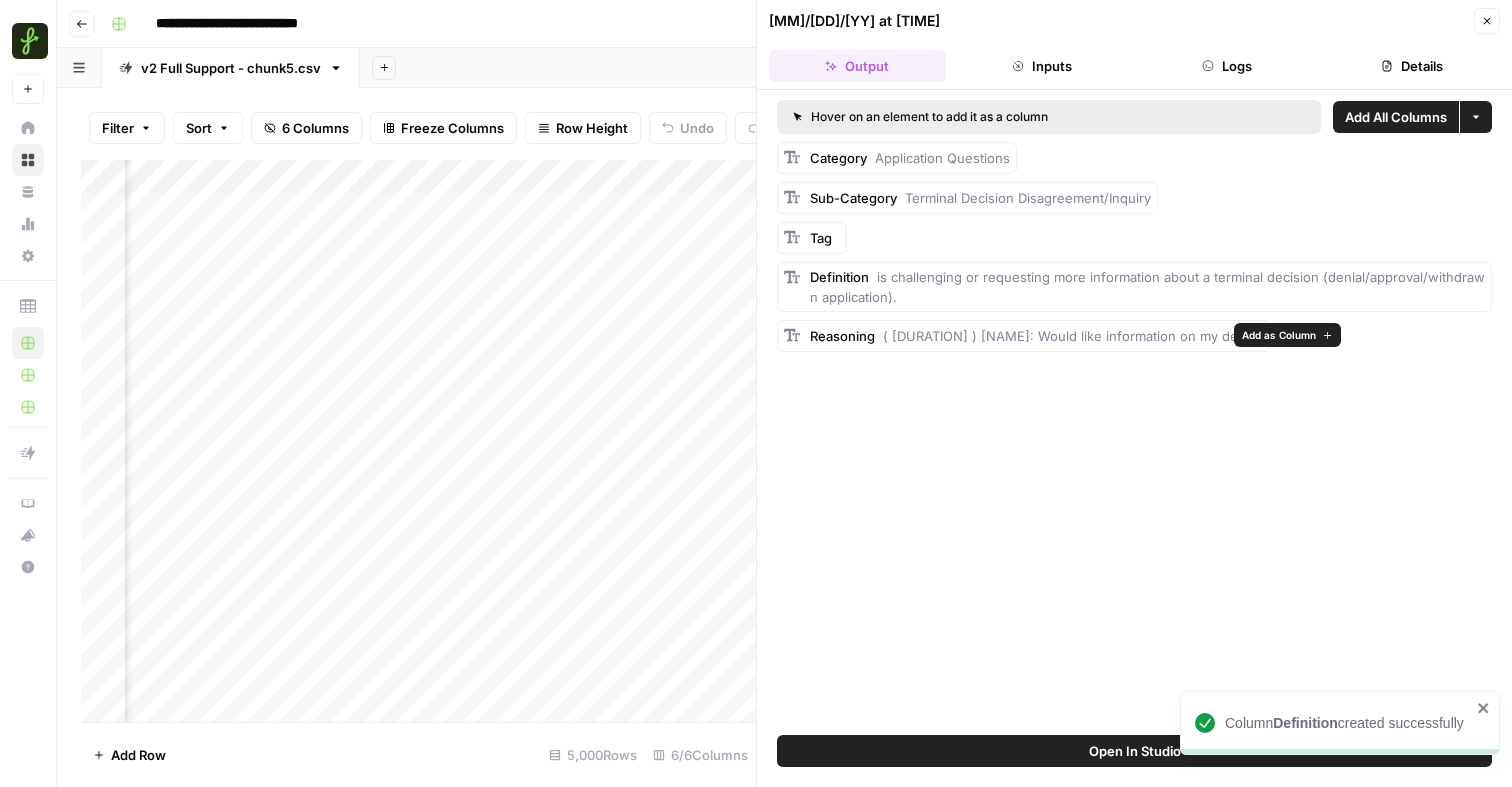 click on "Add as Column" at bounding box center (1279, 335) 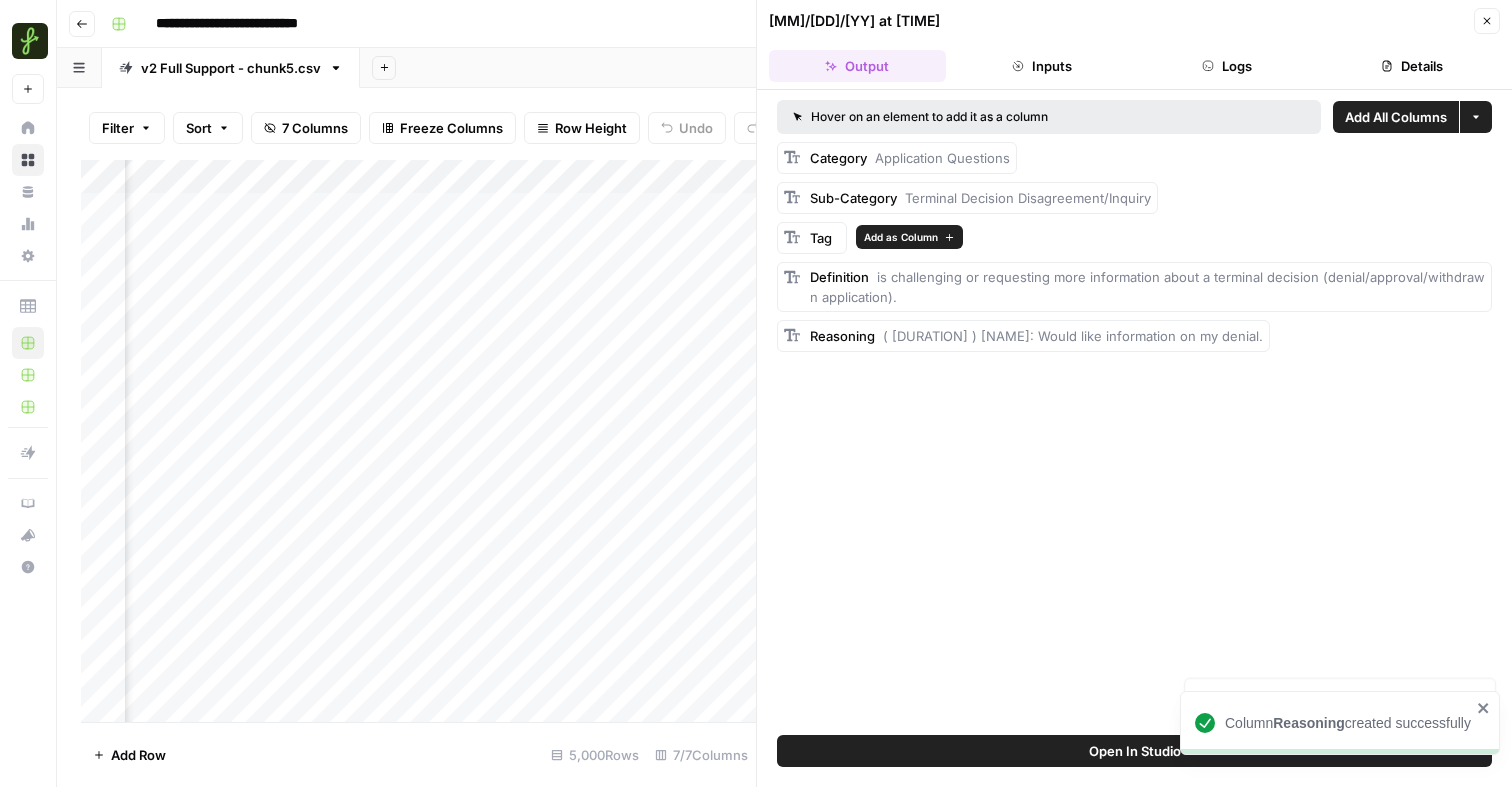 click on "Add as Column" at bounding box center [901, 237] 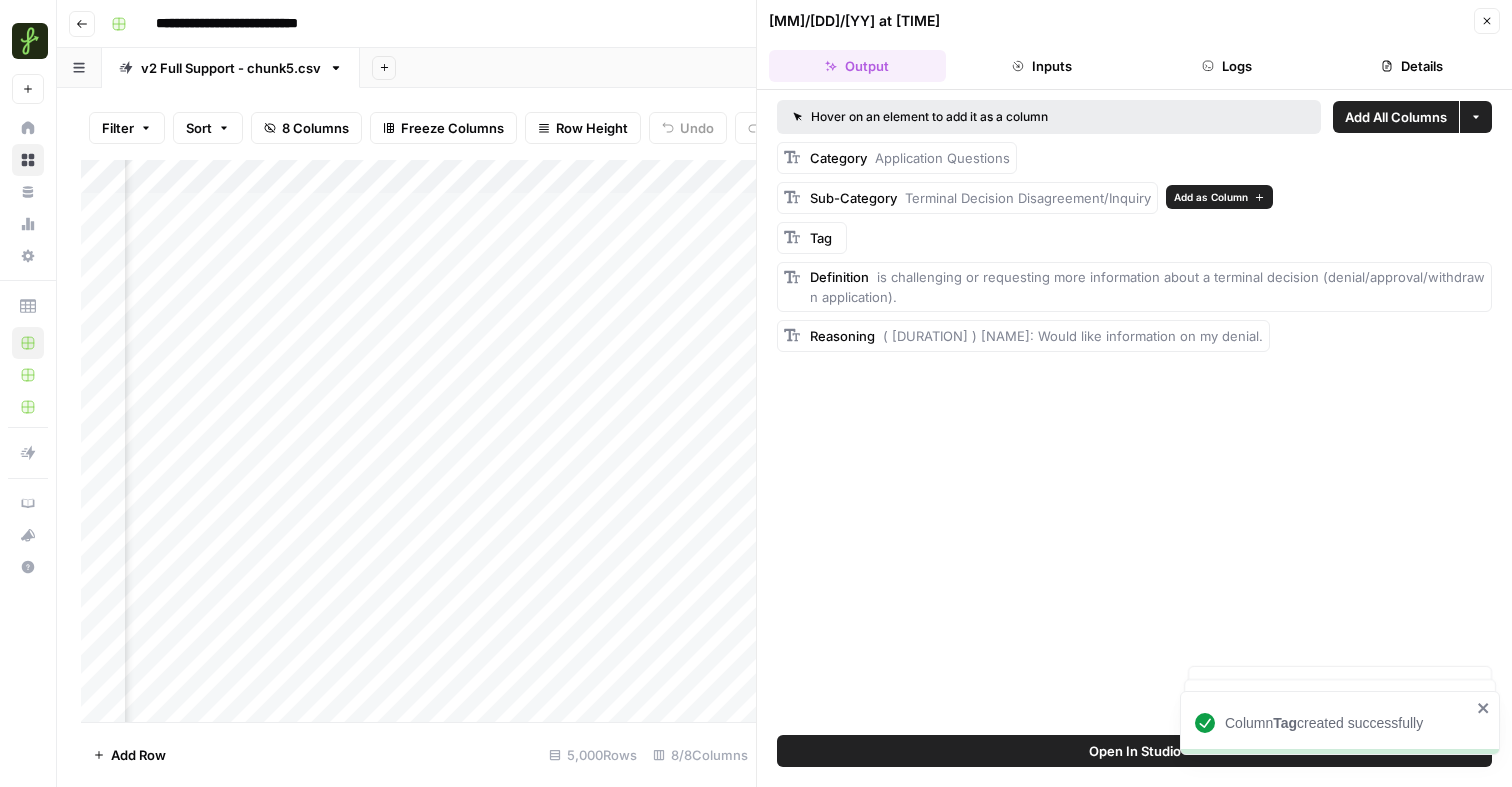 click on "Add as Column" at bounding box center [1211, 197] 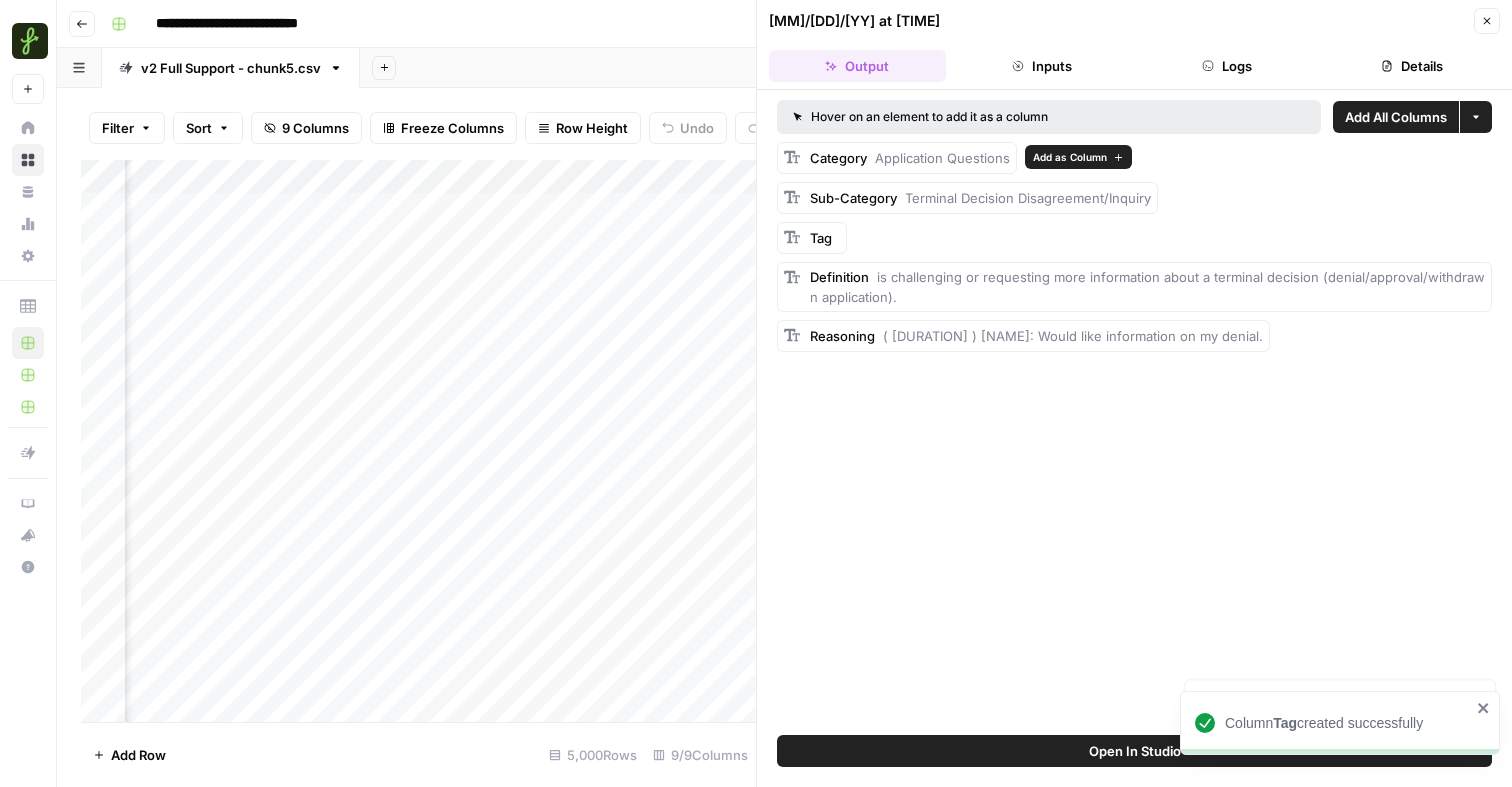 click on "Add as Column" at bounding box center [1070, 157] 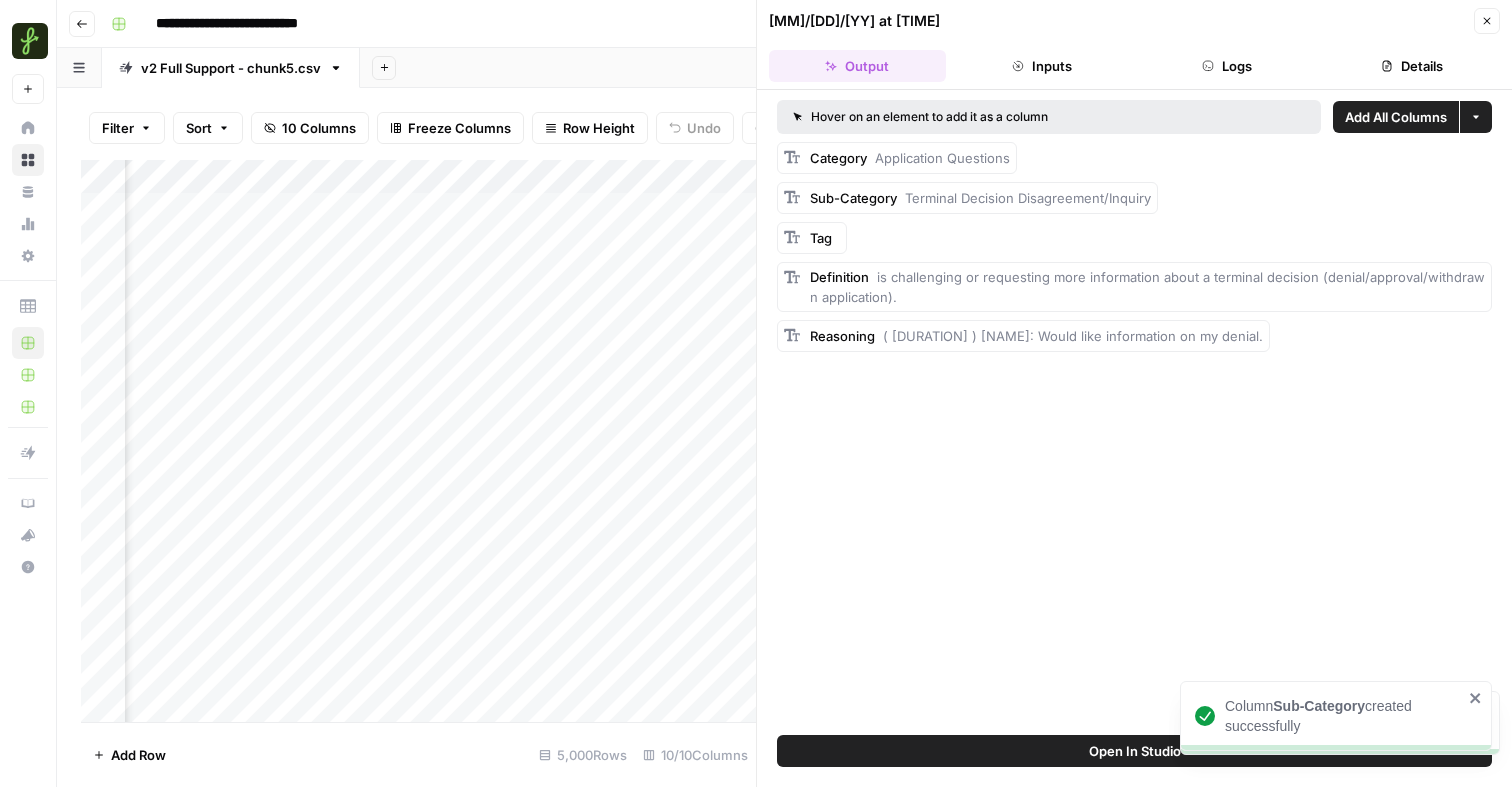 click on "Close" at bounding box center (1487, 21) 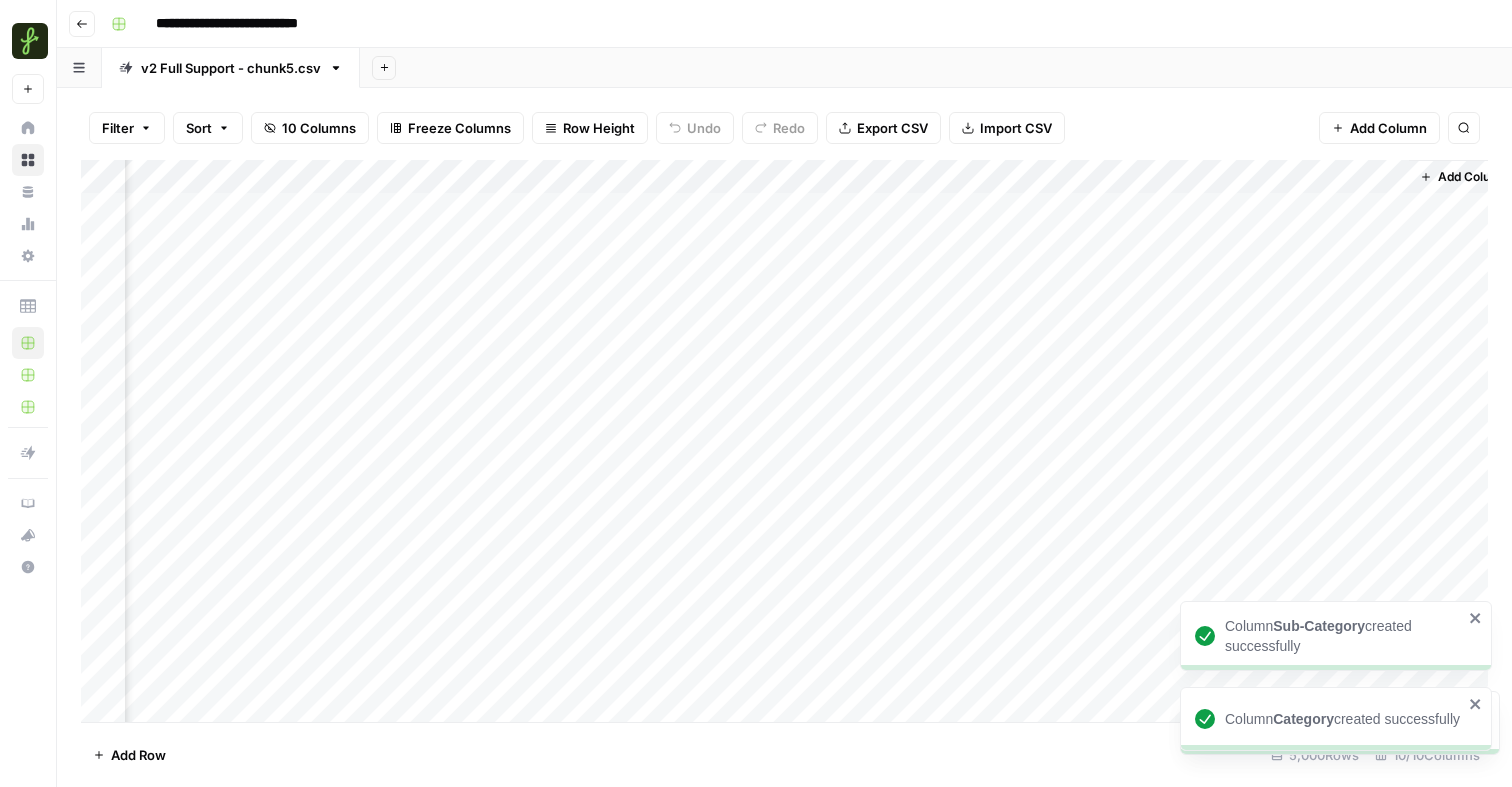 scroll, scrollTop: 0, scrollLeft: 549, axis: horizontal 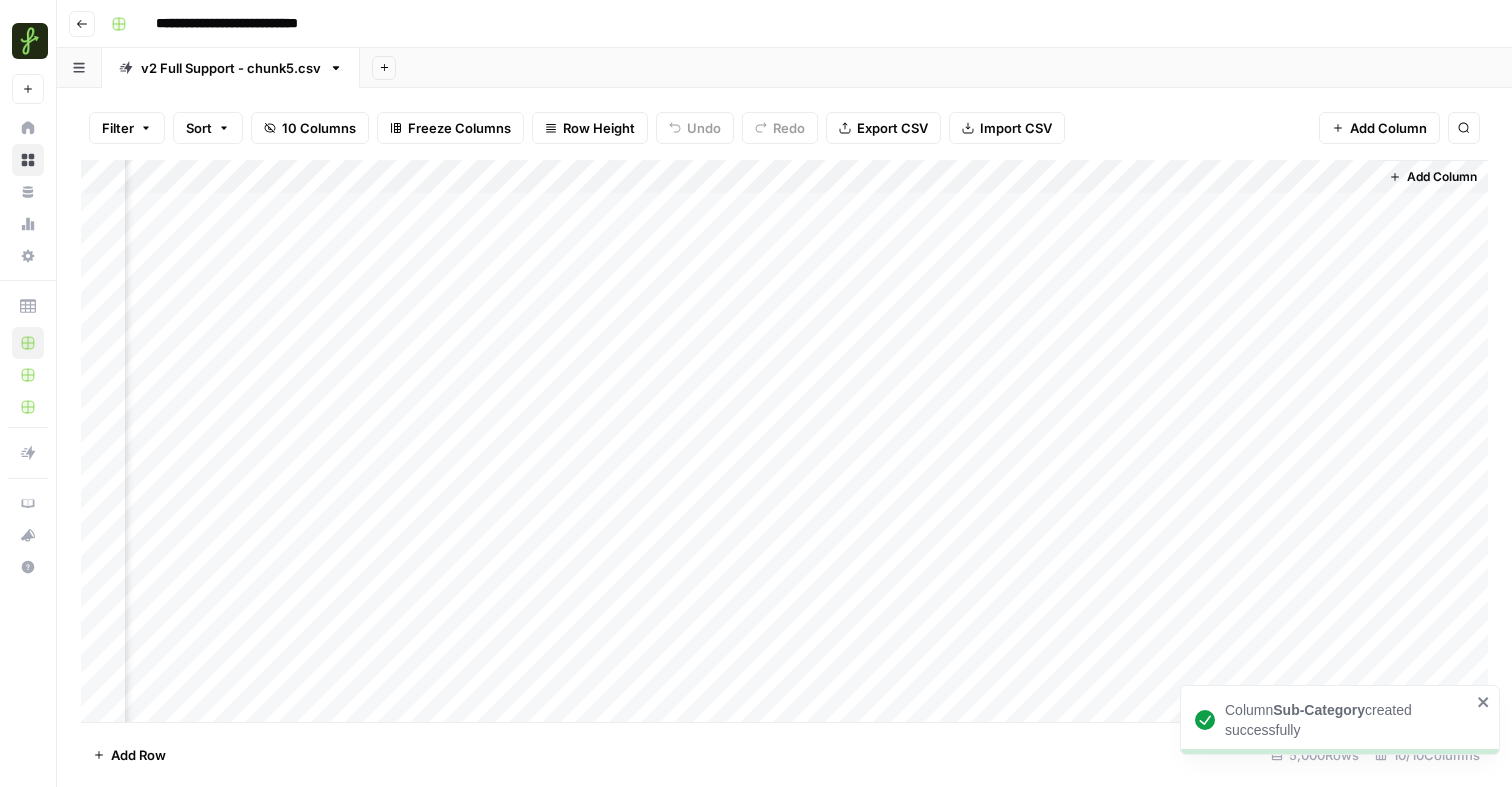 click on "Add Column" at bounding box center [784, 441] 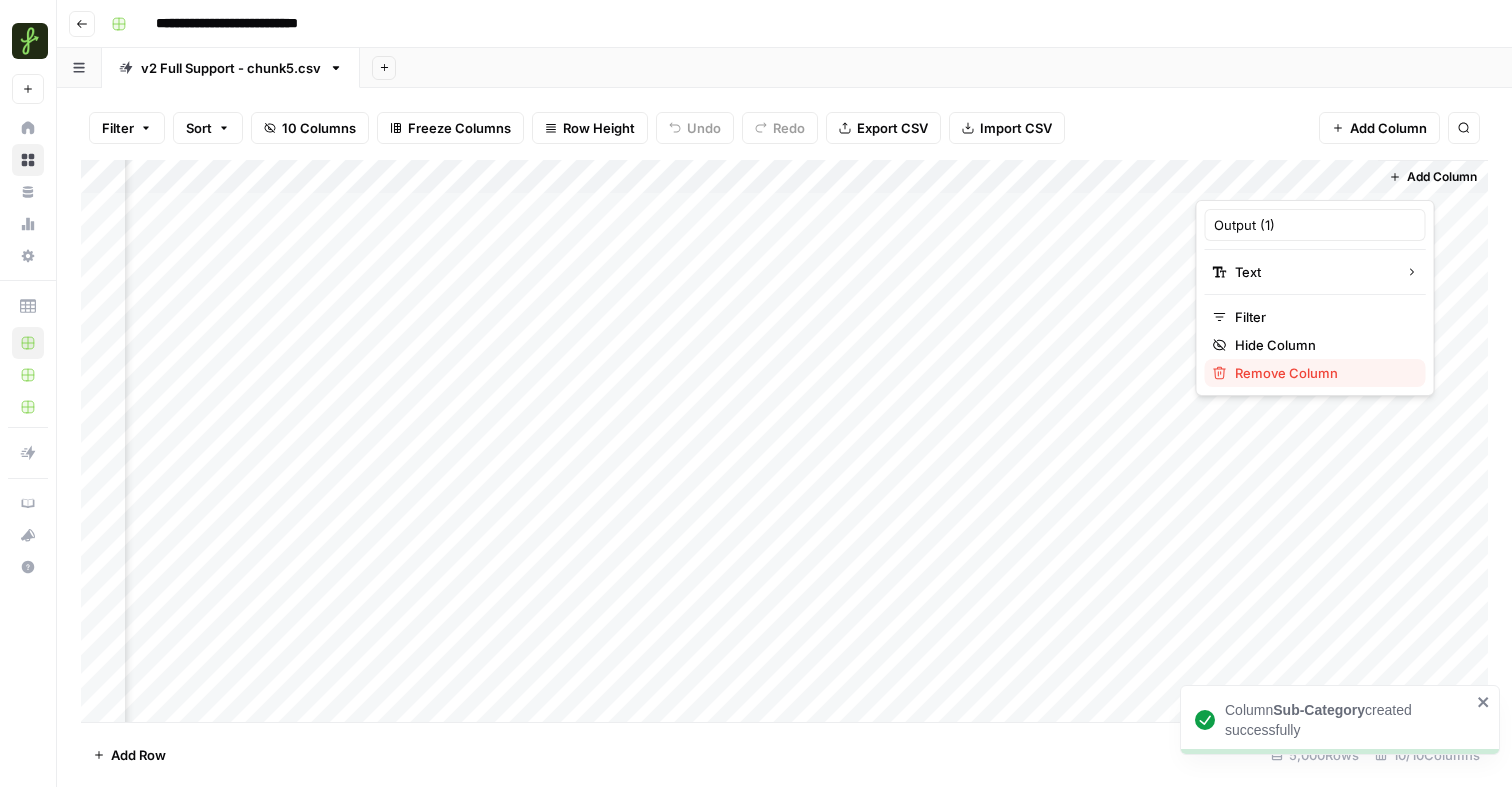 click on "Remove Column" at bounding box center (1322, 373) 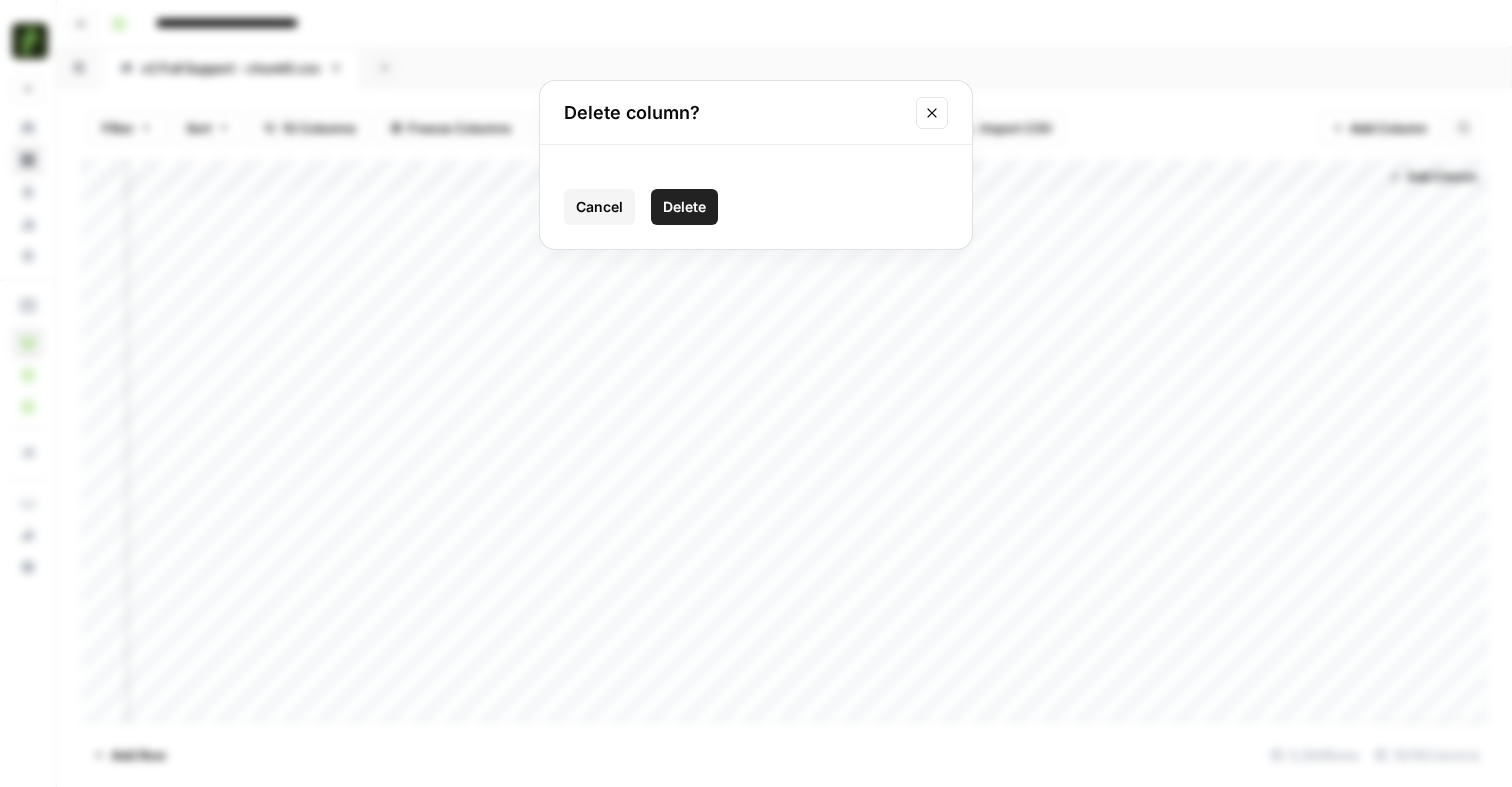 click on "Delete" at bounding box center [684, 207] 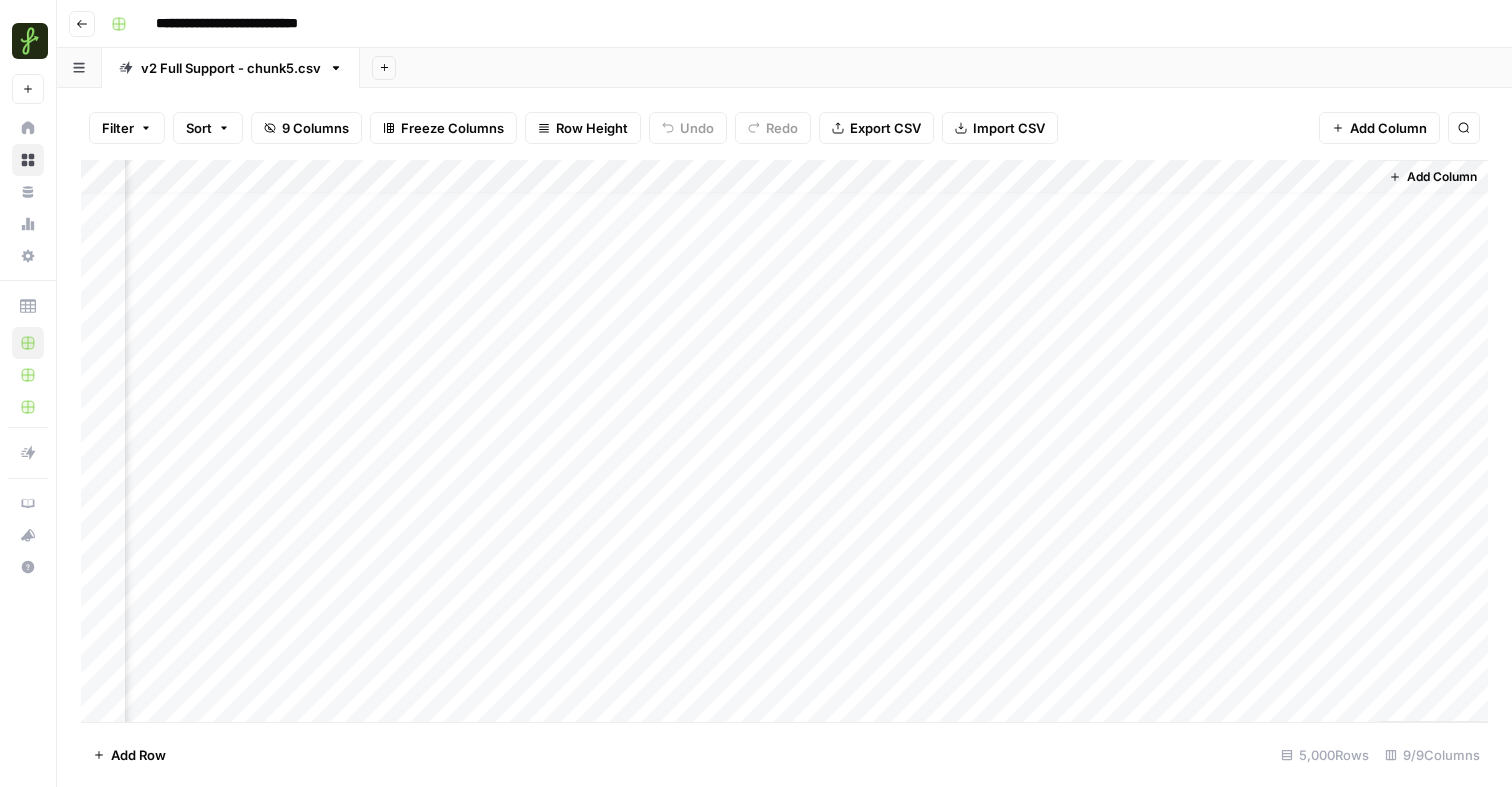 scroll, scrollTop: 16, scrollLeft: 369, axis: both 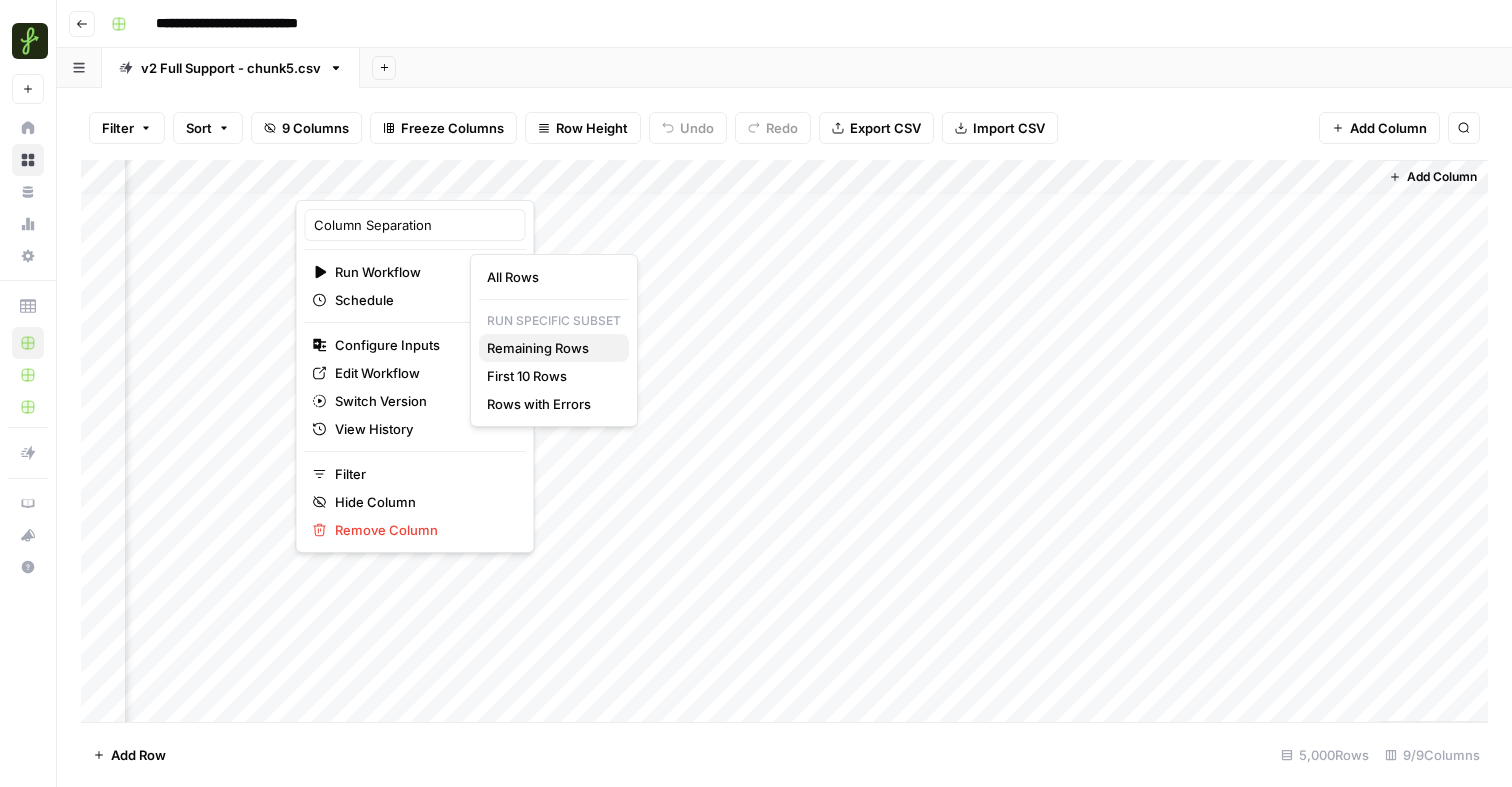 click on "Remaining Rows" at bounding box center (550, 348) 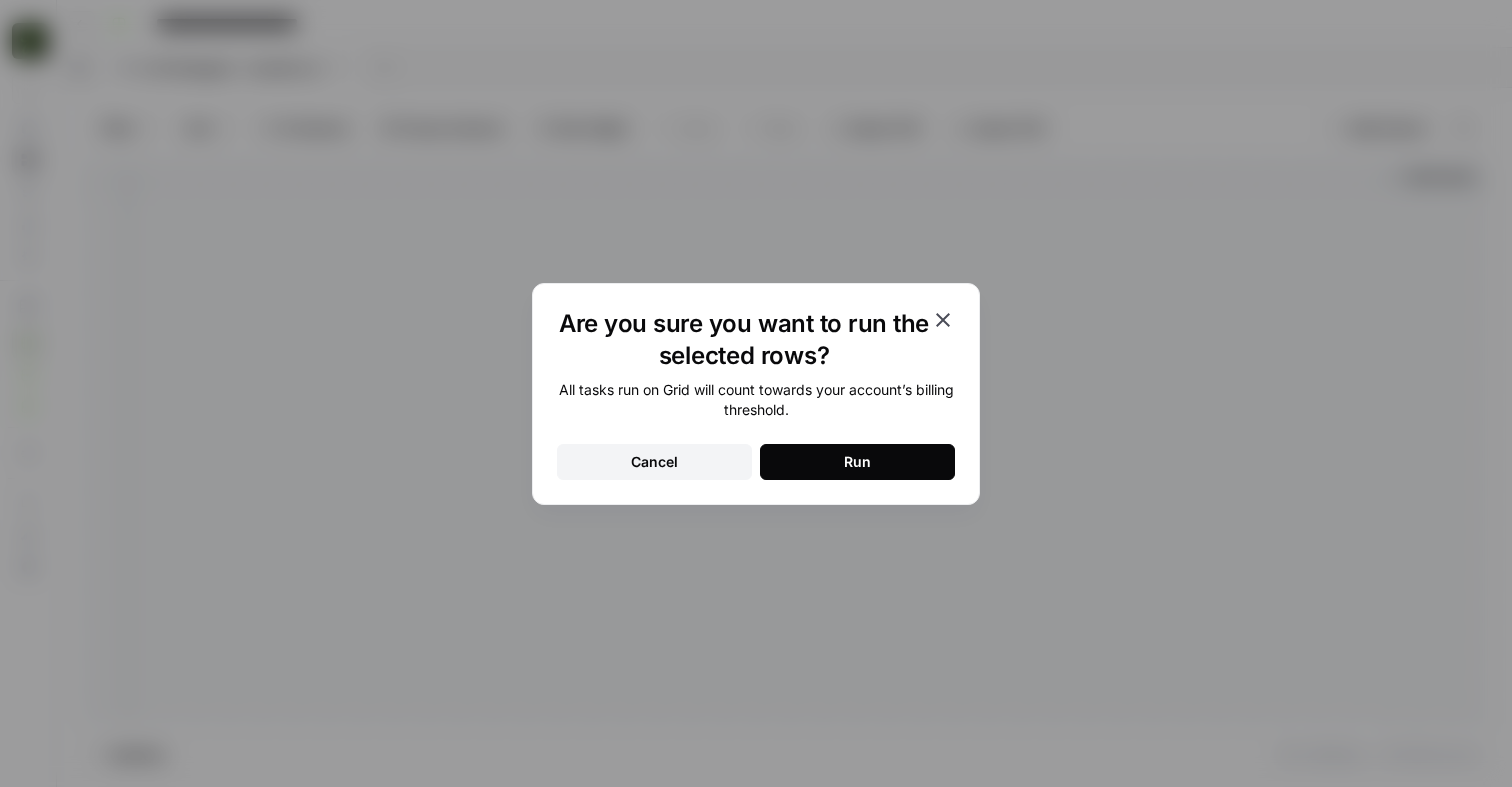 click on "Run" at bounding box center [857, 462] 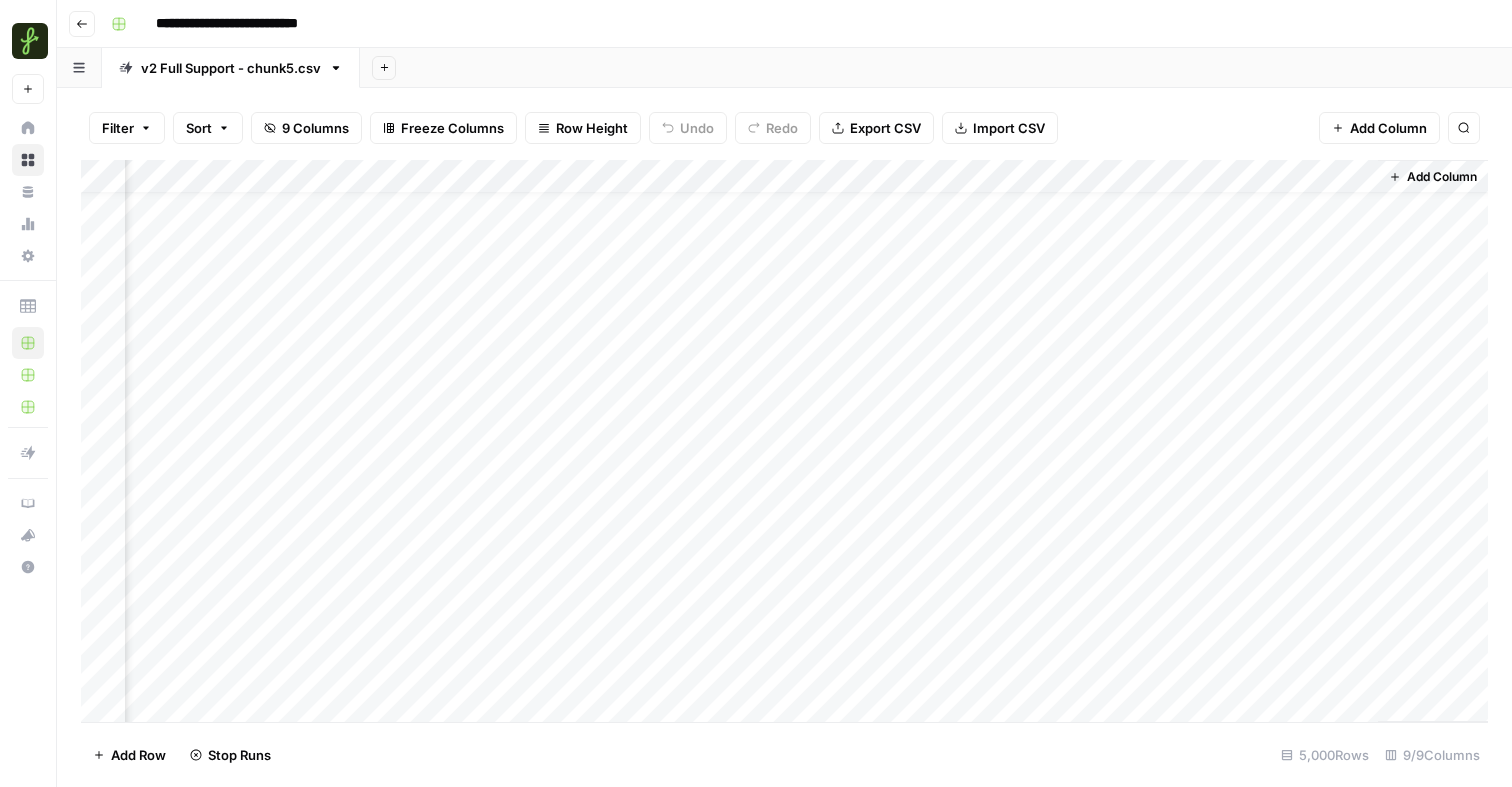 scroll, scrollTop: 71, scrollLeft: 369, axis: both 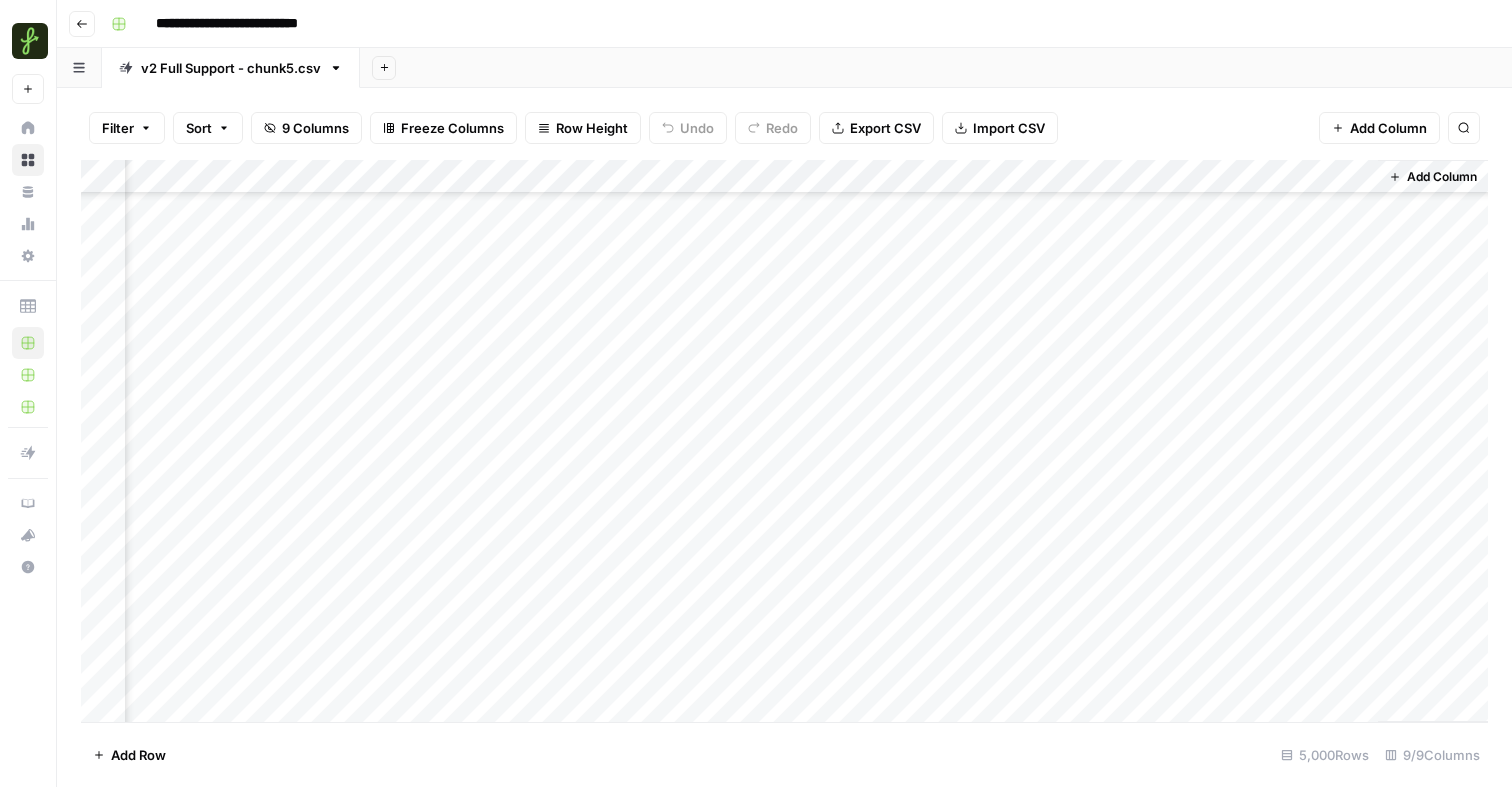 click on "Export CSV" at bounding box center [876, 128] 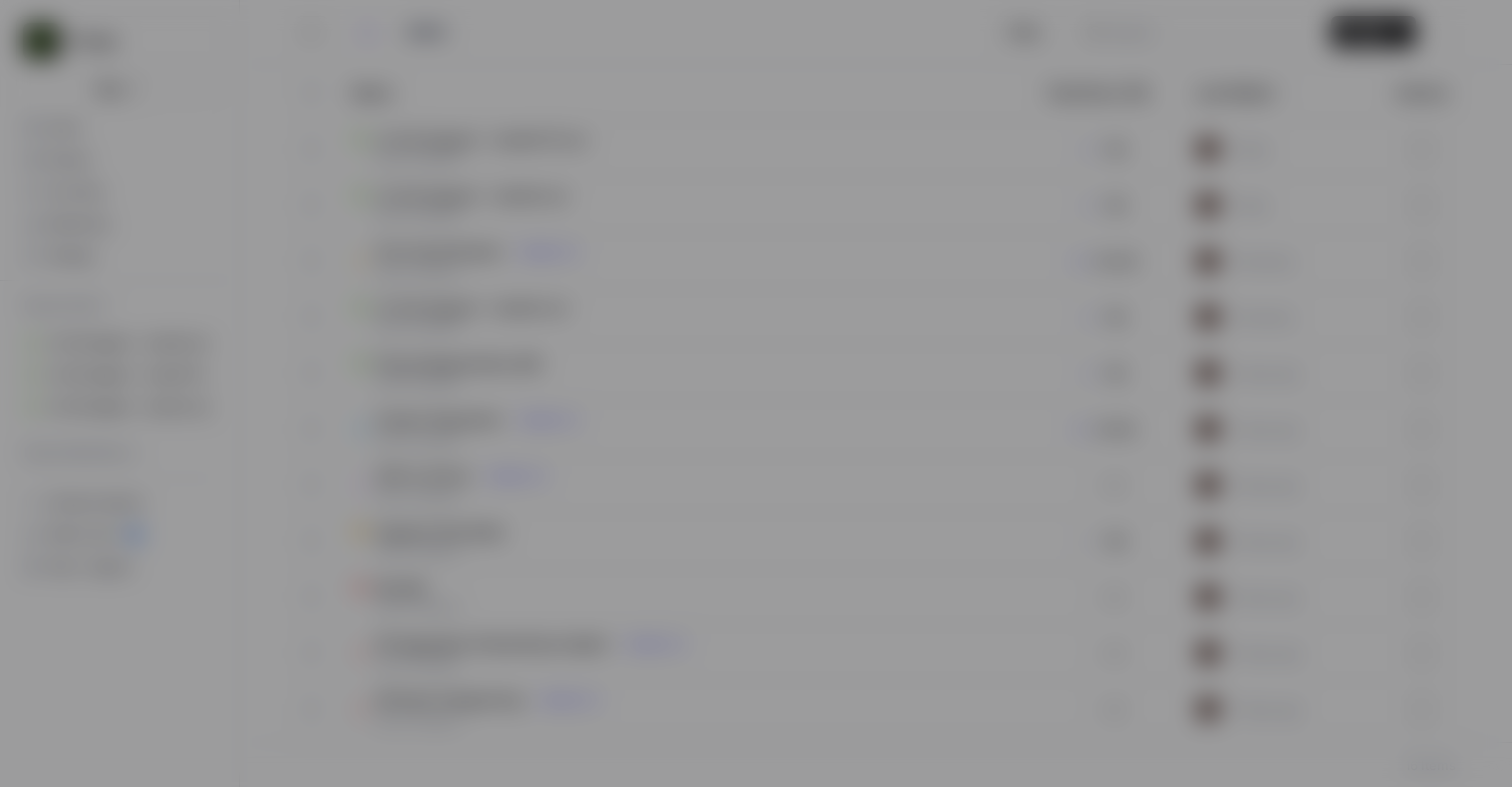 type on "**********" 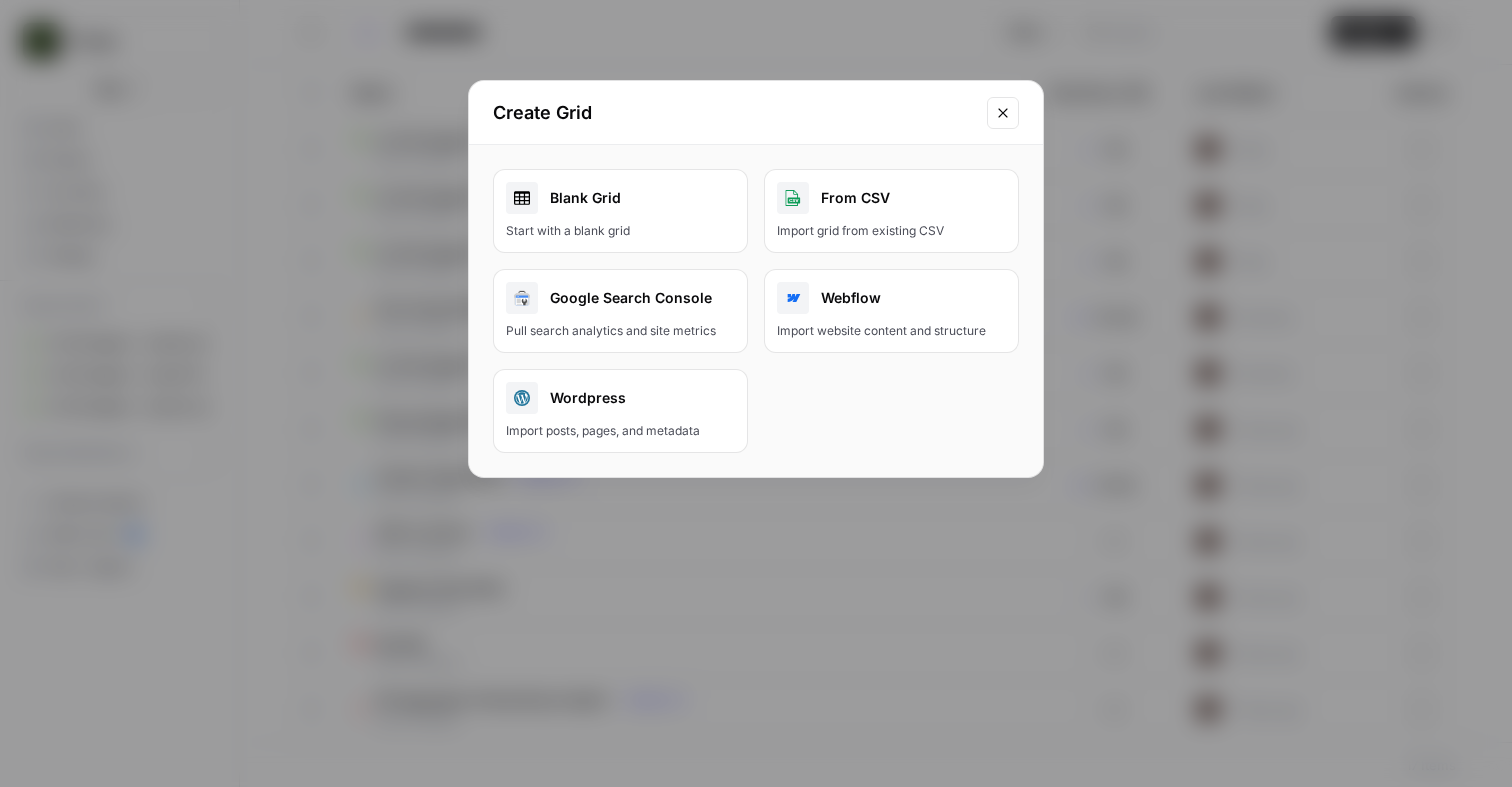 click on "Import grid from existing CSV" at bounding box center [891, 231] 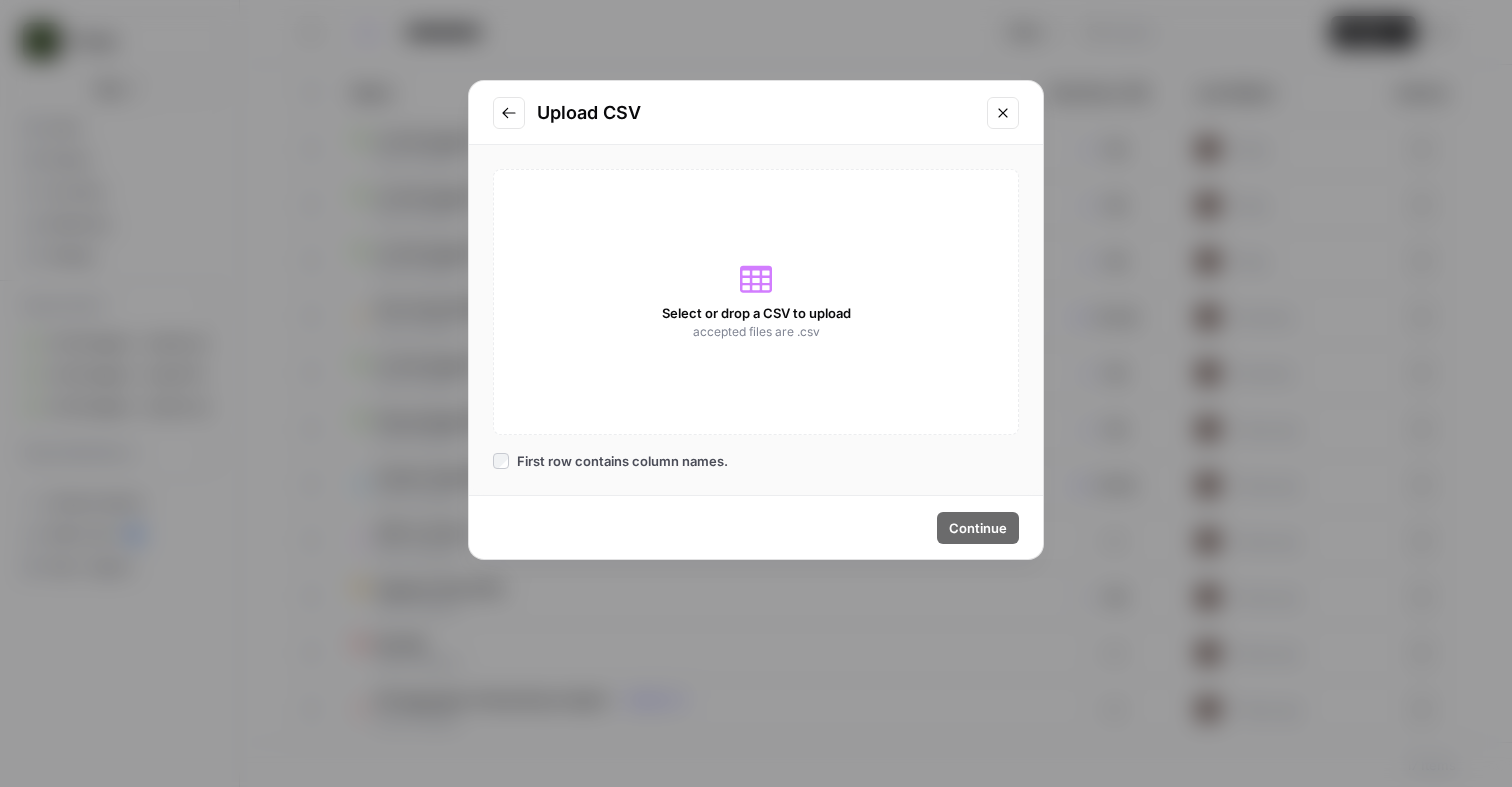 click on "First row contains column names." at bounding box center (622, 461) 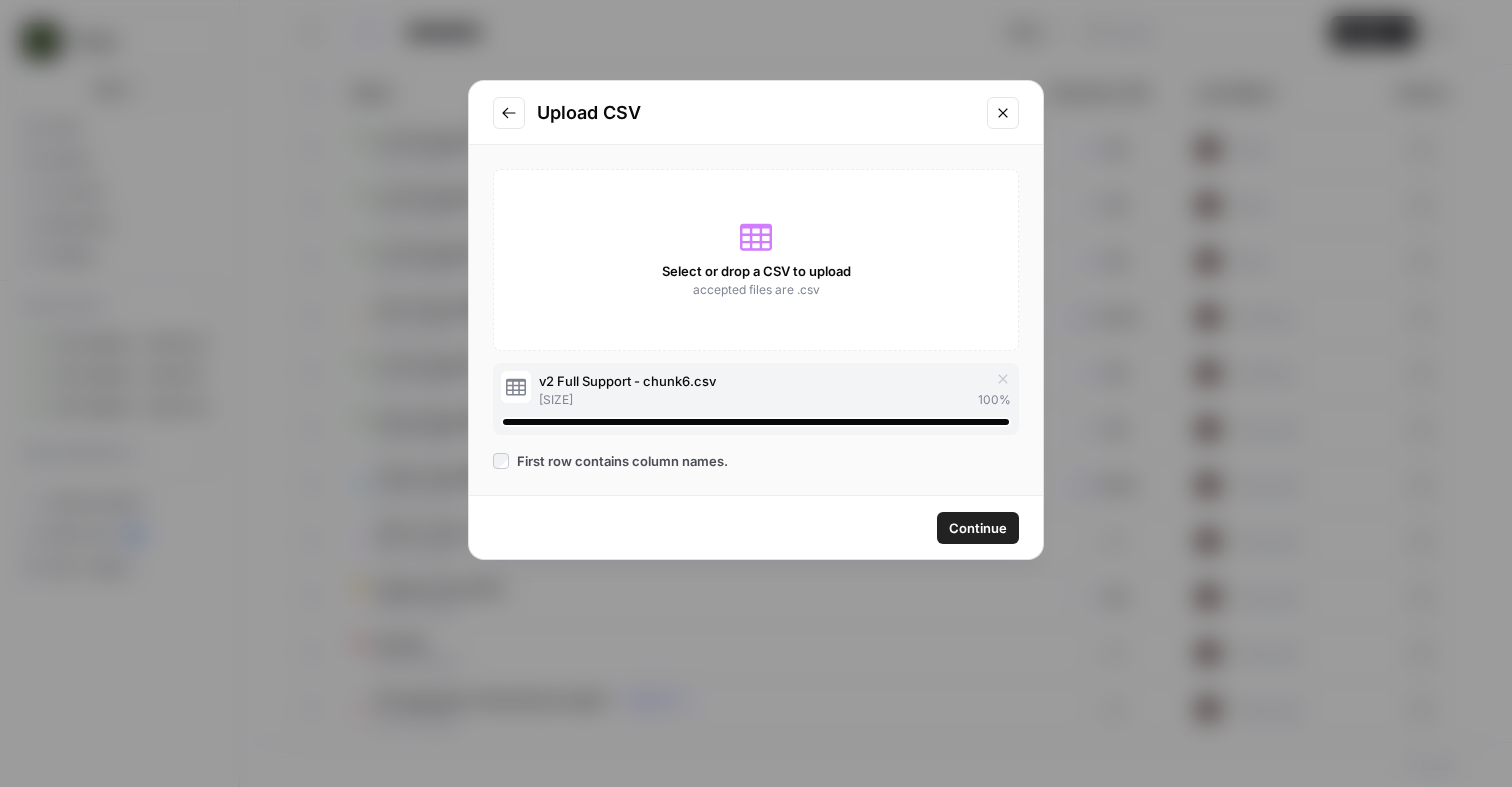 click on "Continue" at bounding box center [978, 528] 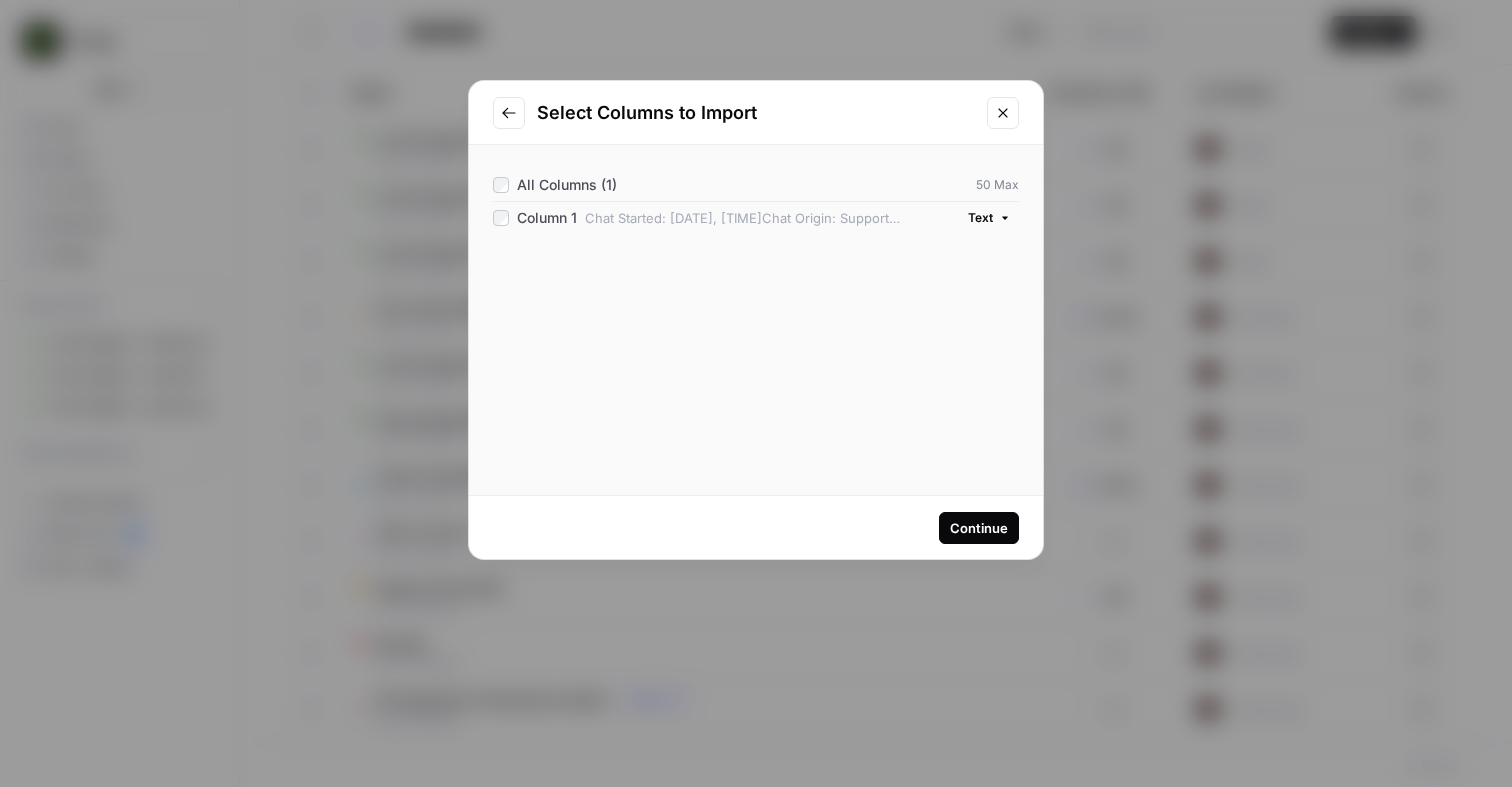 click on "Continue" at bounding box center (979, 528) 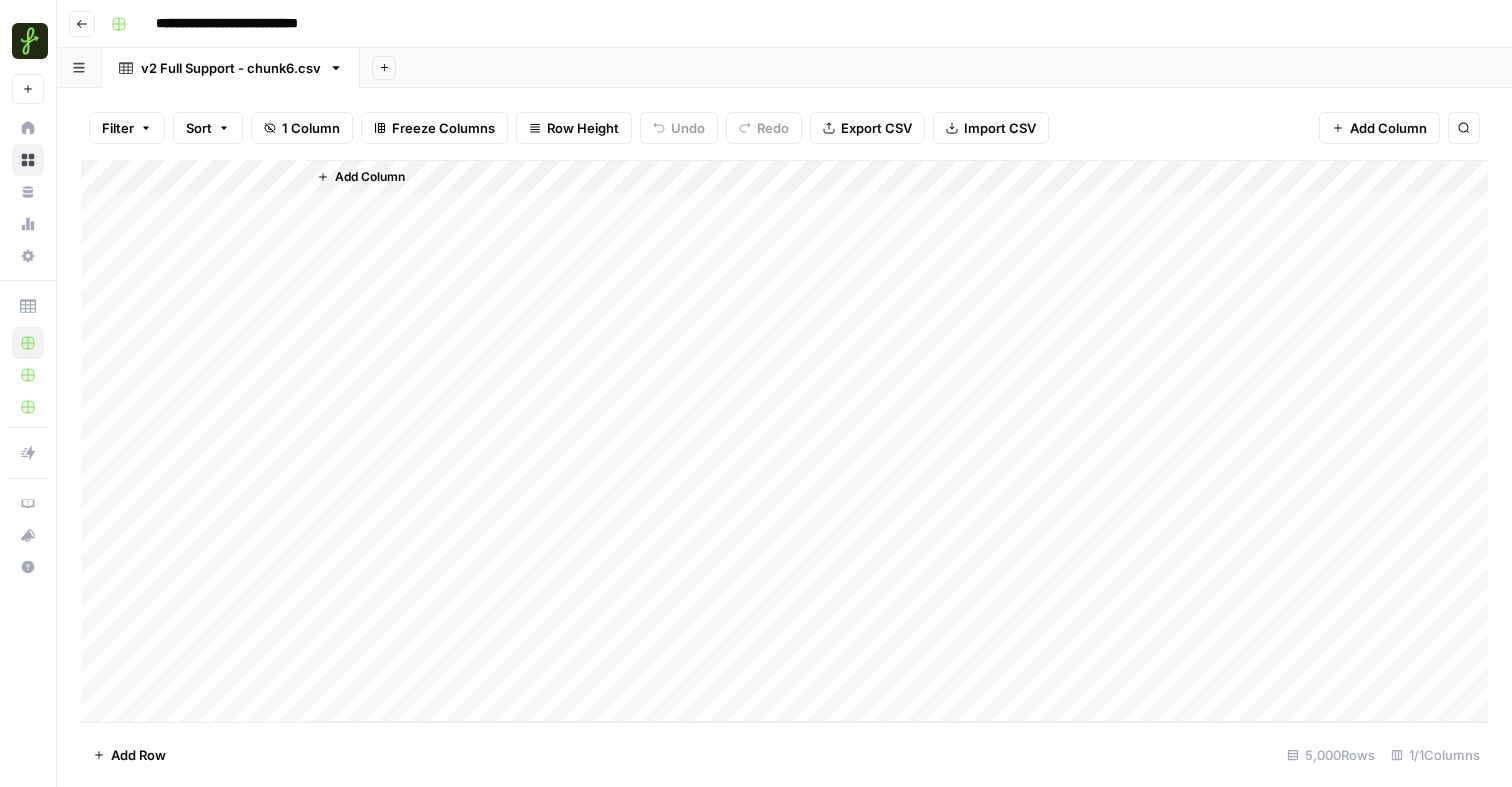 click on "Add Column" at bounding box center (370, 177) 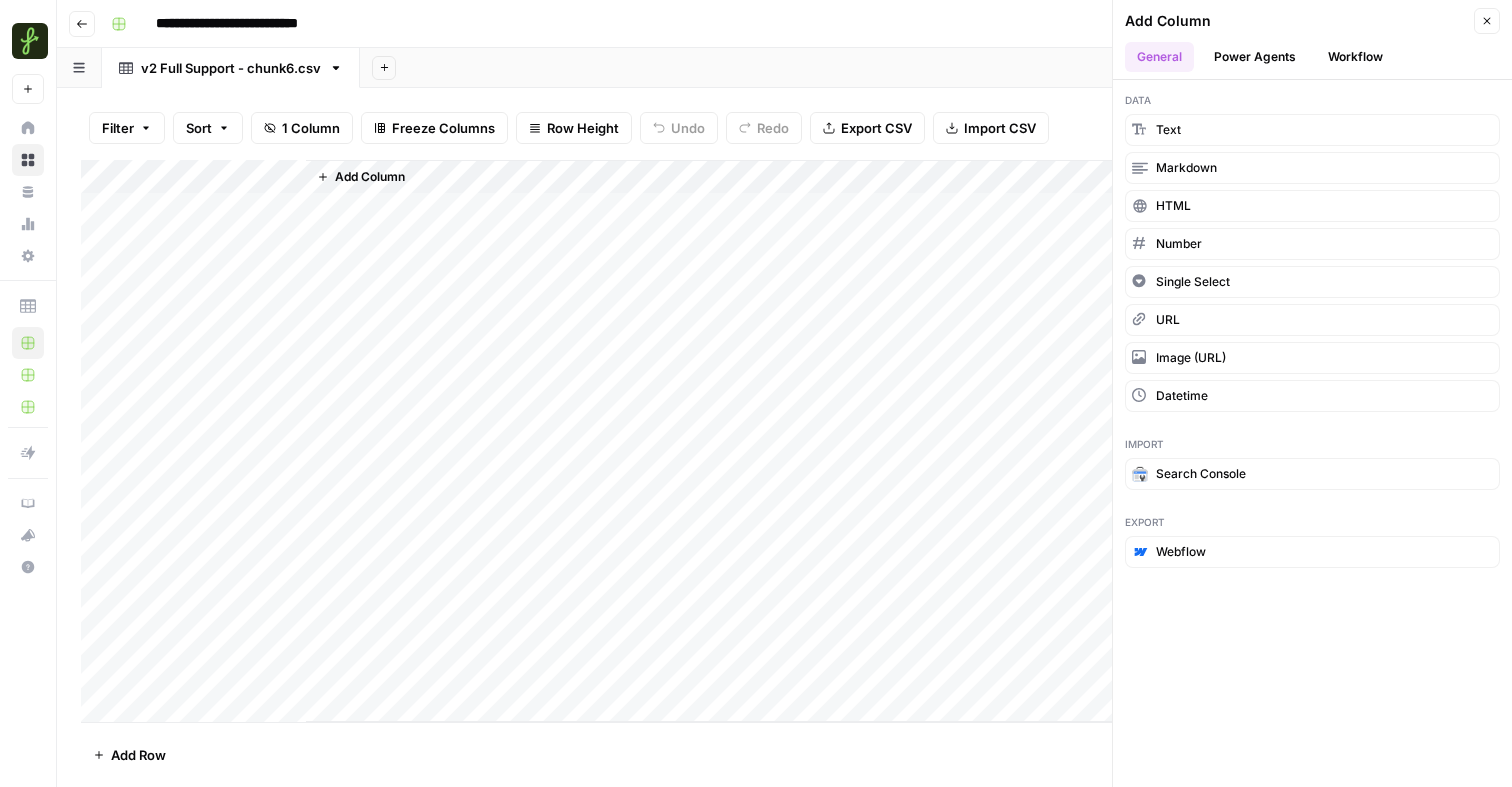 click on "Workflow" at bounding box center [1355, 57] 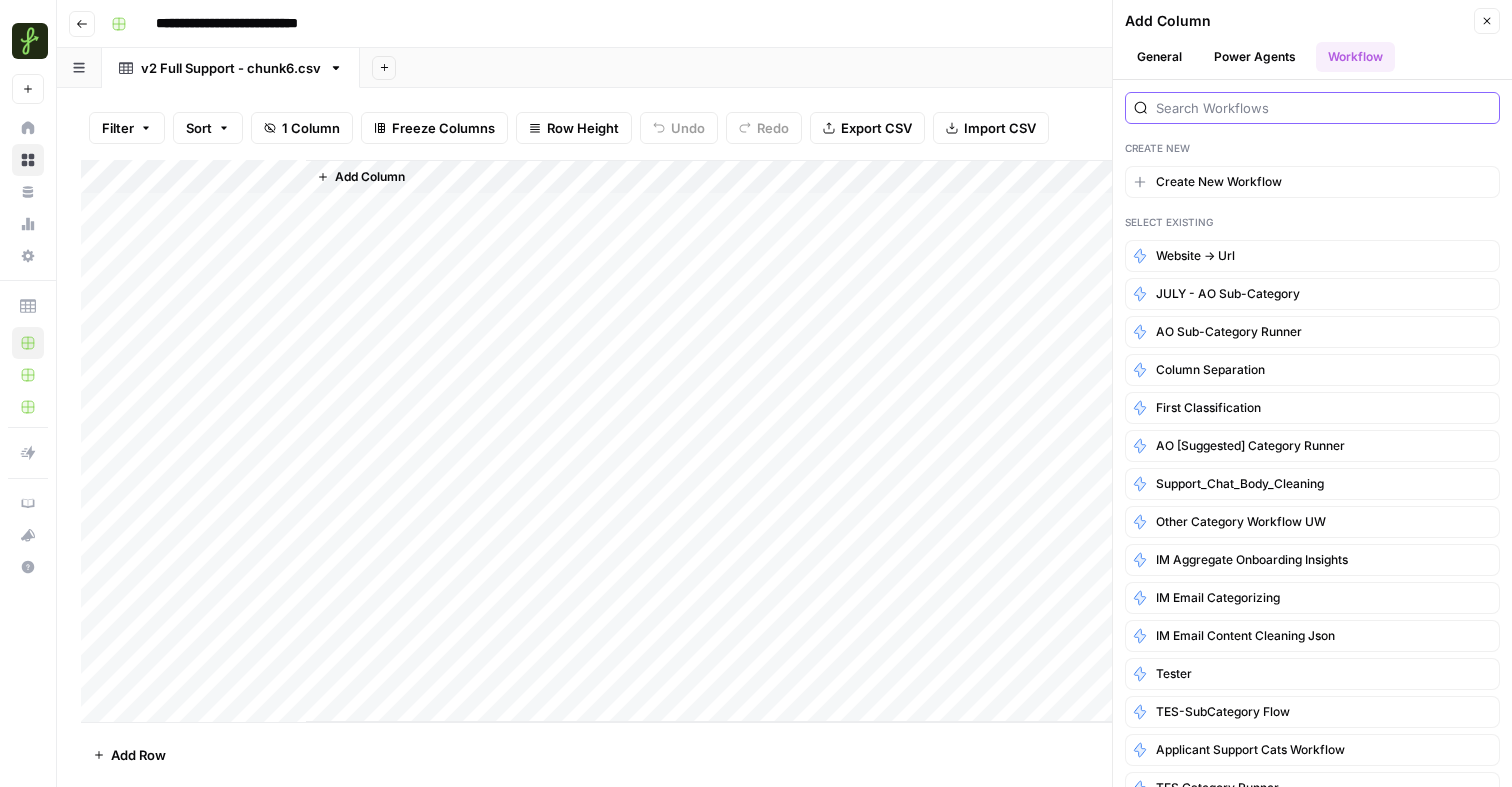click at bounding box center (1323, 108) 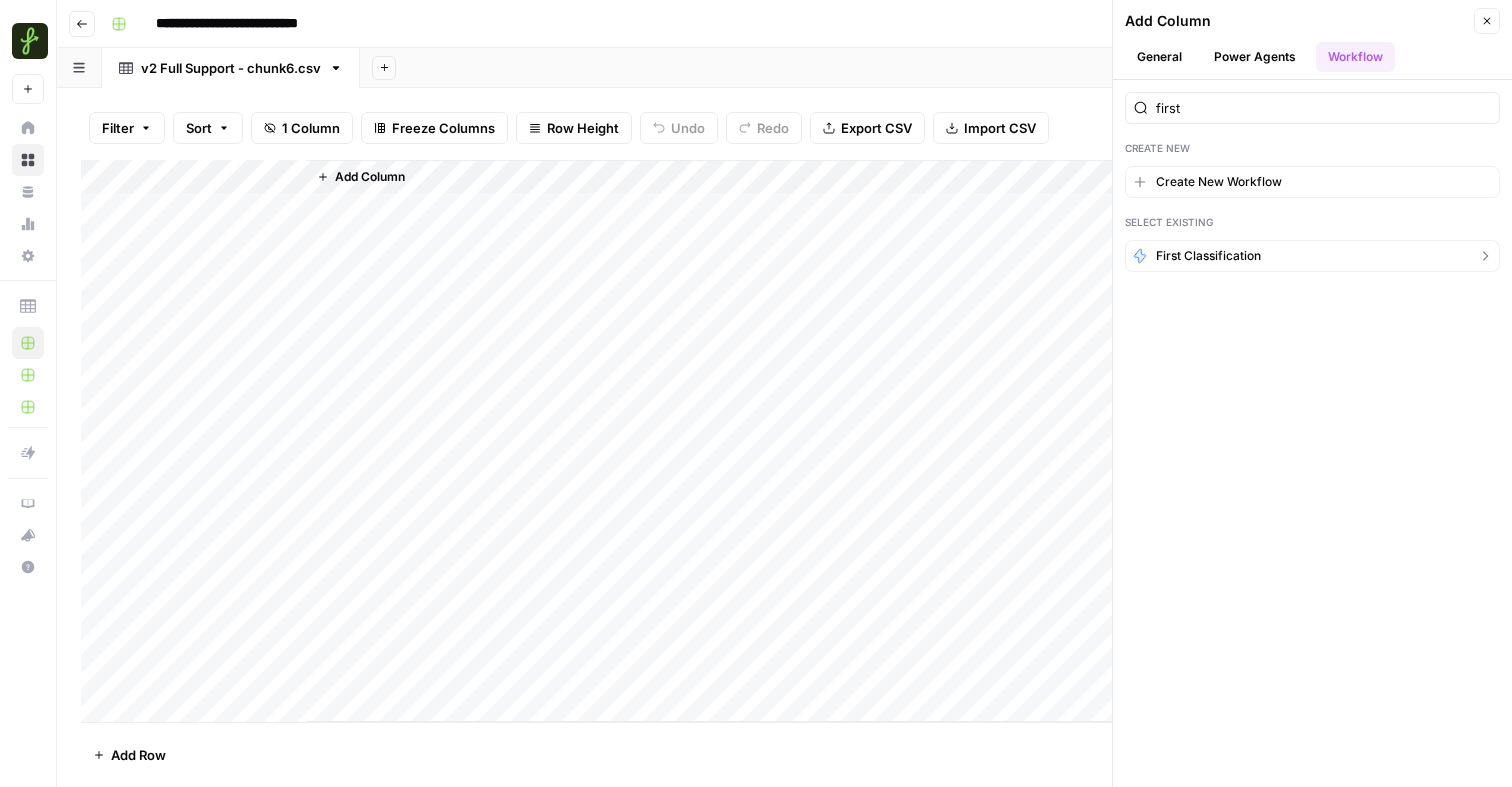 click on "First Classification" at bounding box center [1208, 256] 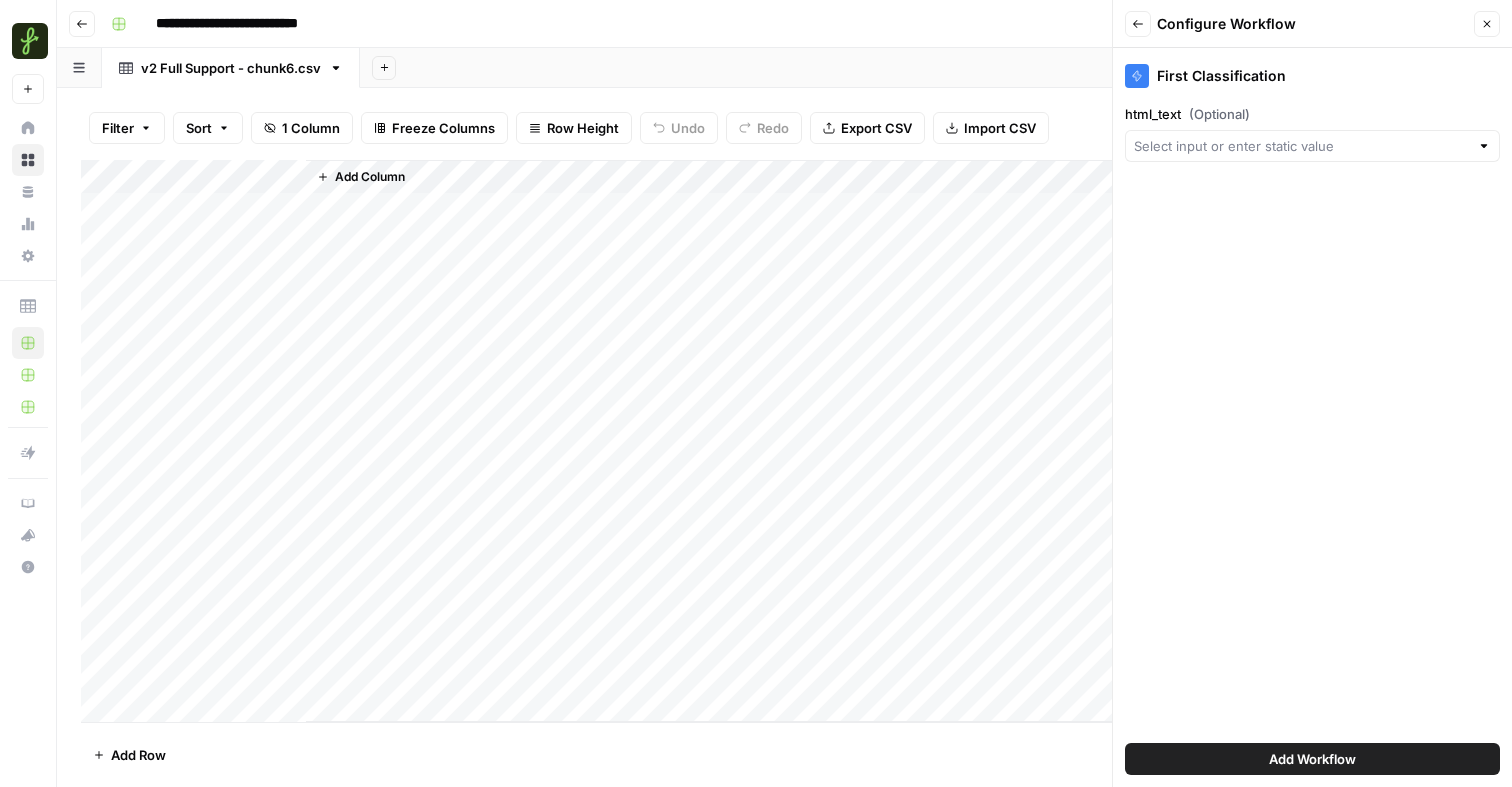 click on "html_text   (Optional)" at bounding box center (1312, 133) 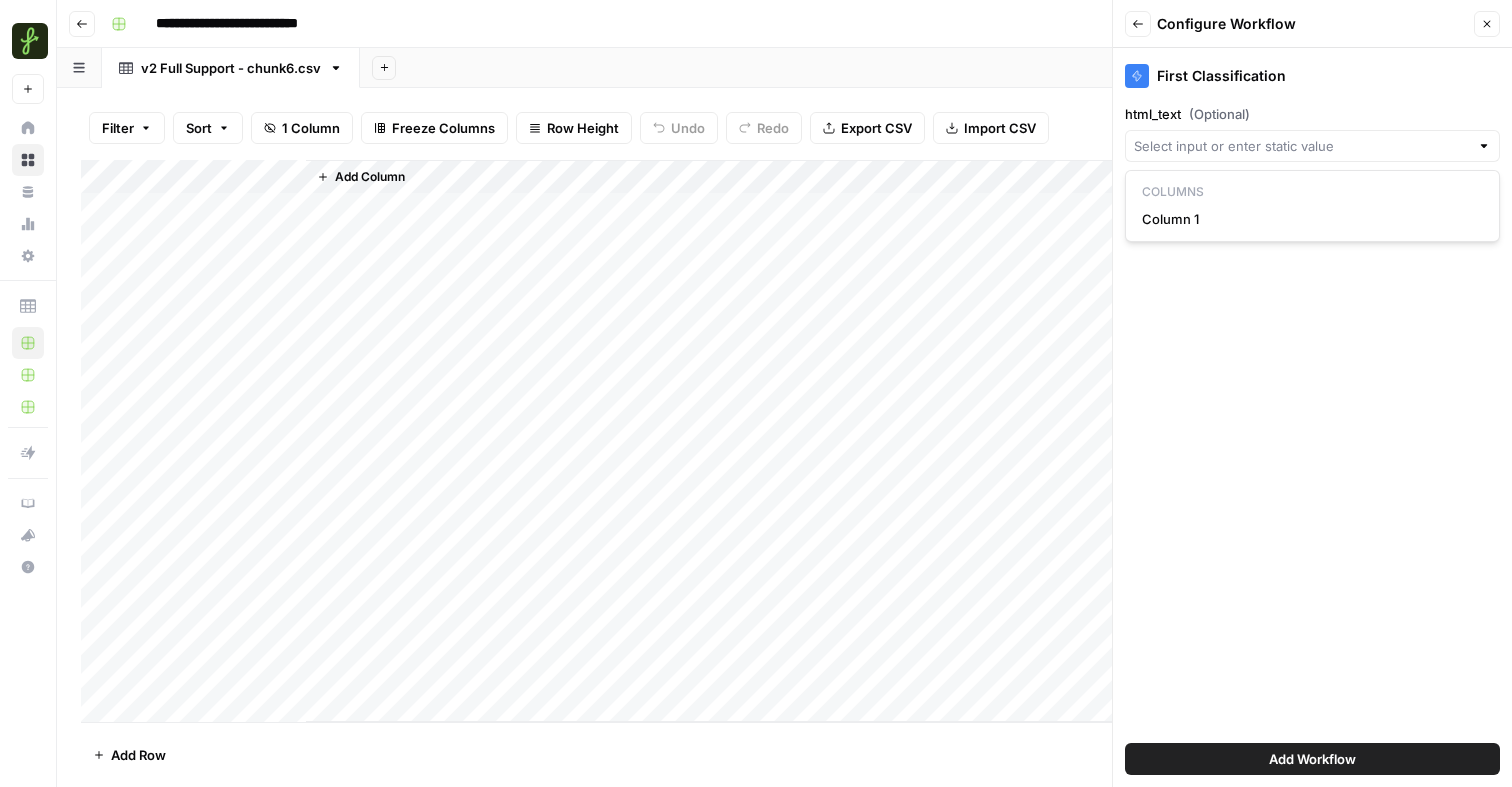 click on "Columns Column 1" at bounding box center [1312, 206] 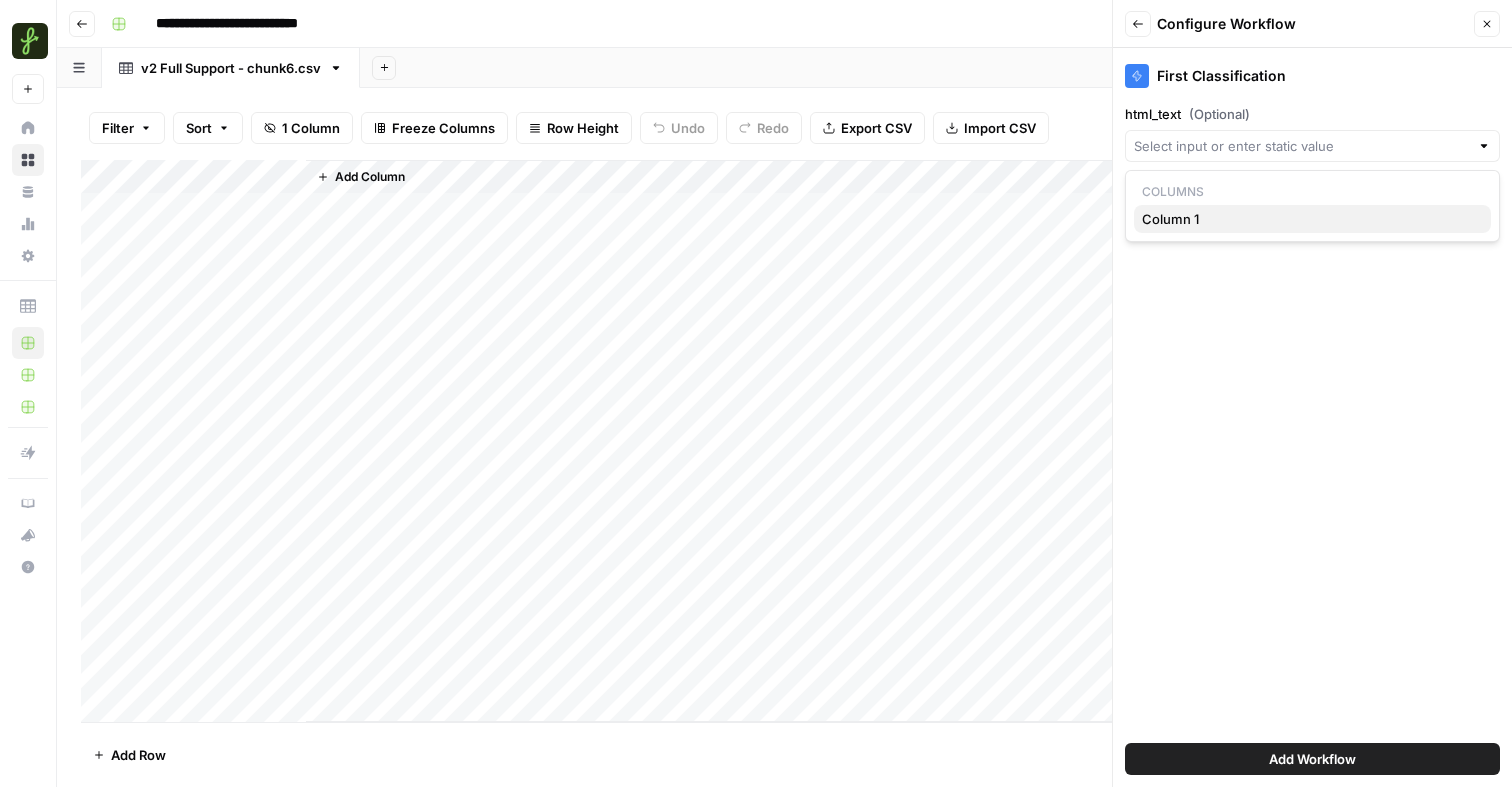 click on "Column 1" at bounding box center [1308, 219] 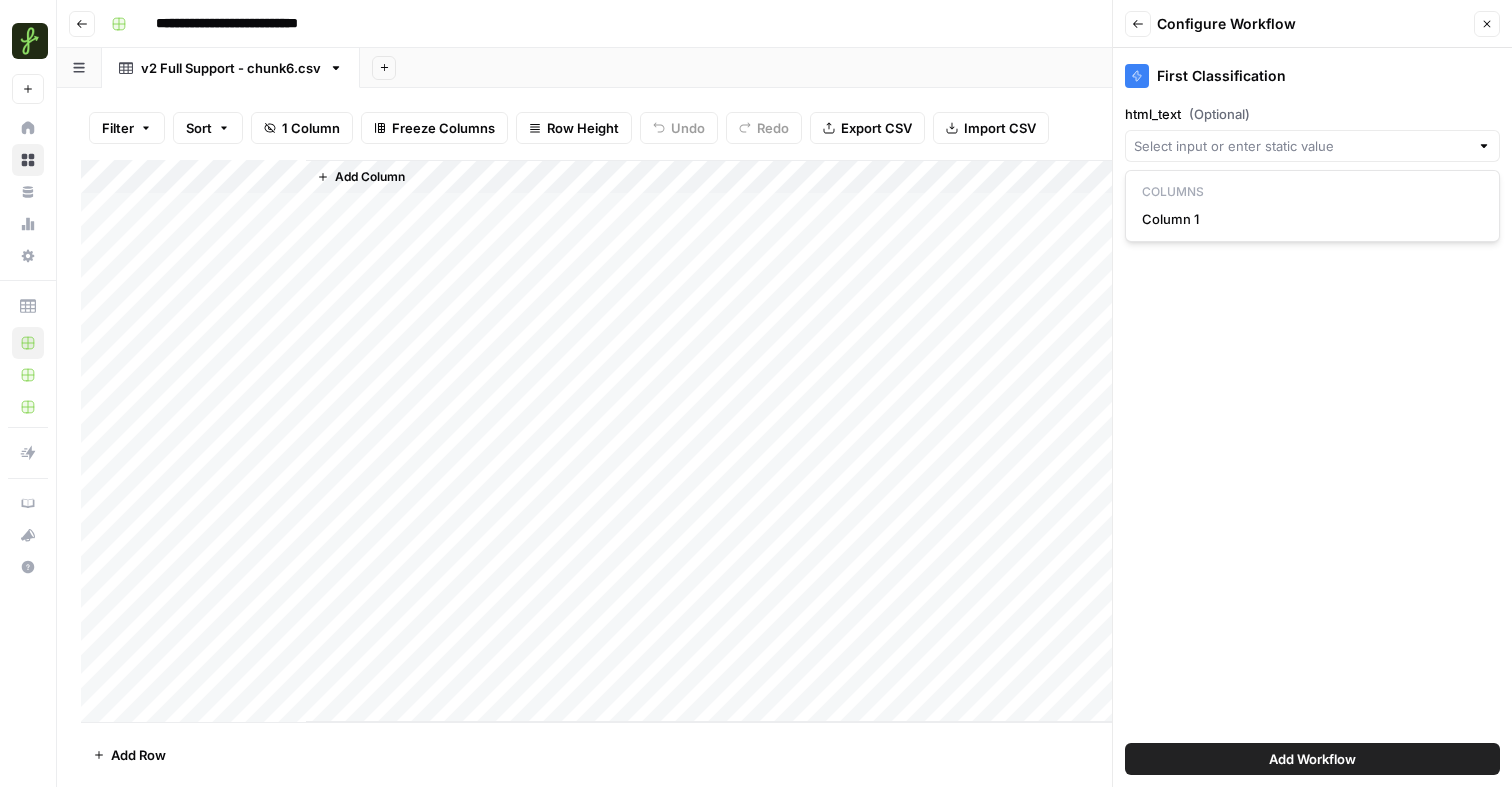 type on "Column 1" 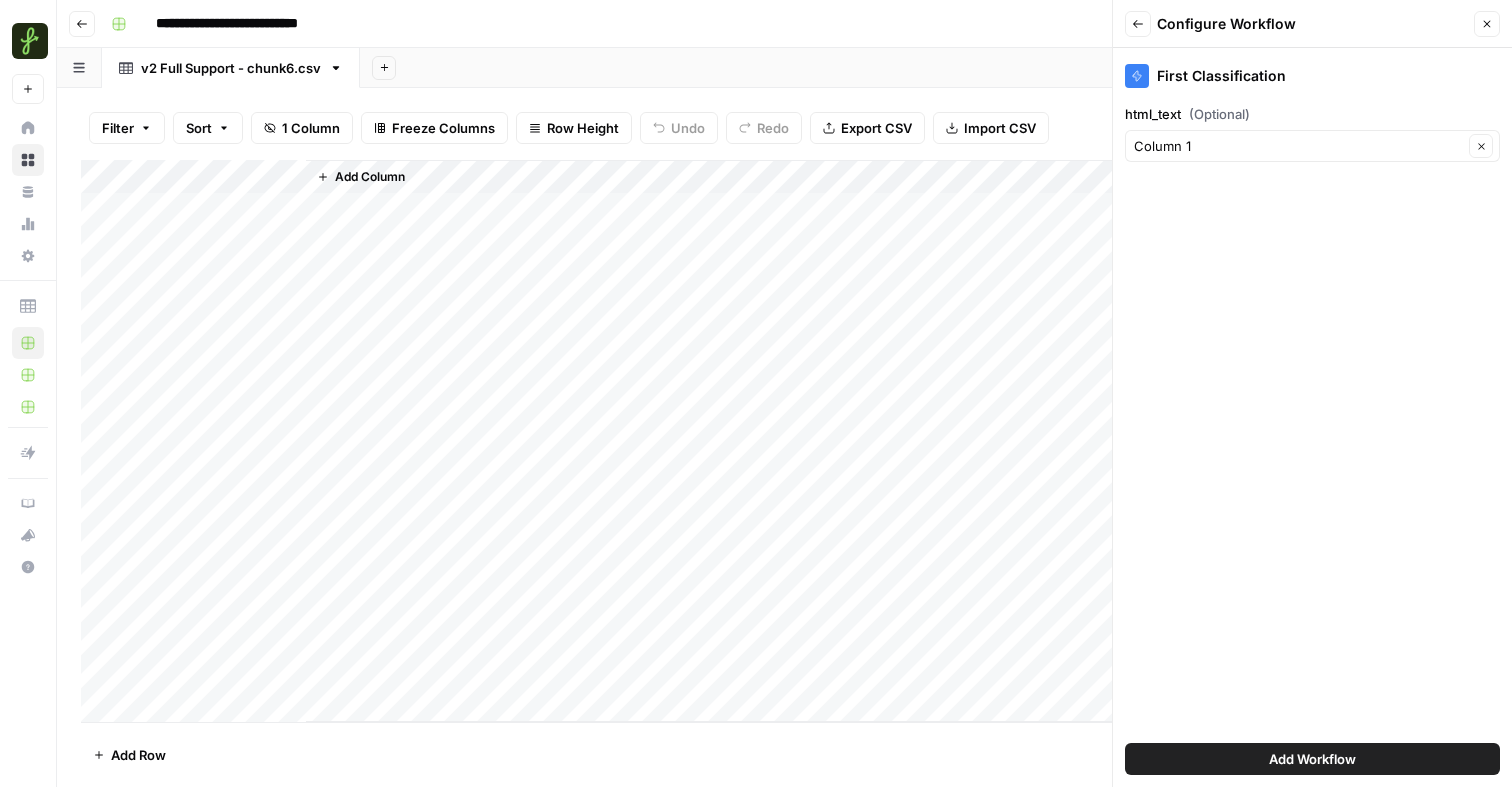 click on "Add Workflow" at bounding box center (1312, 759) 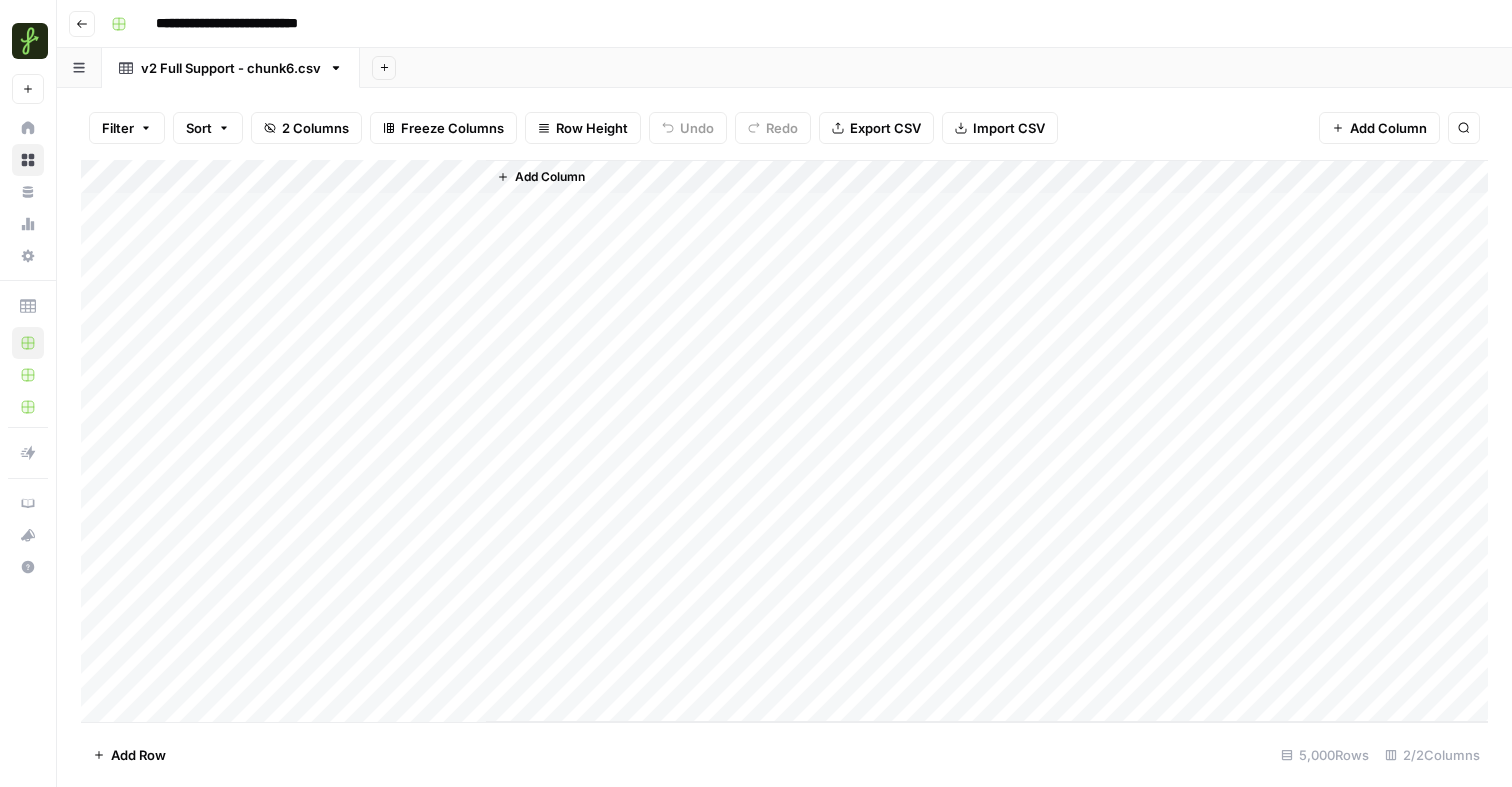click on "Add Column" at bounding box center [784, 441] 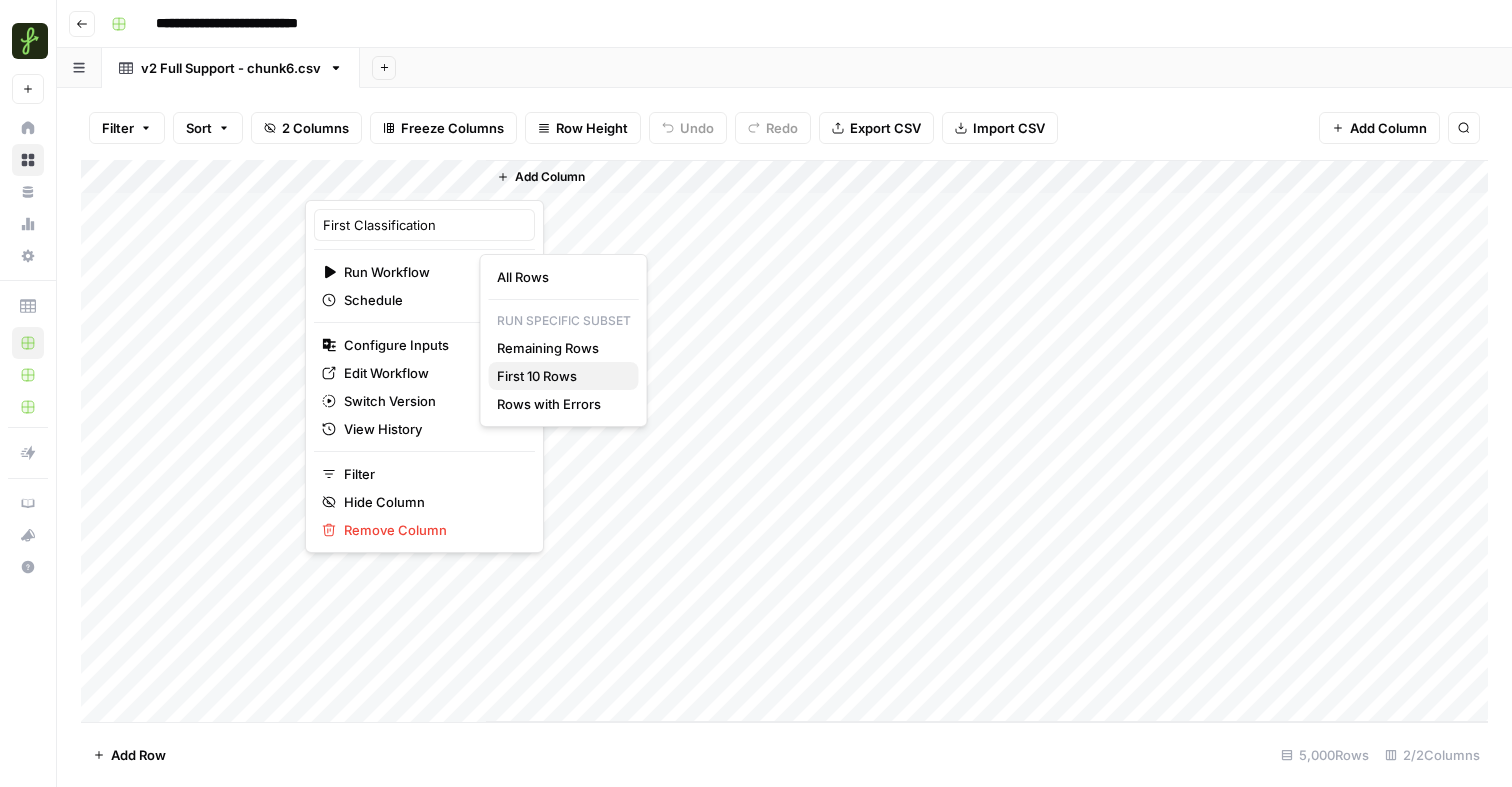 click on "First 10 Rows" at bounding box center [560, 376] 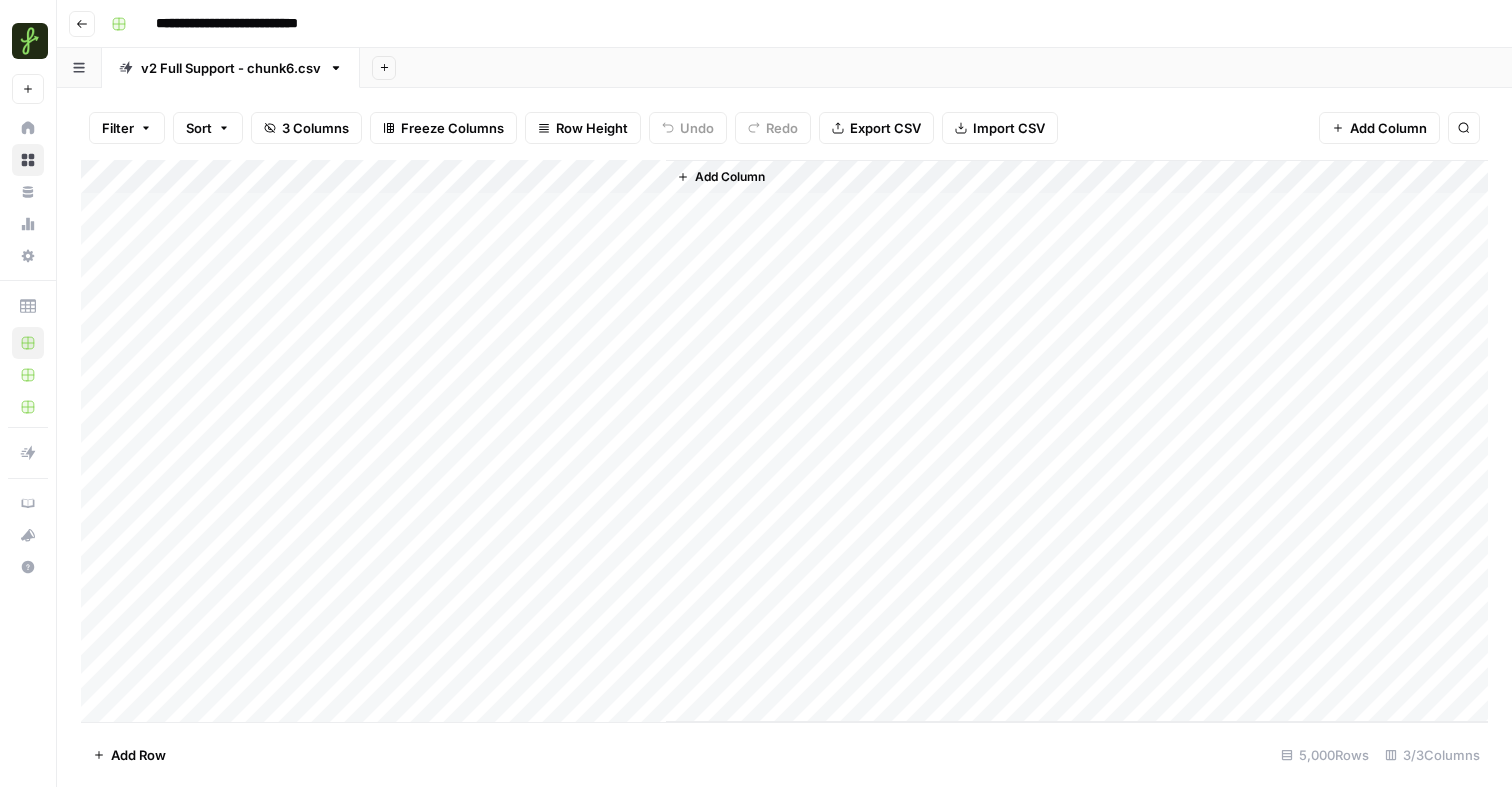 click on "Add Column" at bounding box center (784, 441) 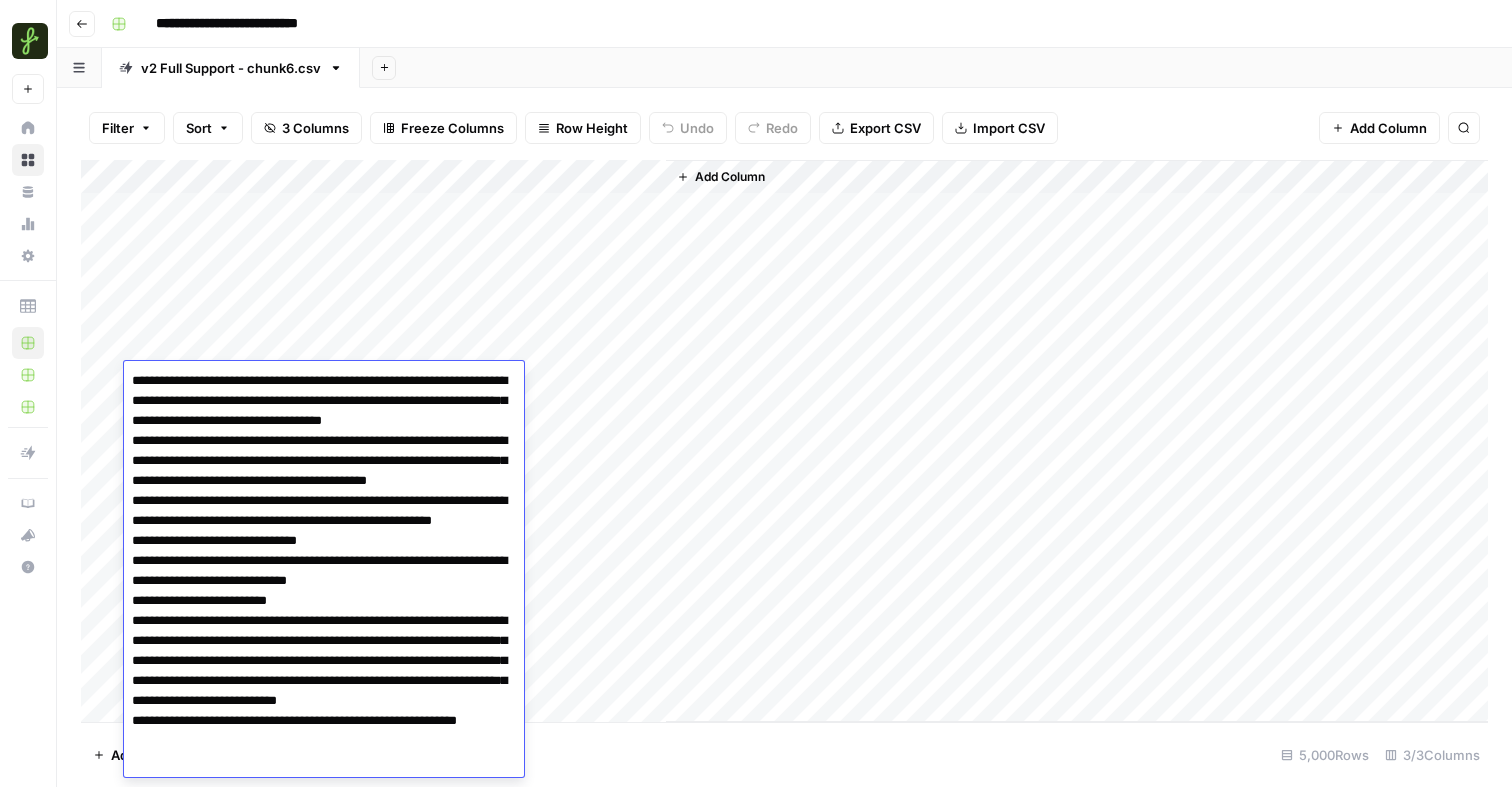 scroll, scrollTop: 58, scrollLeft: 0, axis: vertical 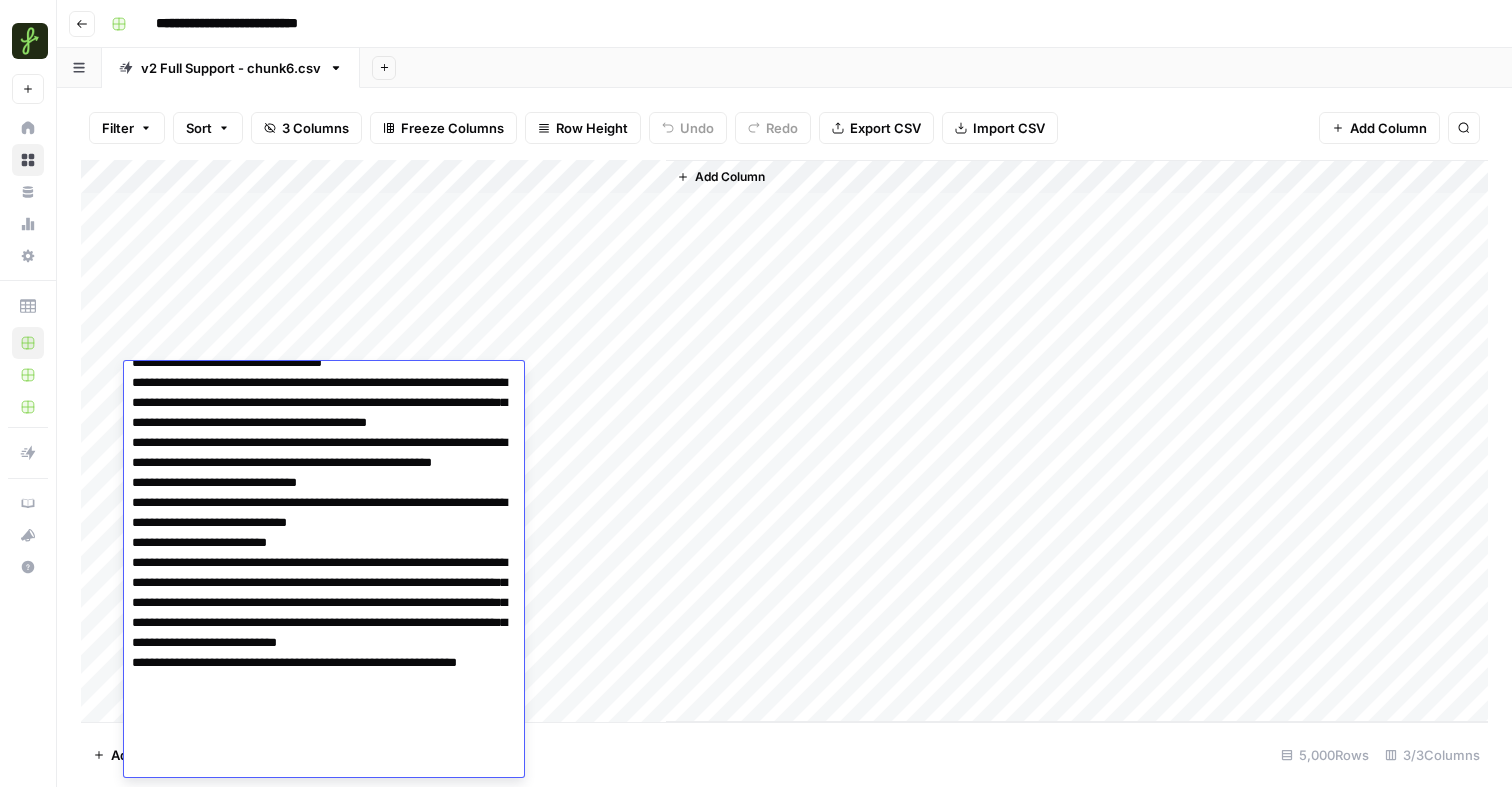 click on "Add Column" at bounding box center [784, 441] 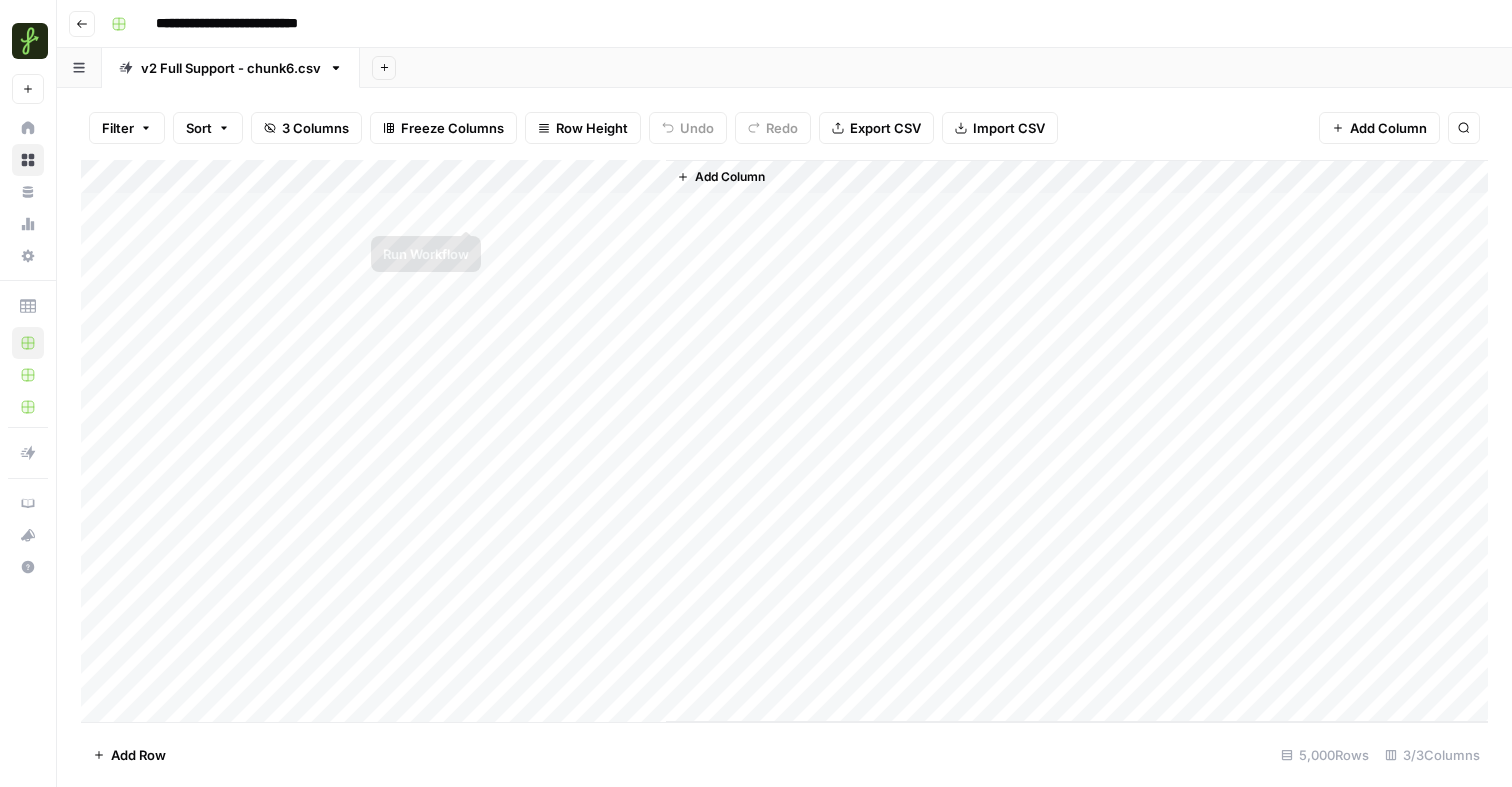 click on "Add Column" at bounding box center (784, 441) 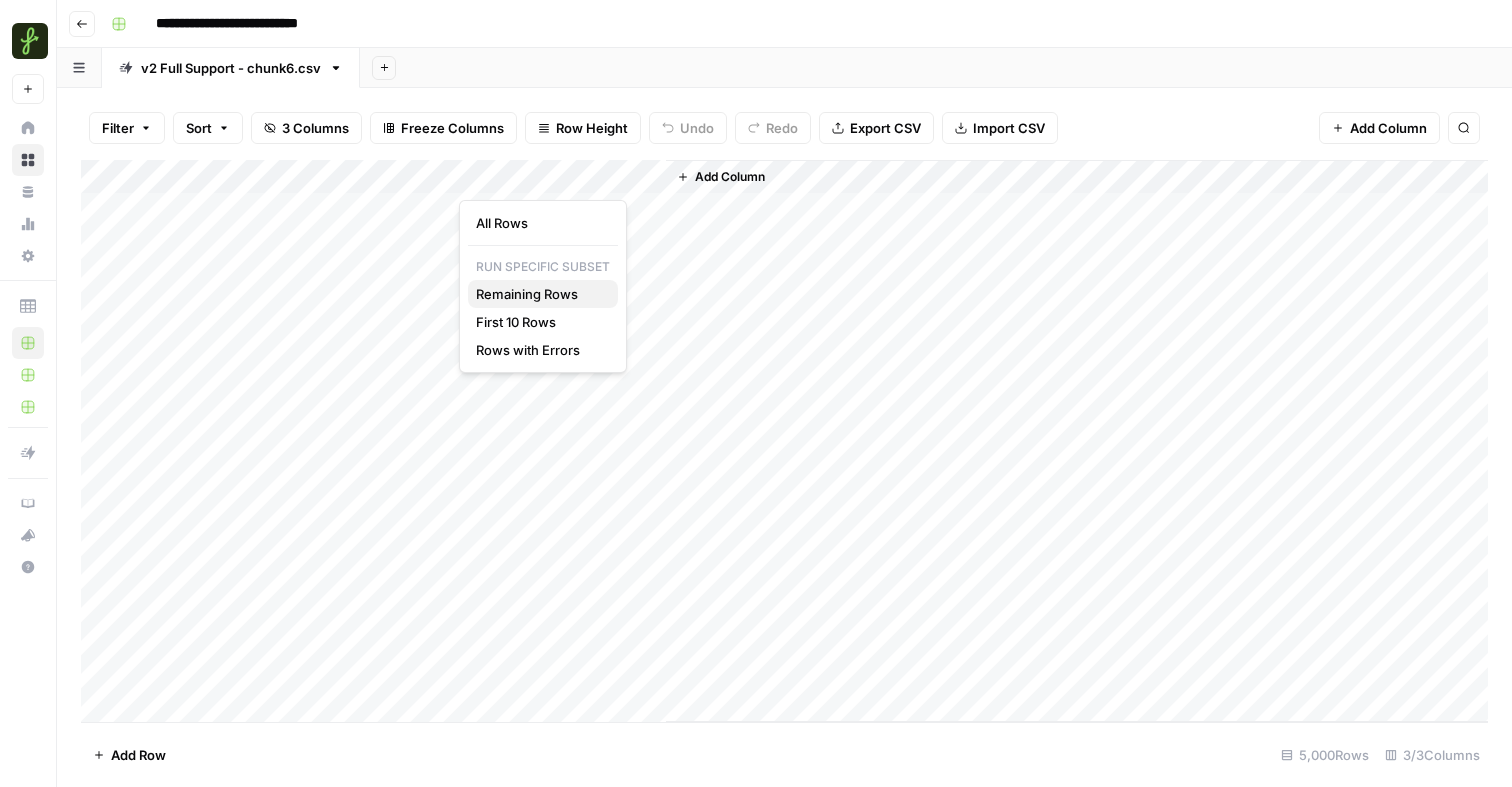 click on "Remaining Rows" at bounding box center [539, 294] 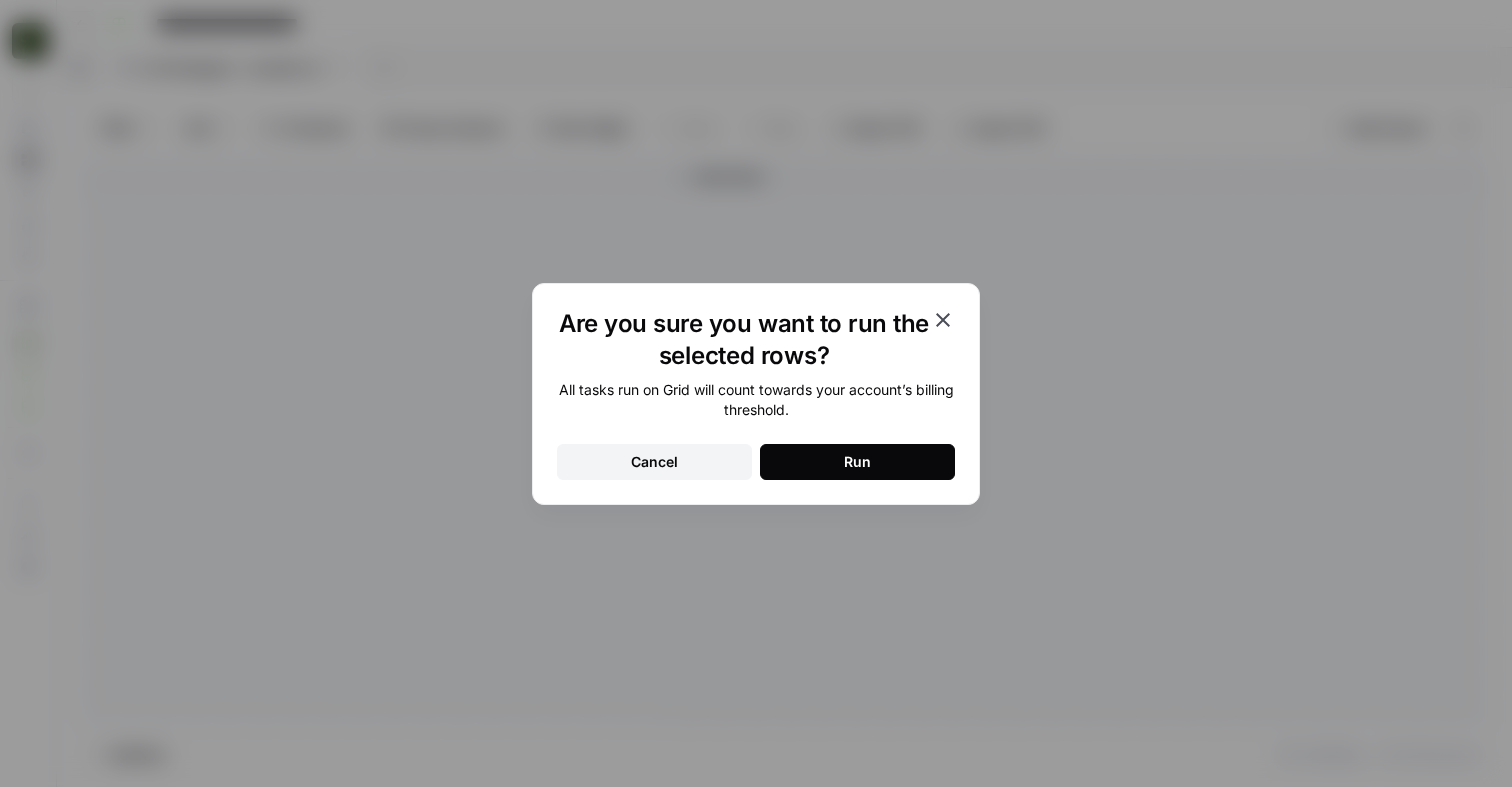 click on "Run" at bounding box center [857, 462] 